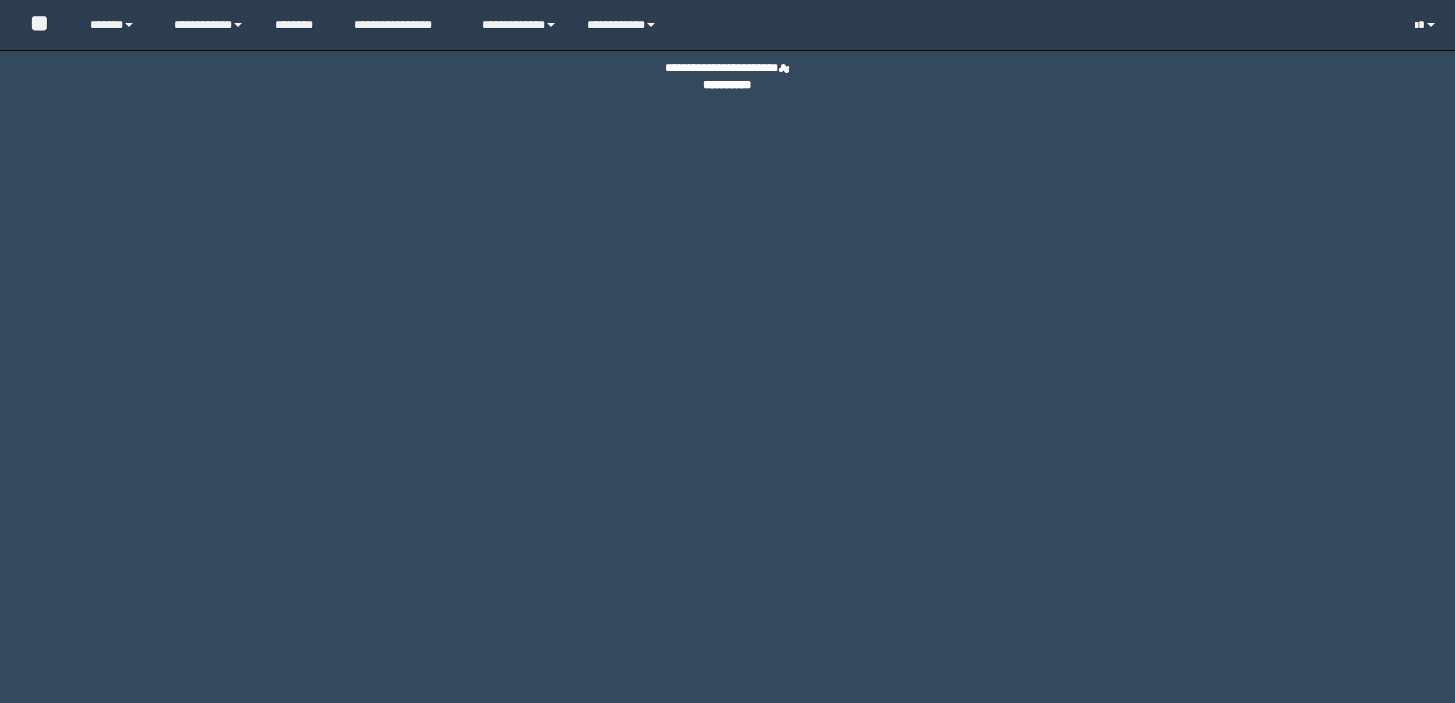 scroll, scrollTop: 0, scrollLeft: 0, axis: both 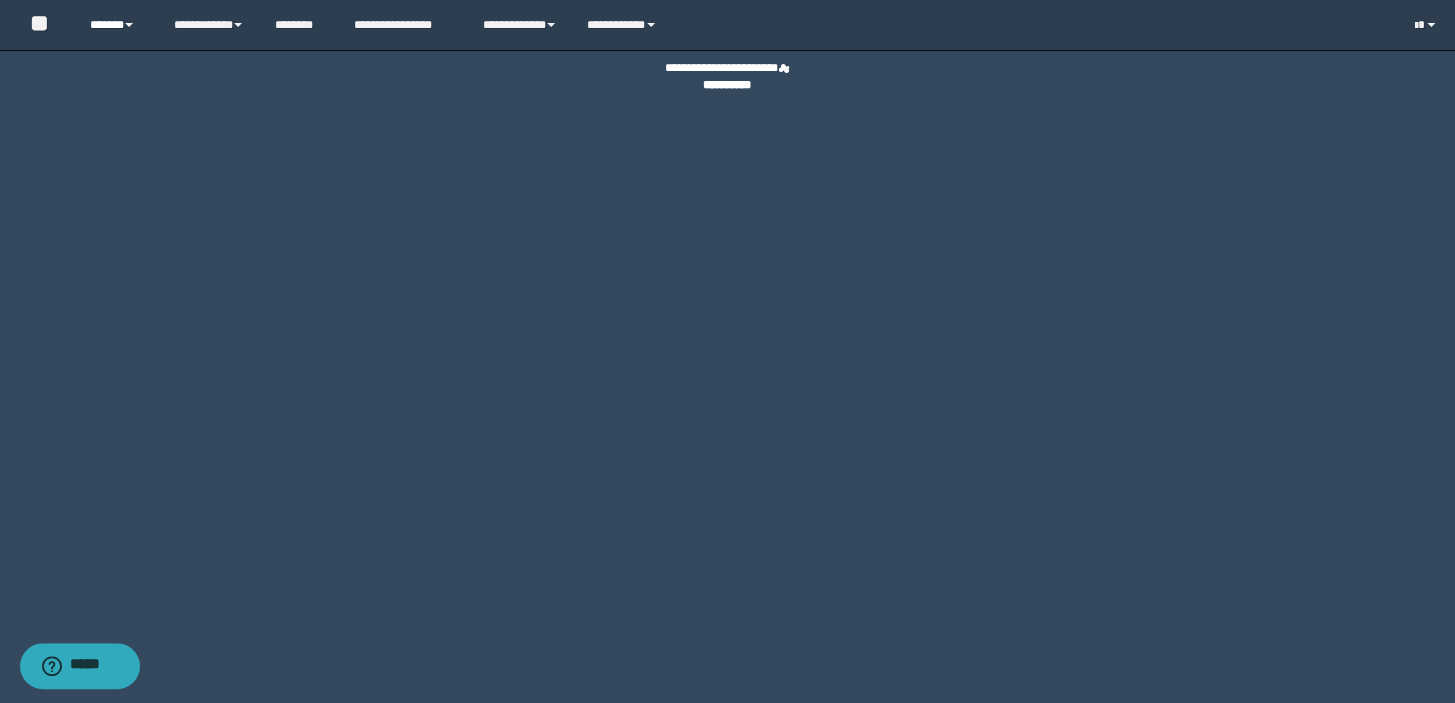 click on "******" at bounding box center [117, 25] 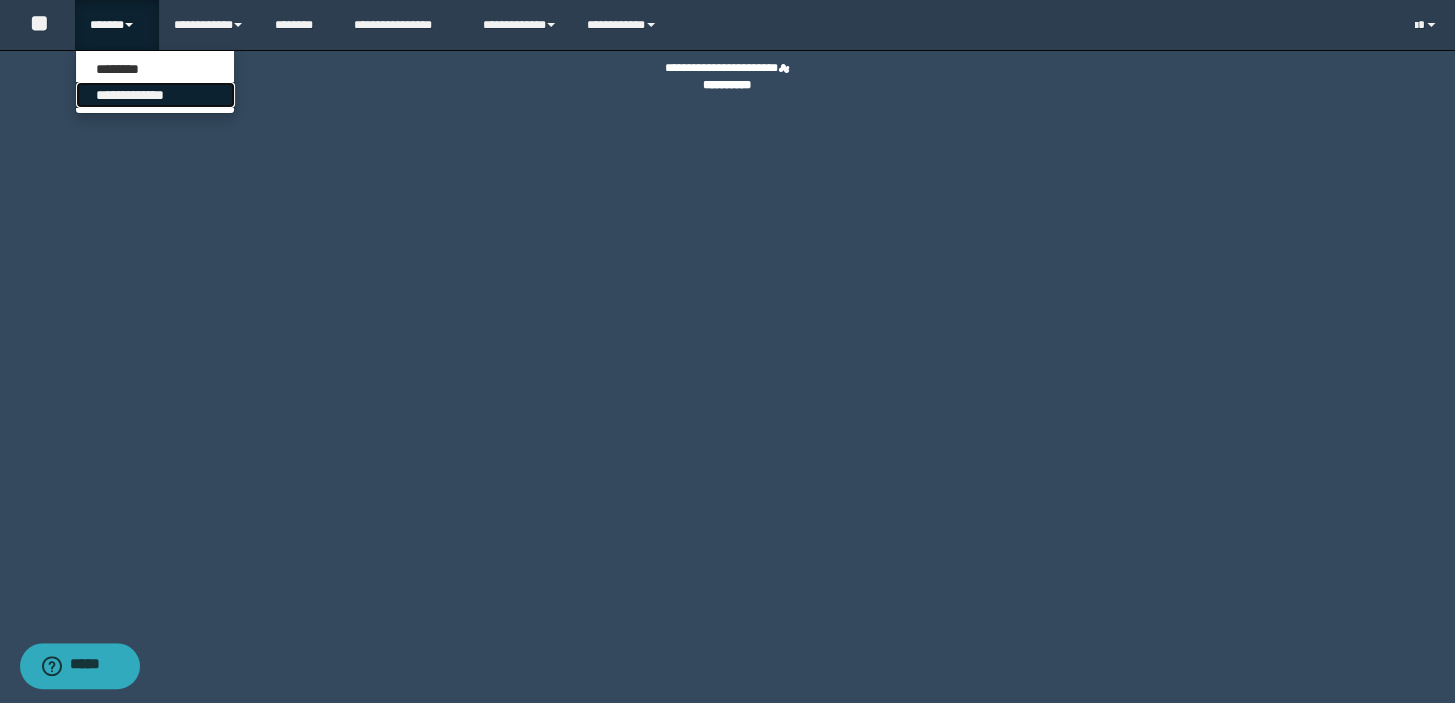 click on "**********" at bounding box center (155, 95) 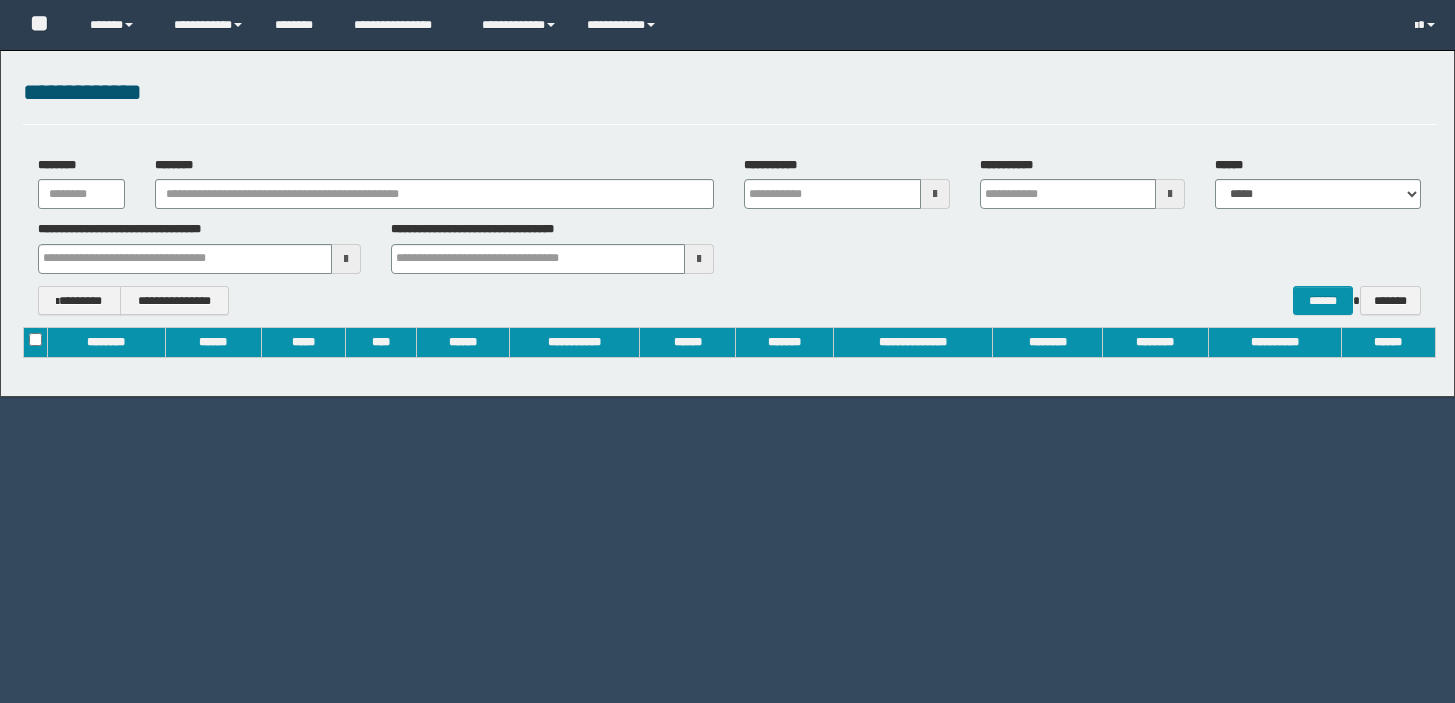 scroll, scrollTop: 0, scrollLeft: 0, axis: both 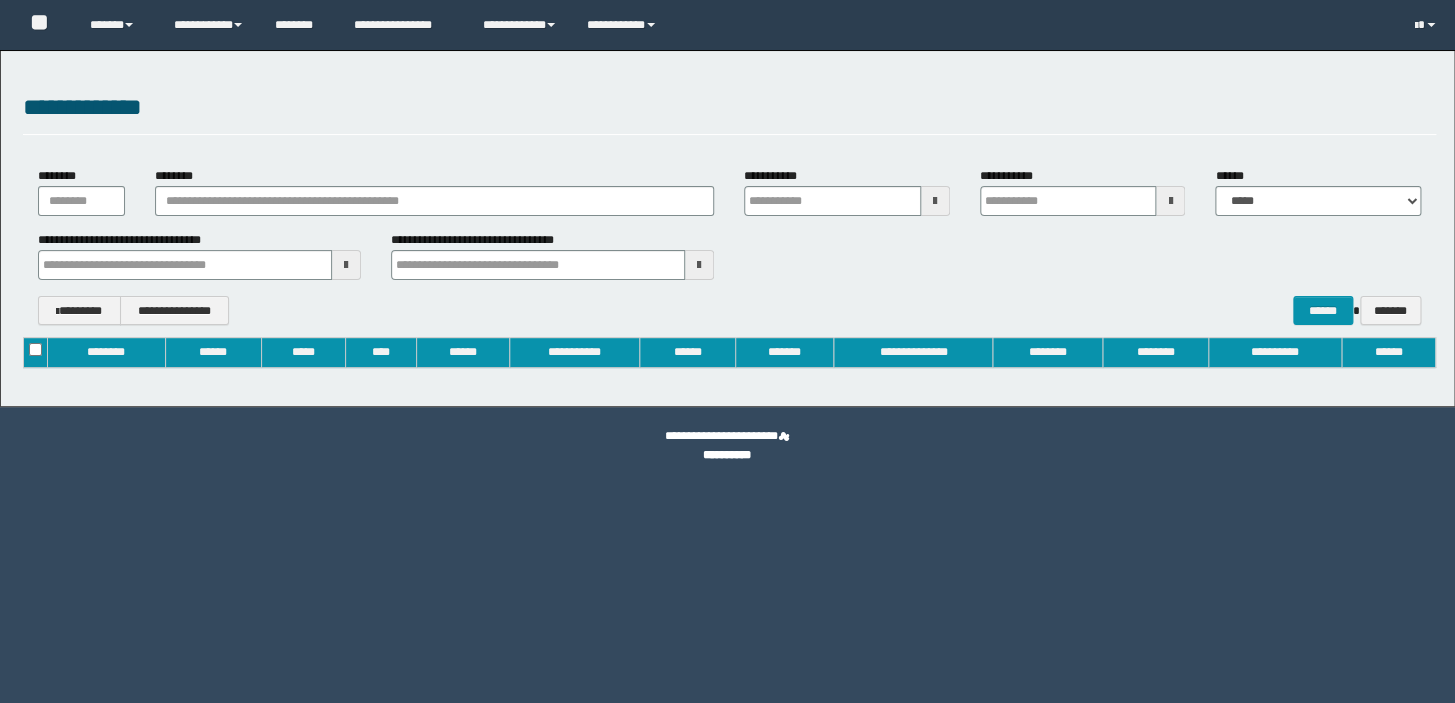 click on "********" at bounding box center [434, 193] 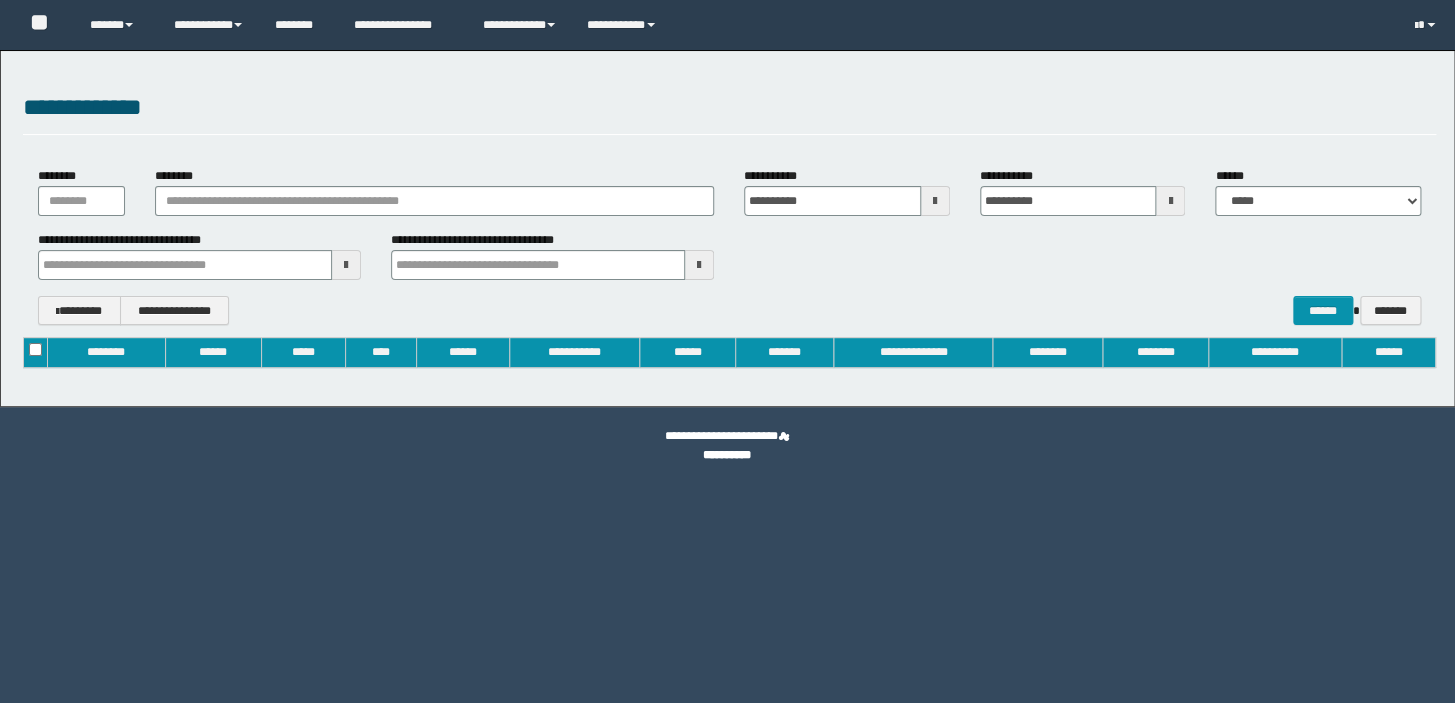 type 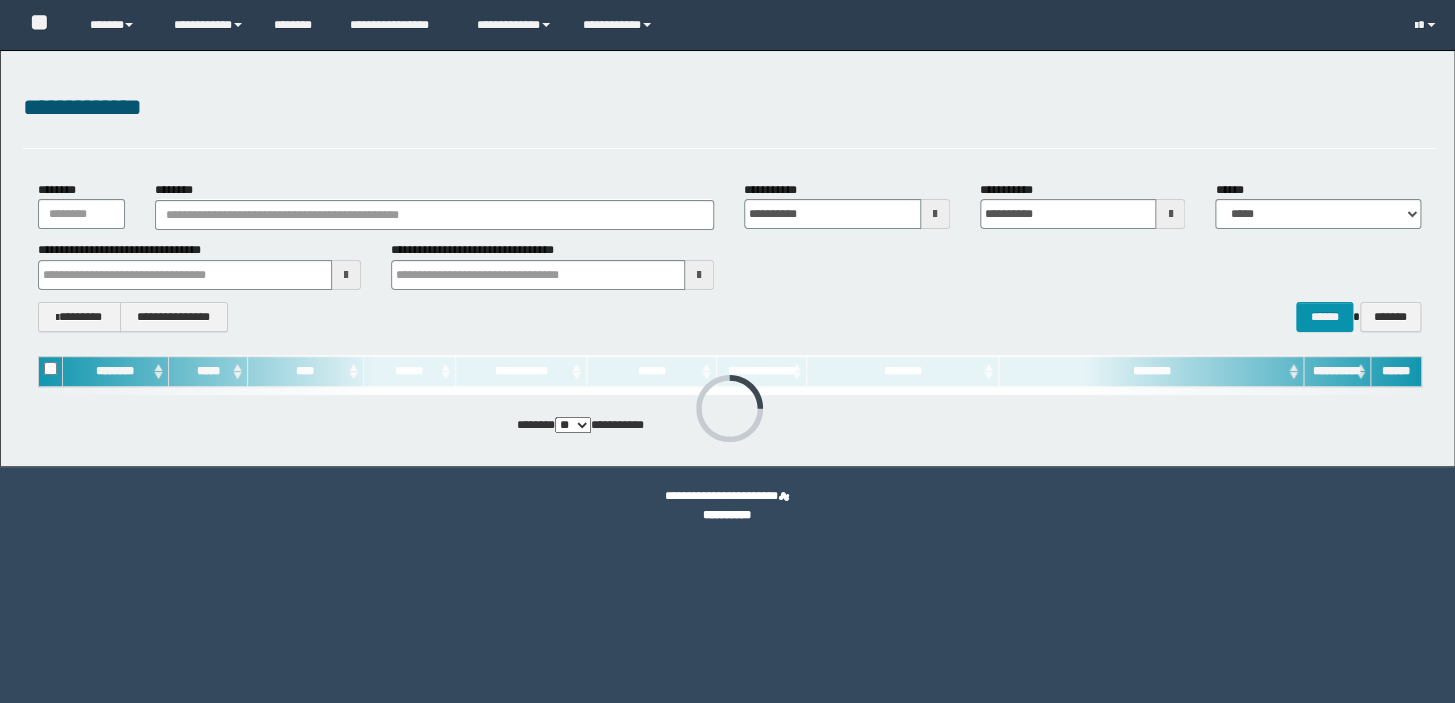 scroll, scrollTop: 0, scrollLeft: 0, axis: both 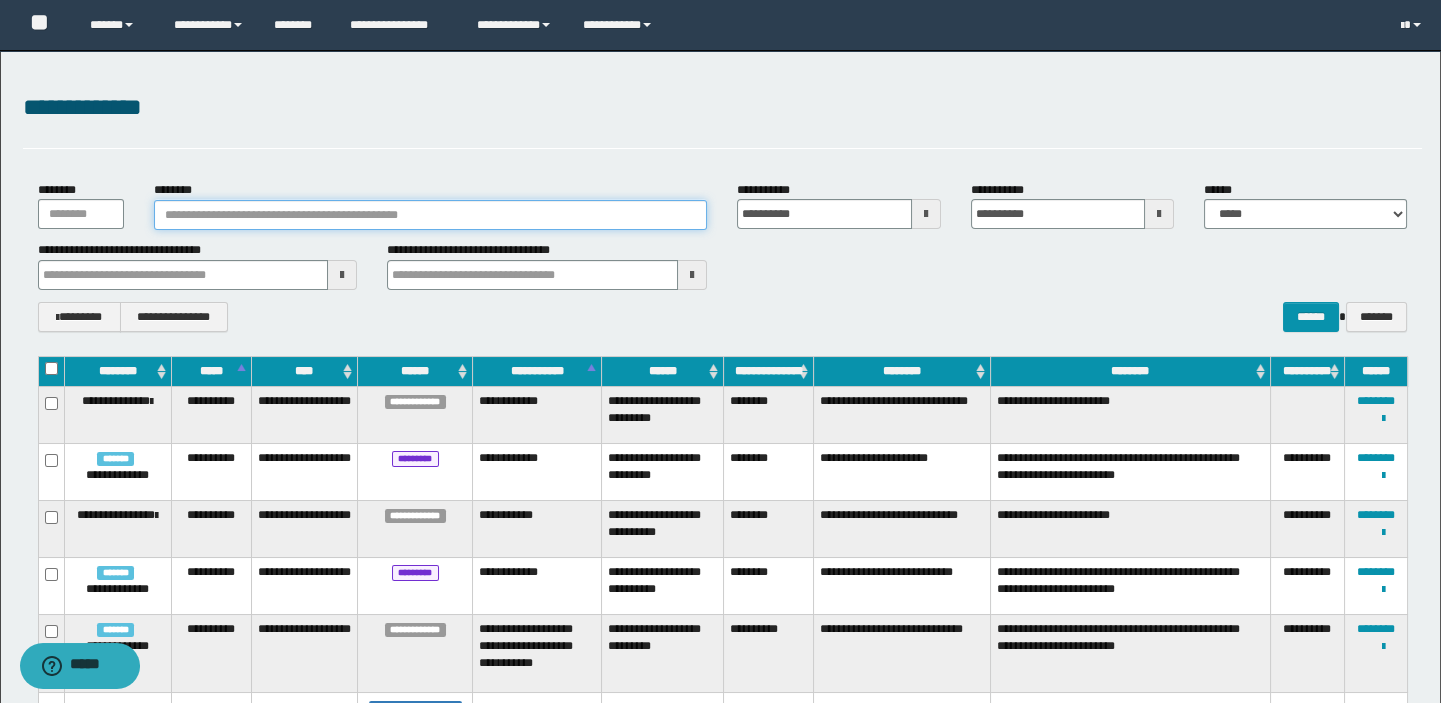click on "********" at bounding box center (430, 215) 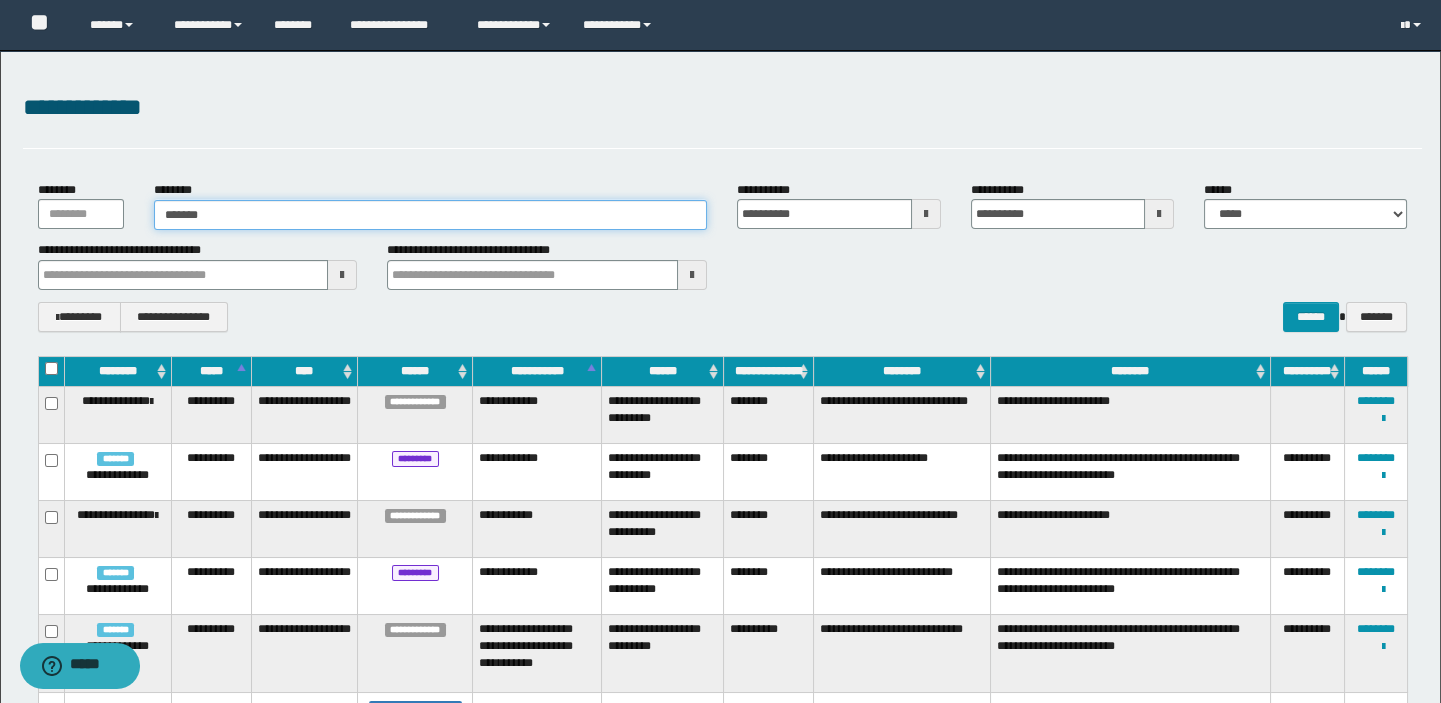 type on "********" 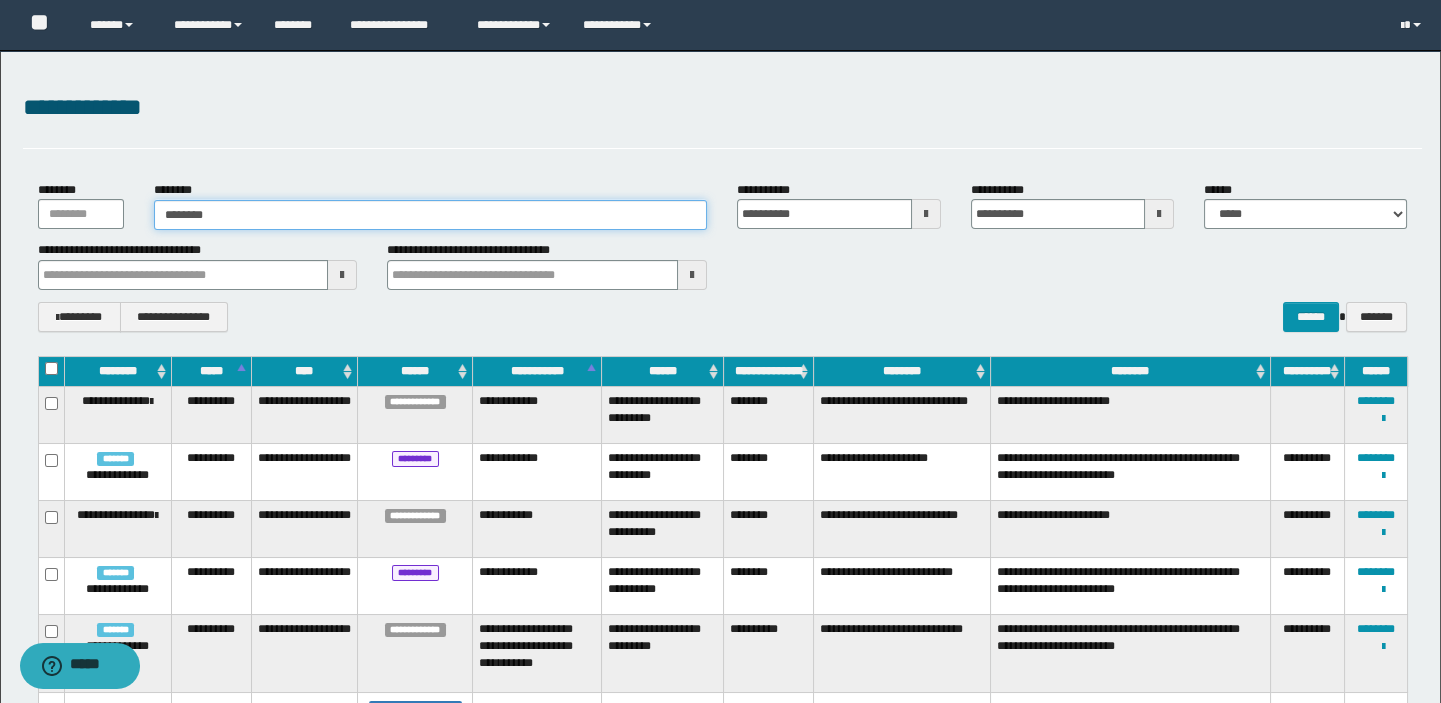 type on "********" 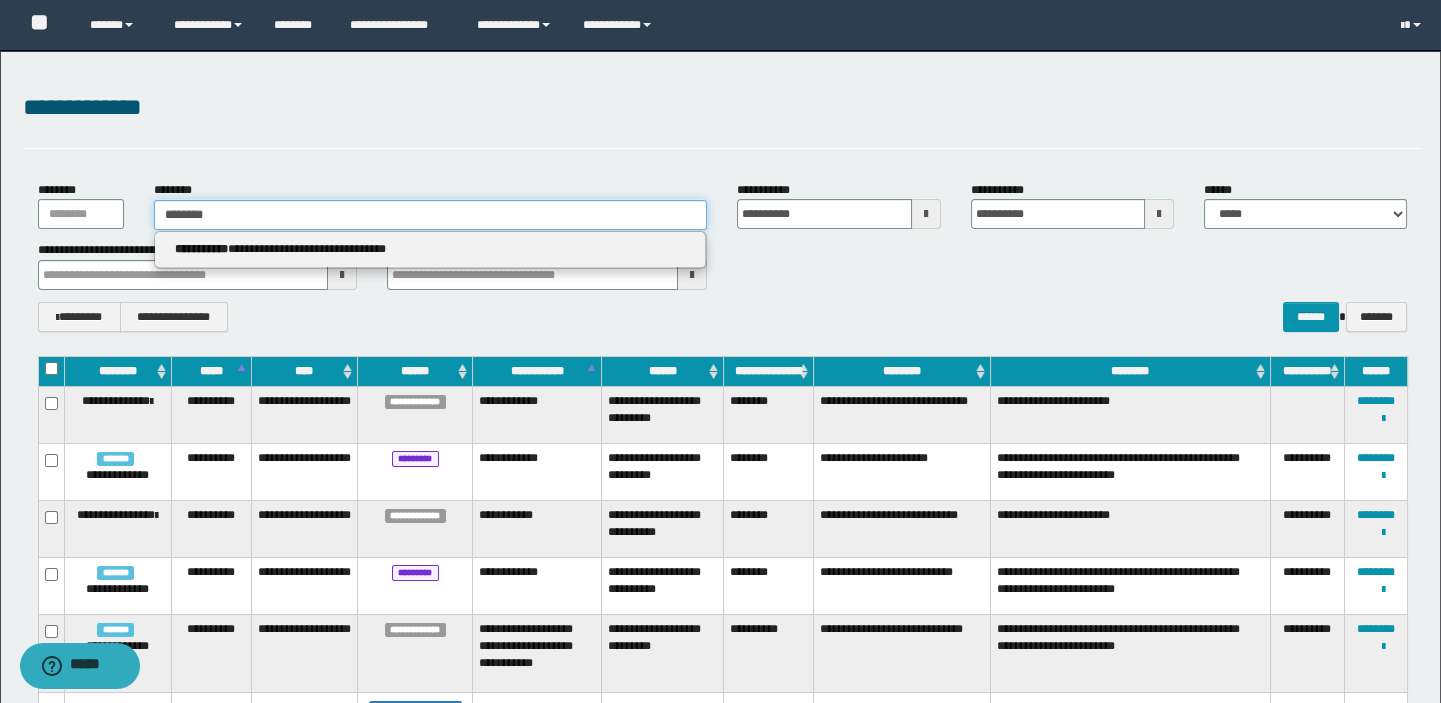type on "********" 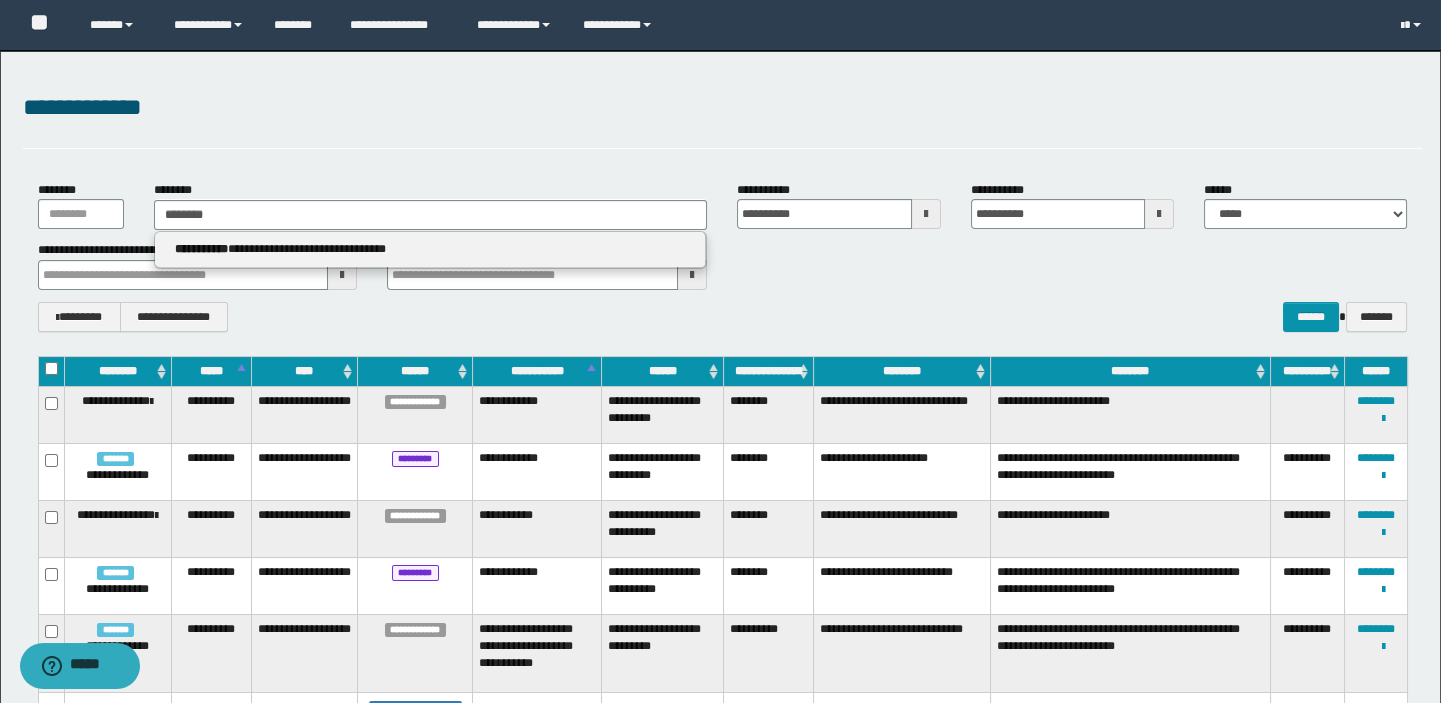 click on "**********" at bounding box center [430, 249] 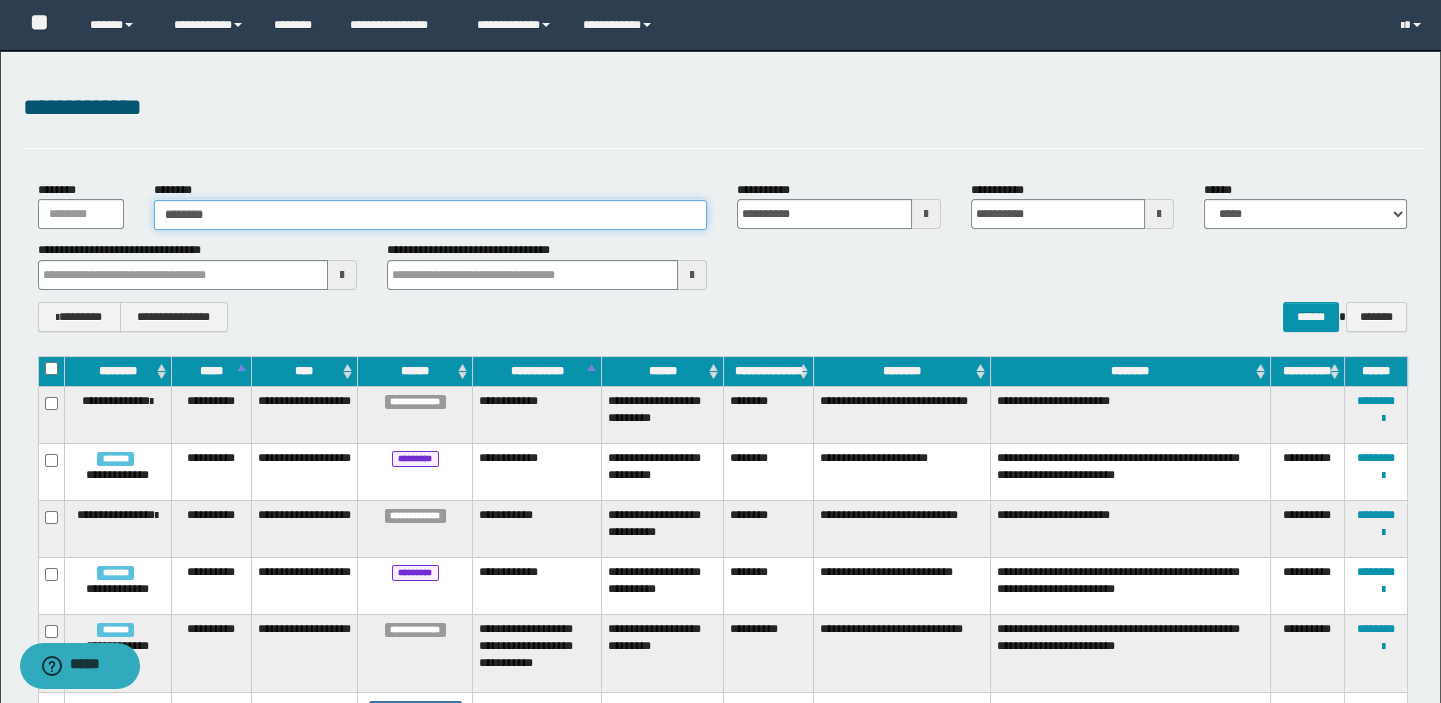 type 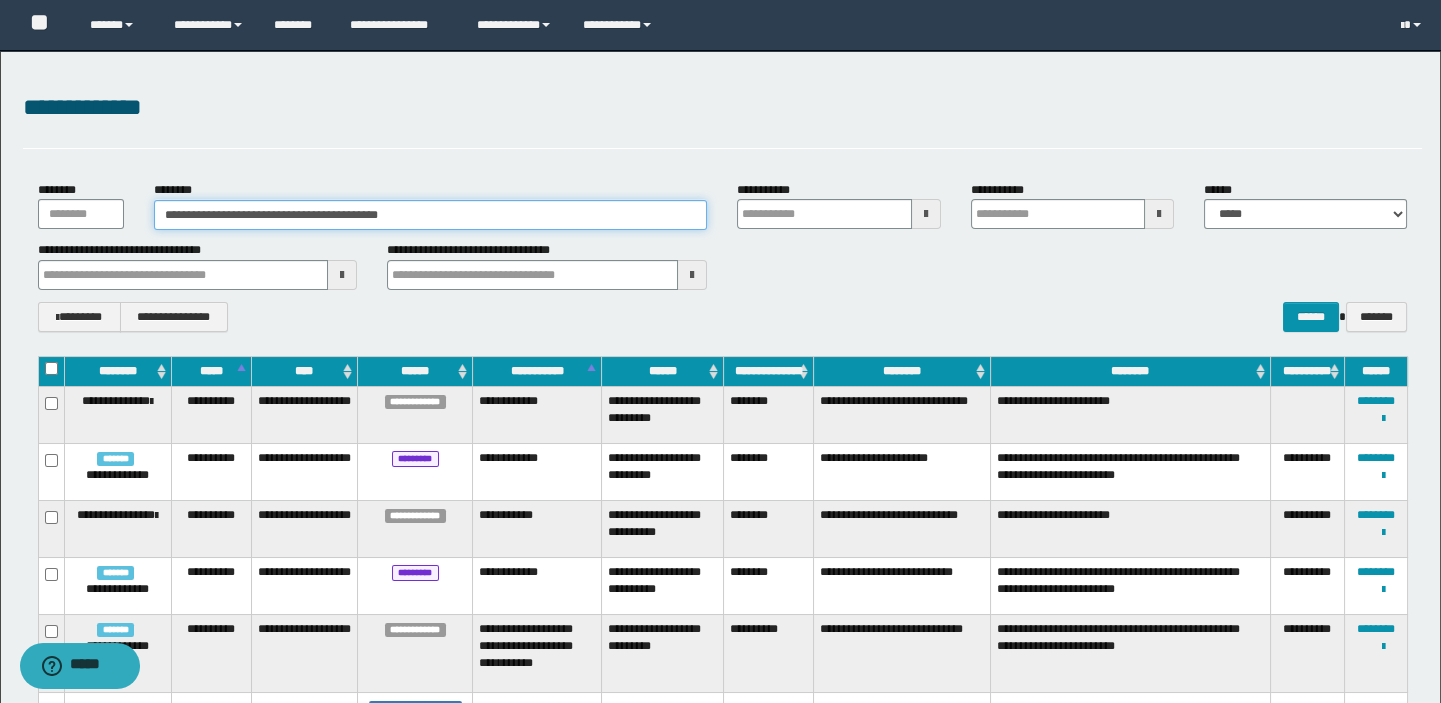 type 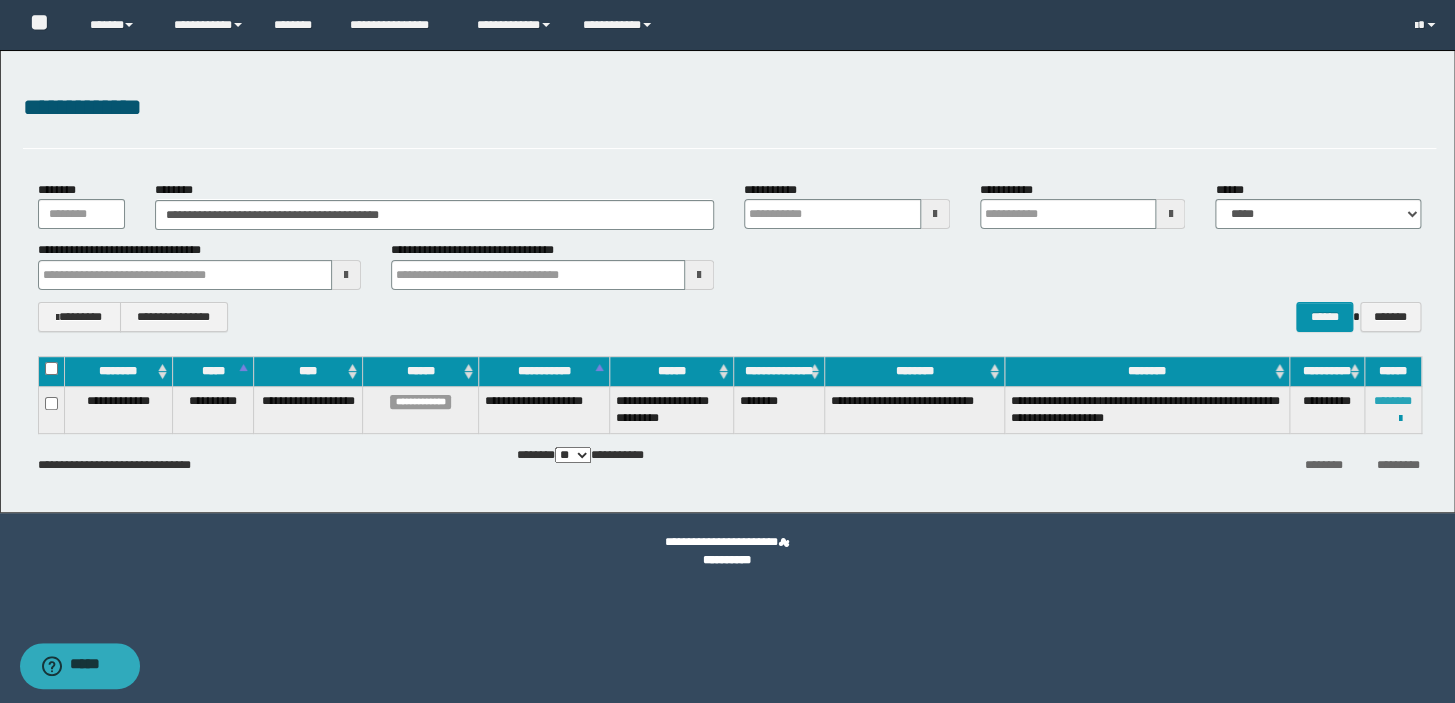 click on "********" at bounding box center [1393, 401] 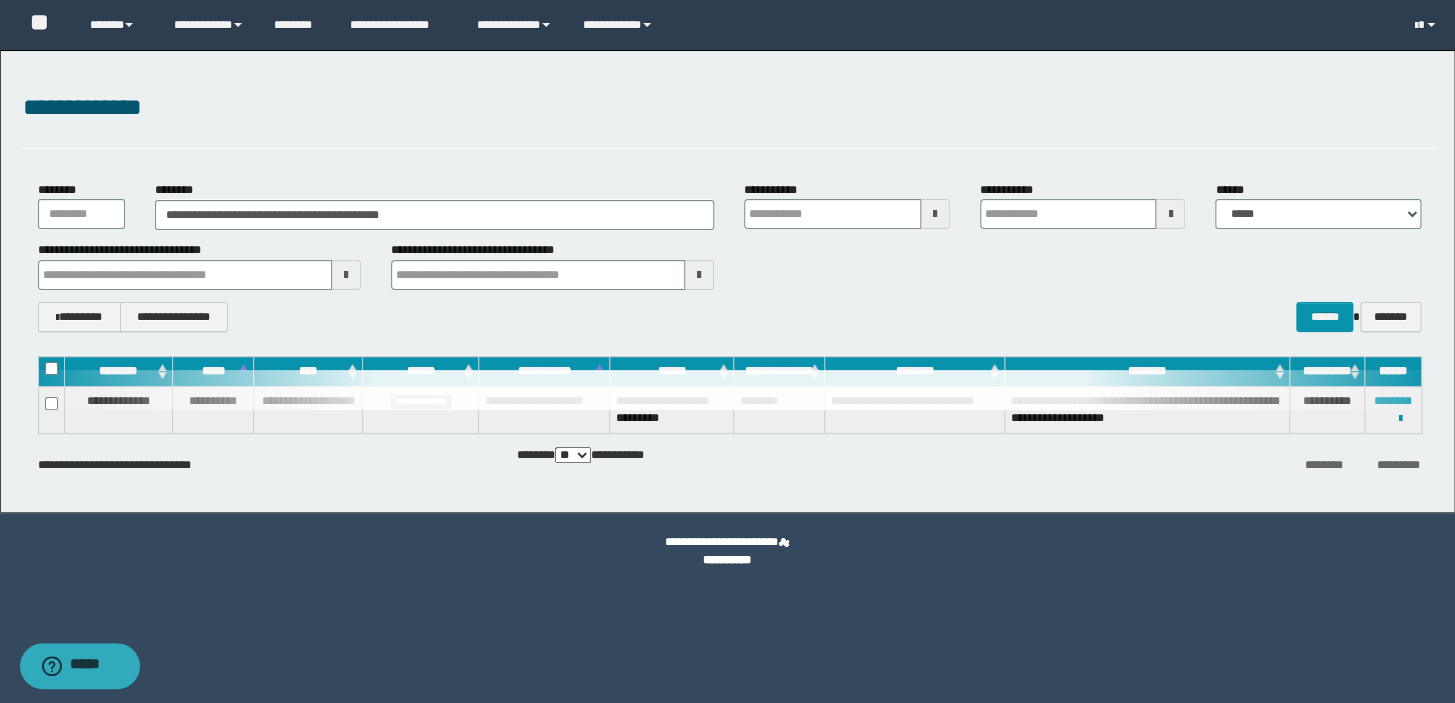 type 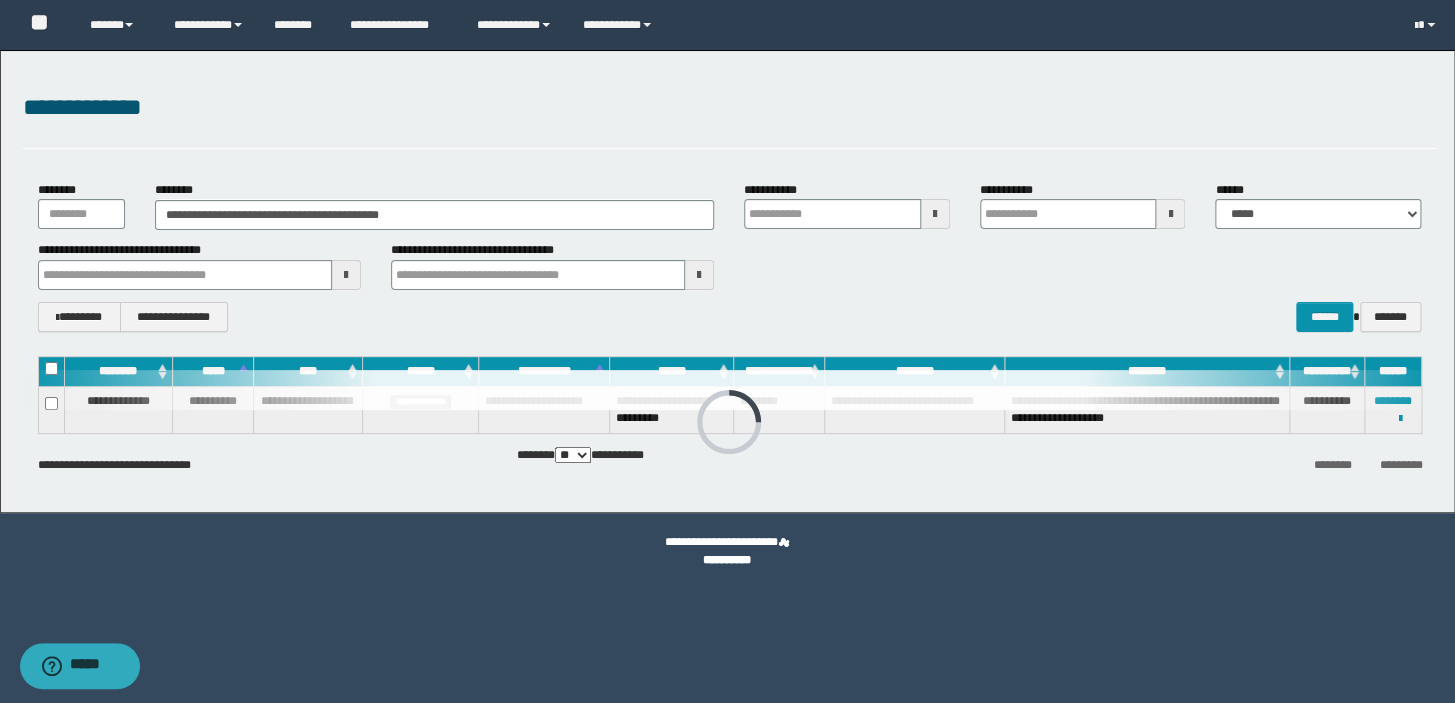 type 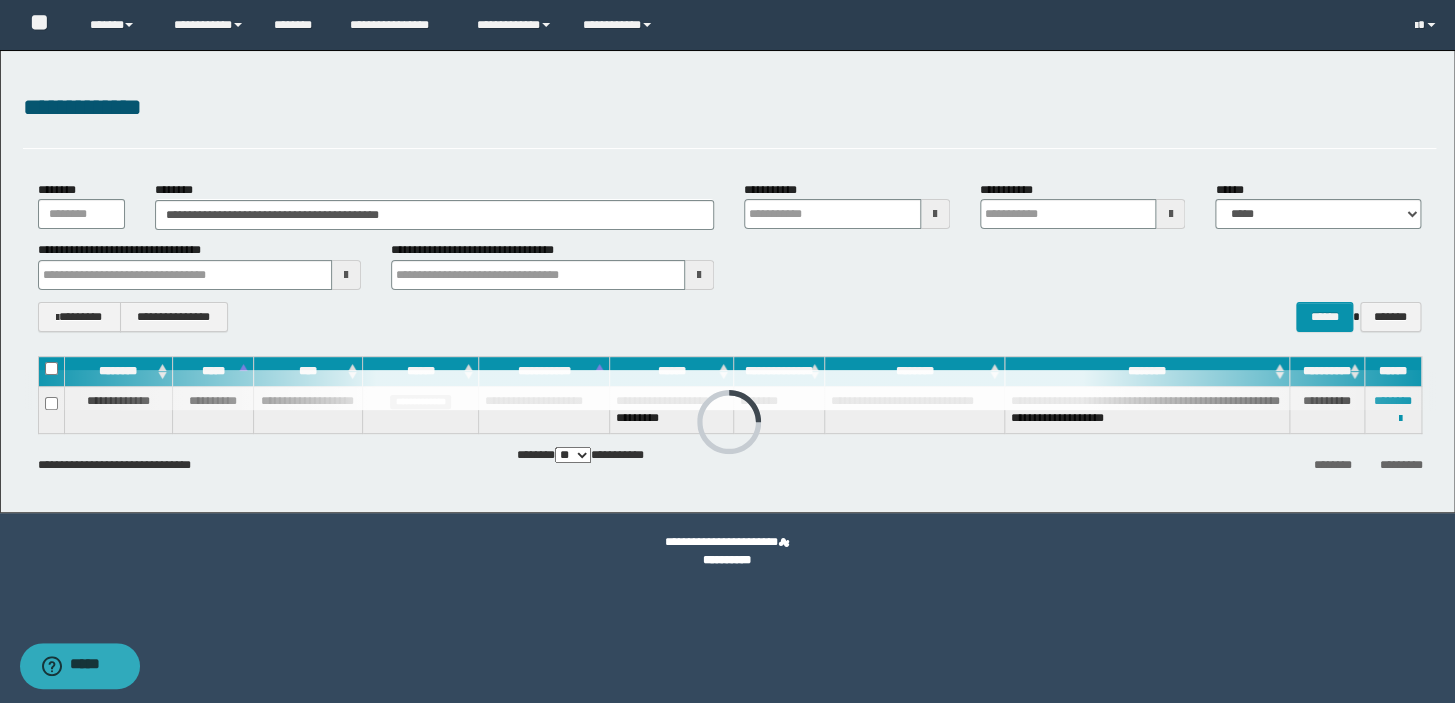 type 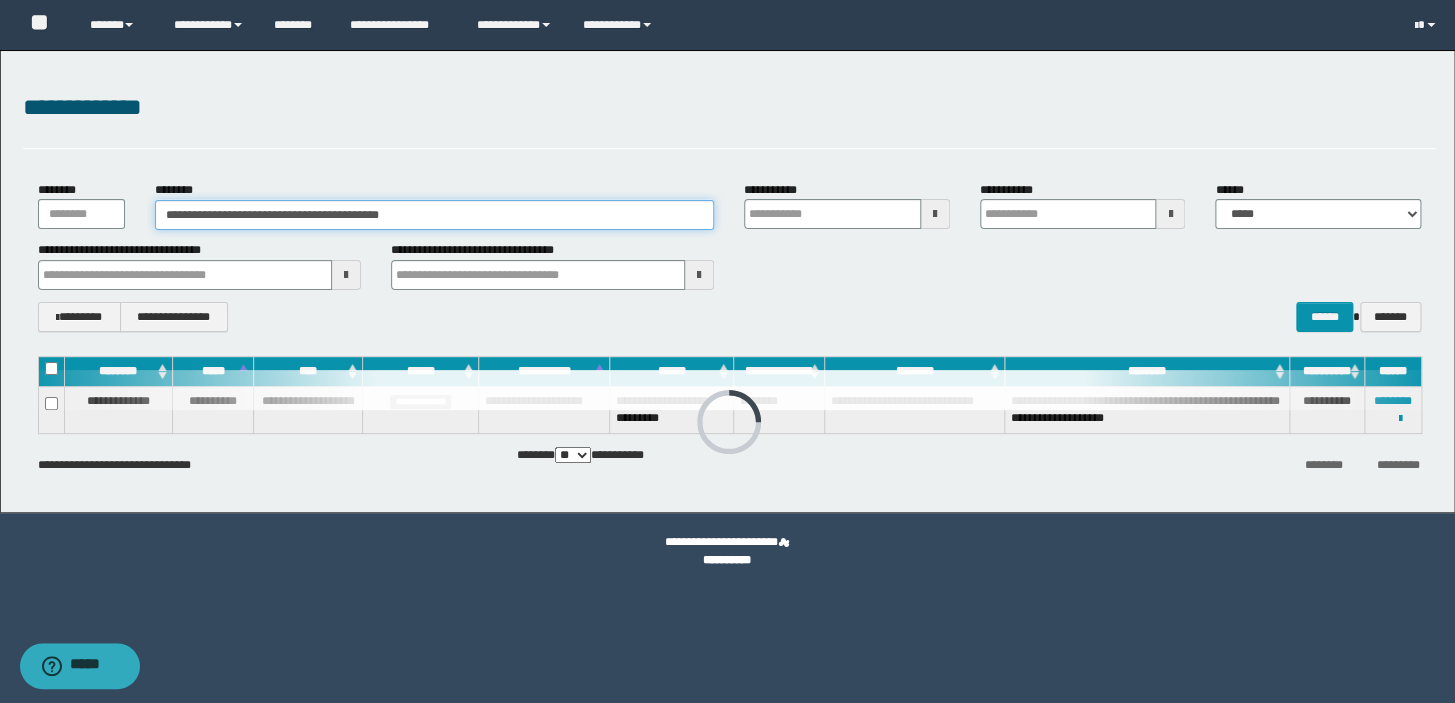 drag, startPoint x: 482, startPoint y: 204, endPoint x: 0, endPoint y: 180, distance: 482.59714 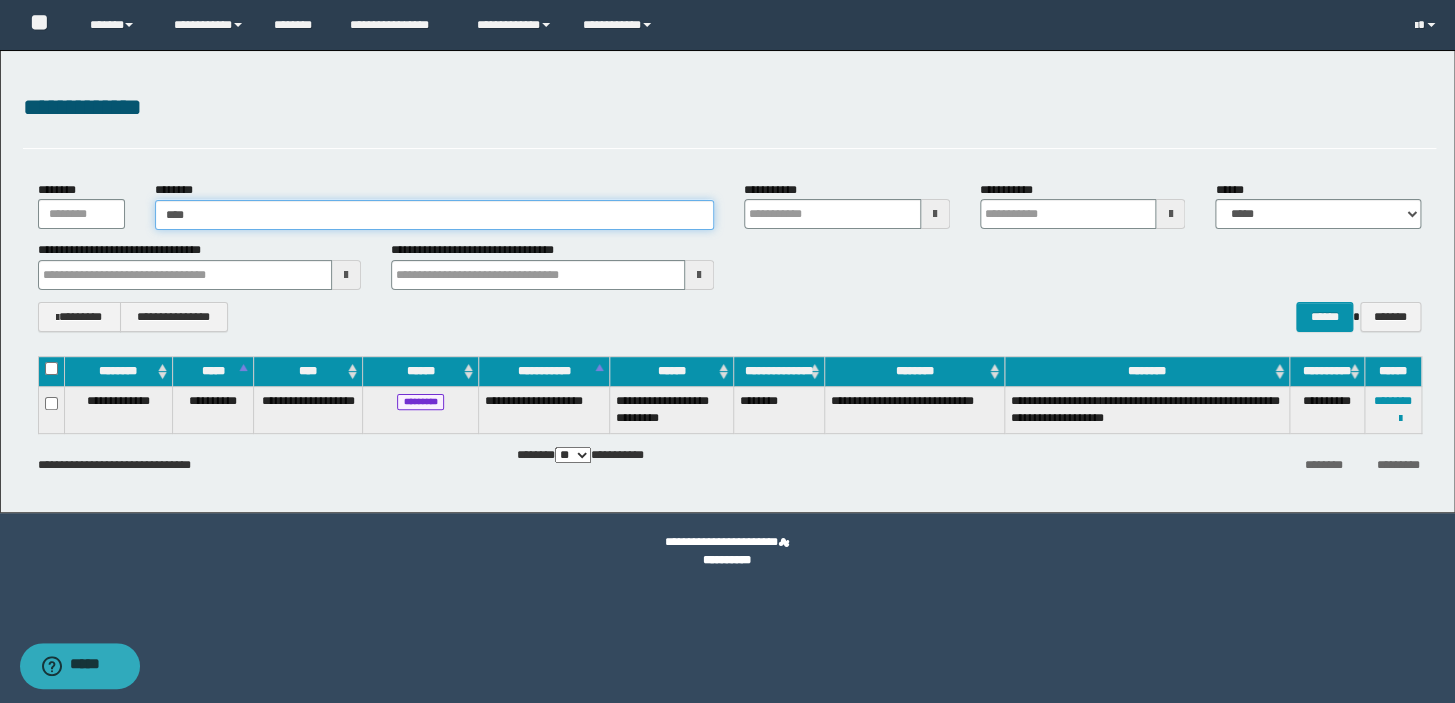 type on "*****" 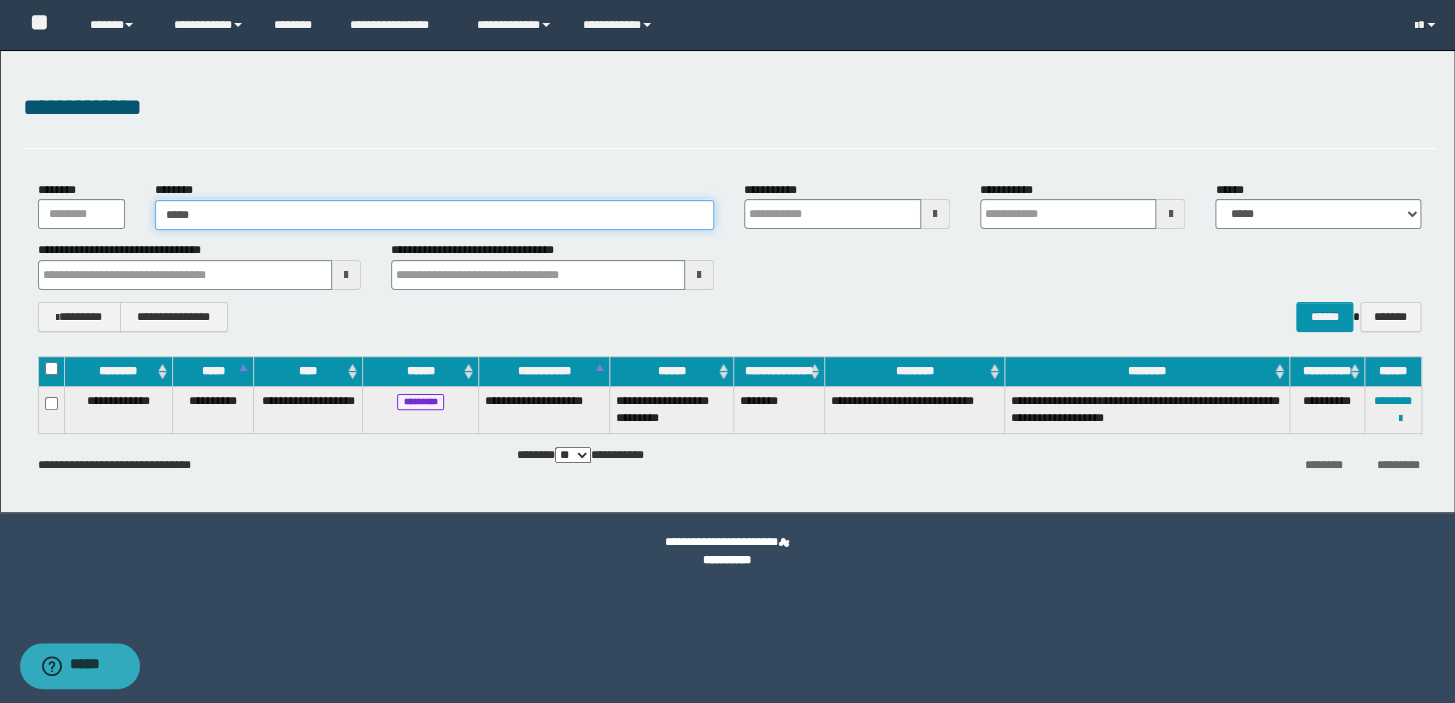 type on "*****" 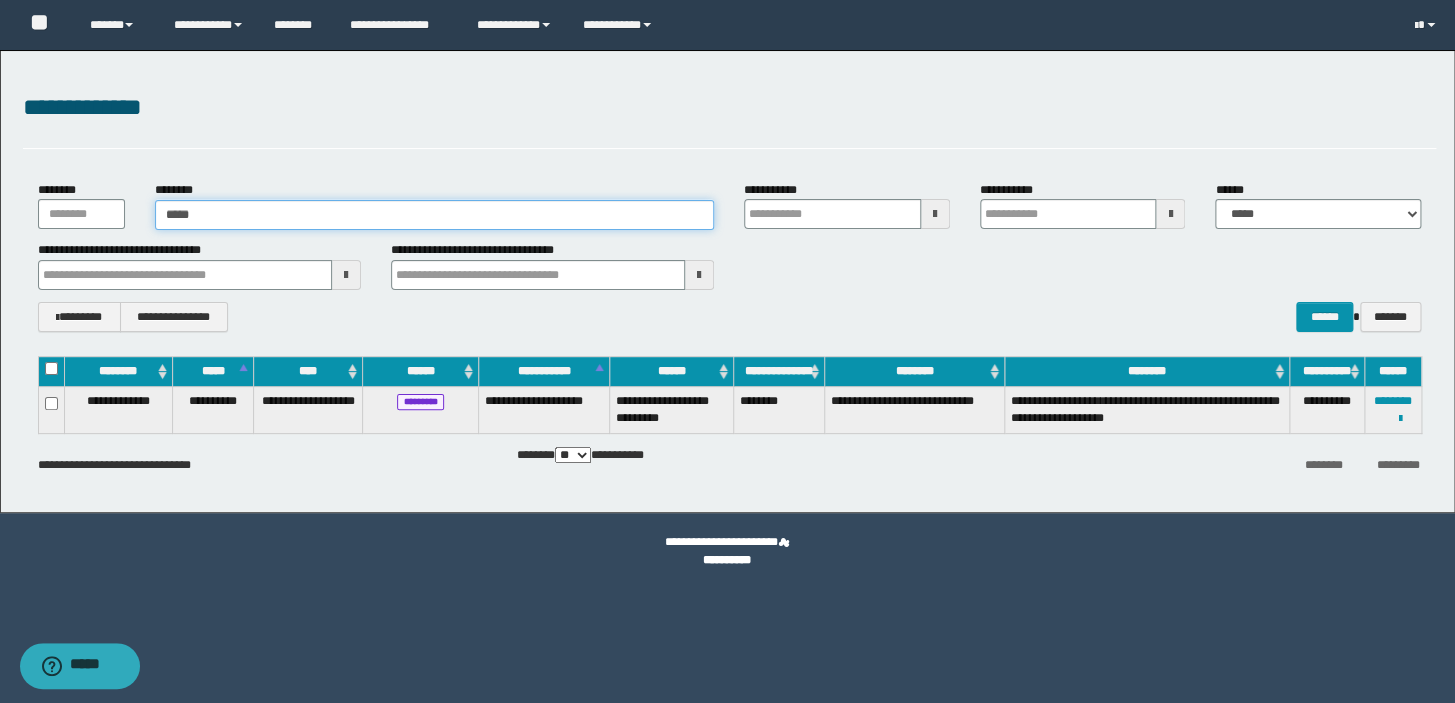 type 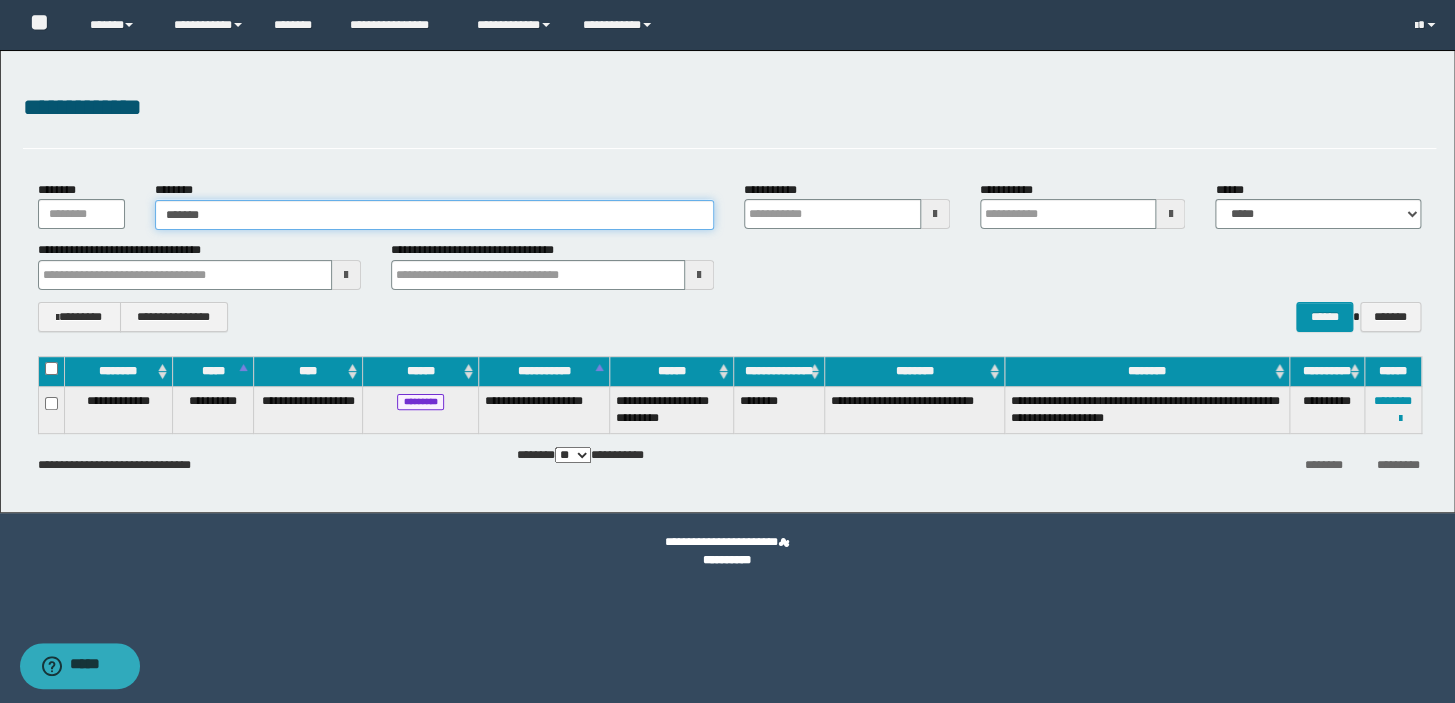 type on "********" 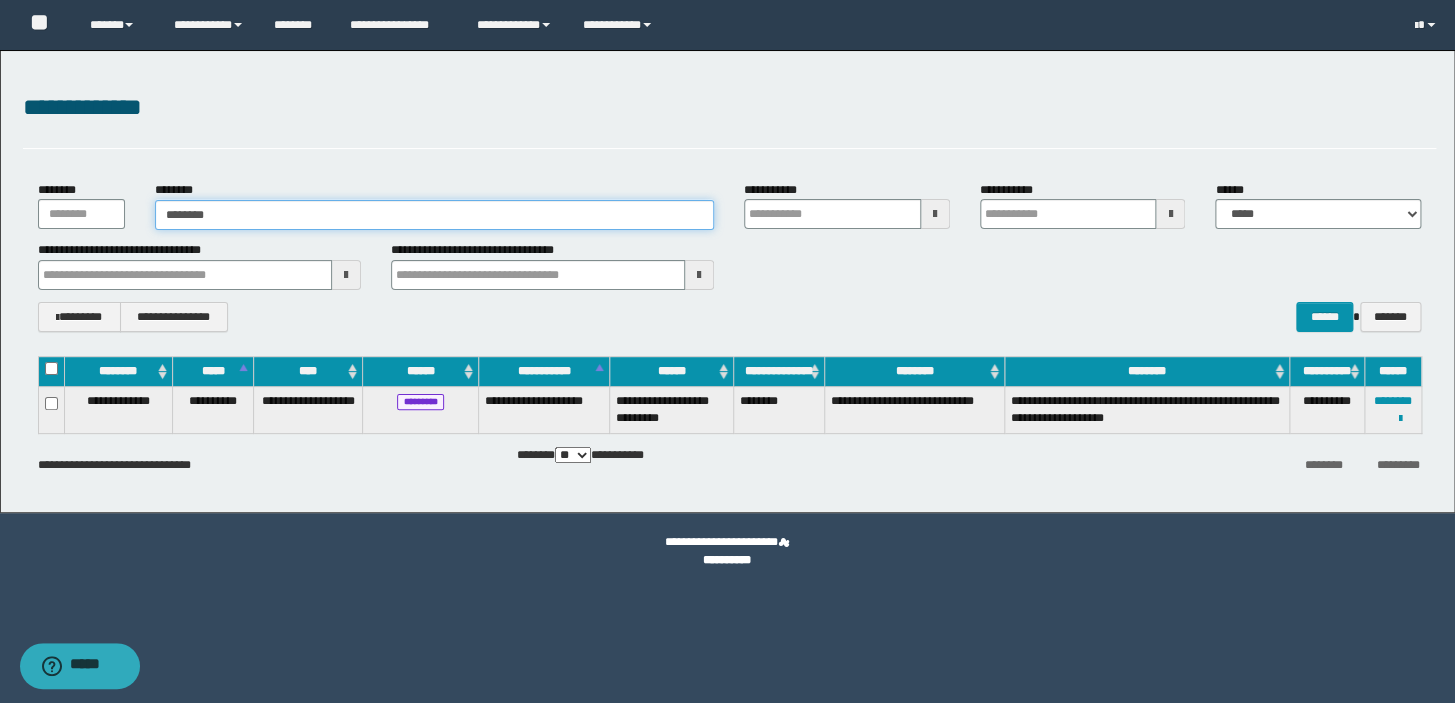 type on "********" 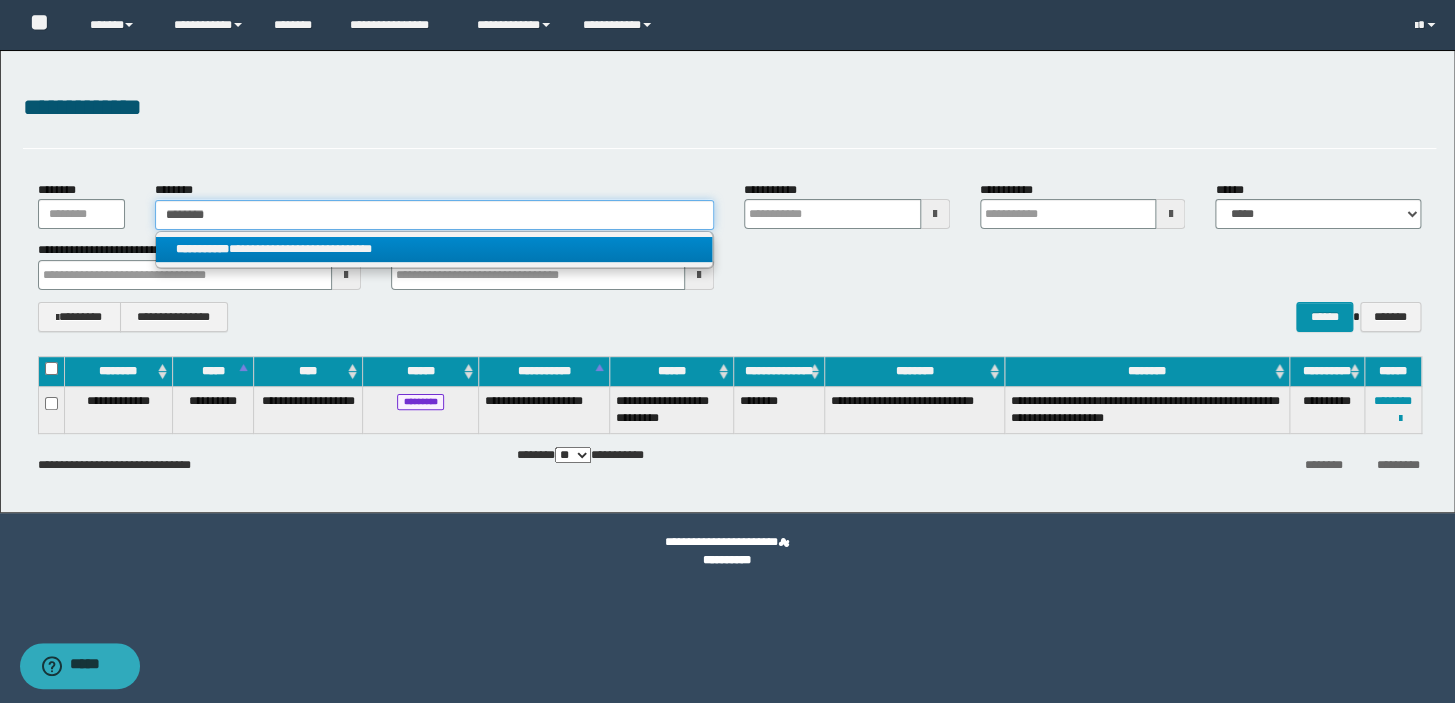 type on "********" 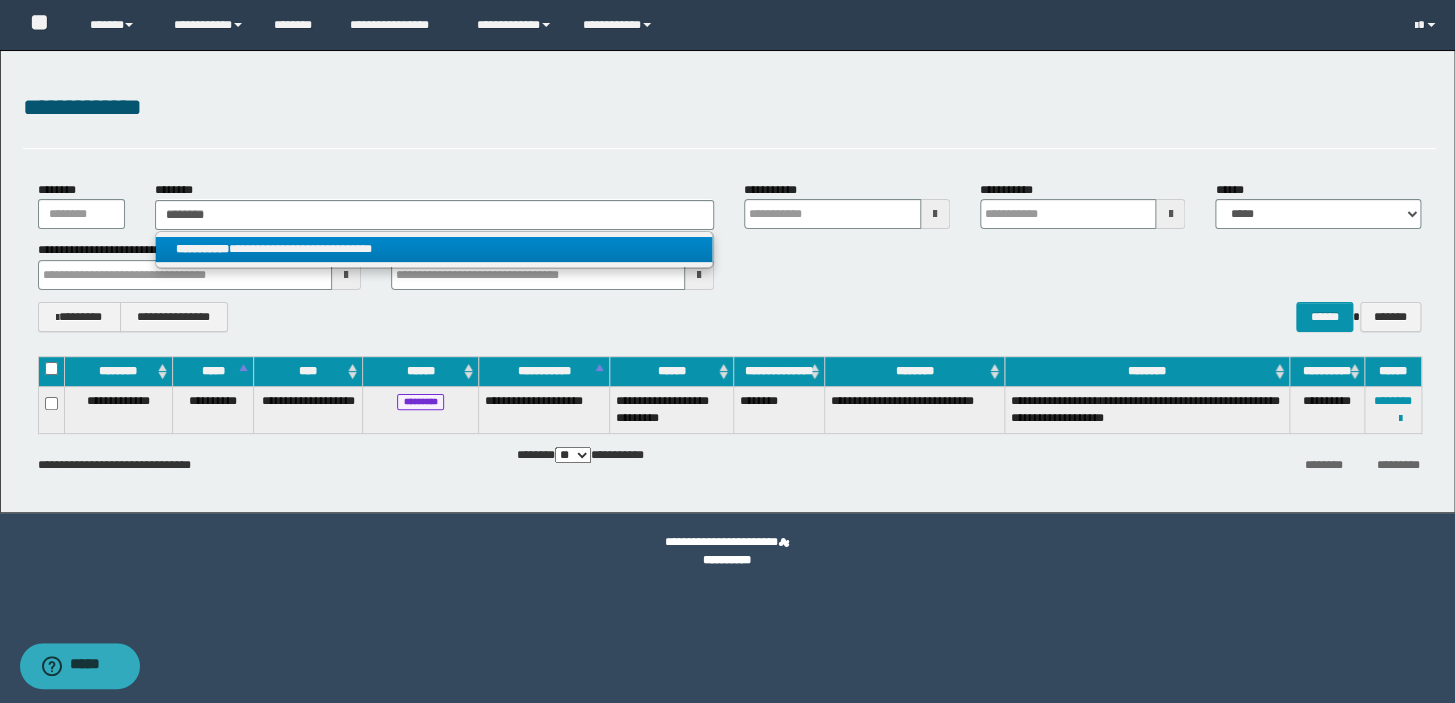 click on "**********" at bounding box center [434, 249] 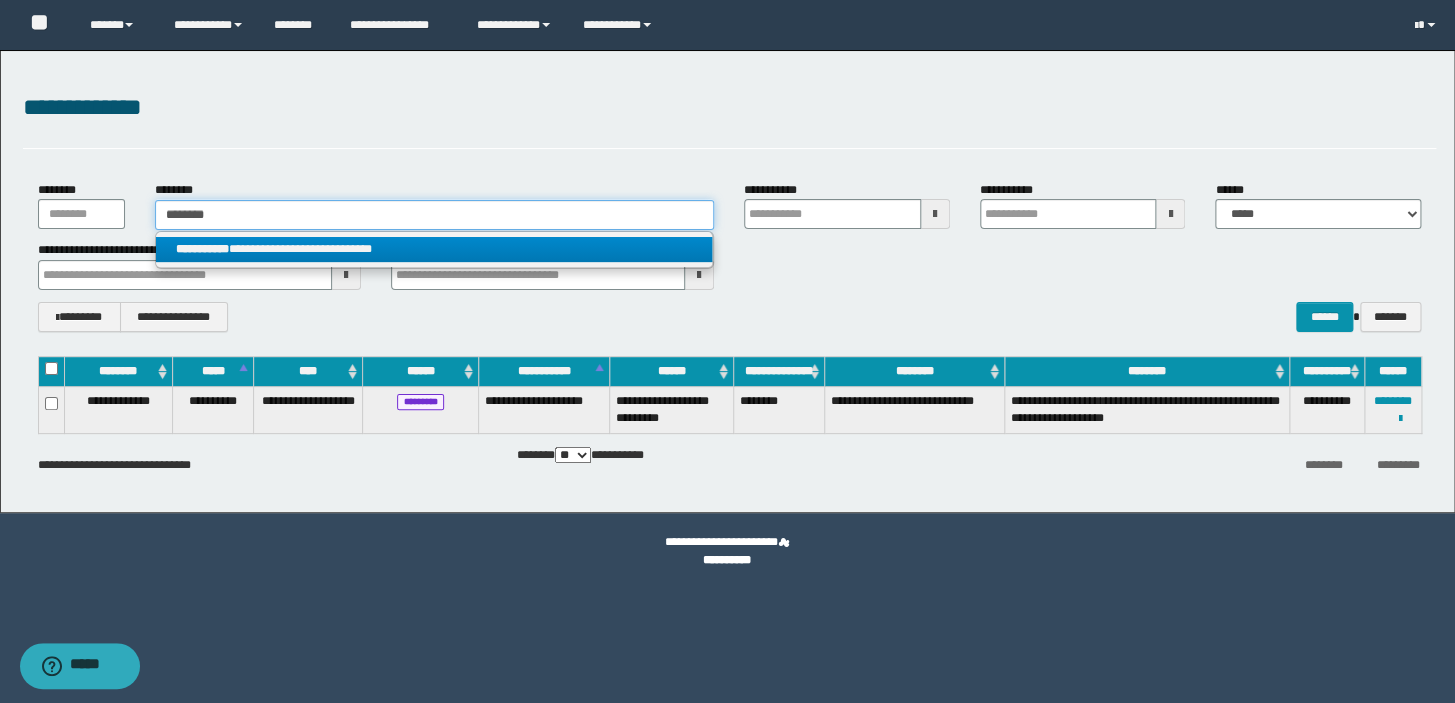 type 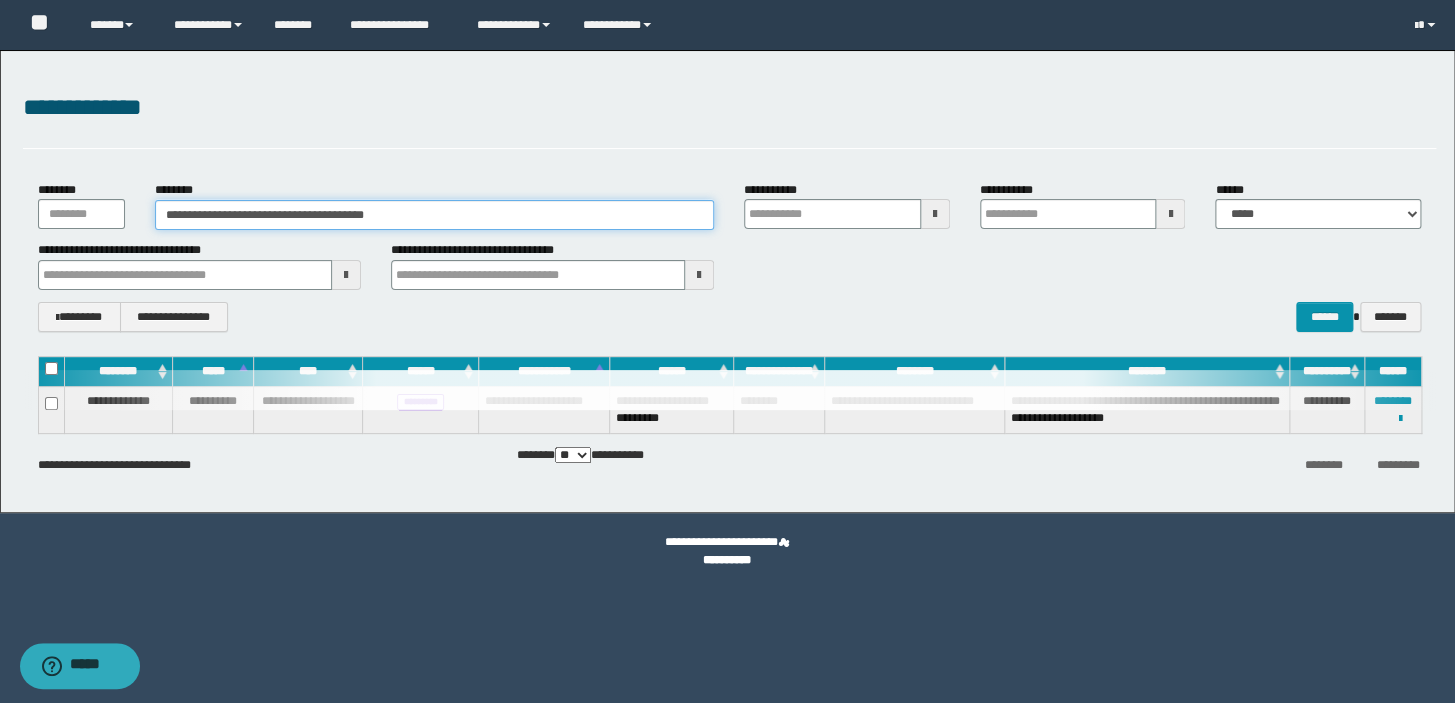 type 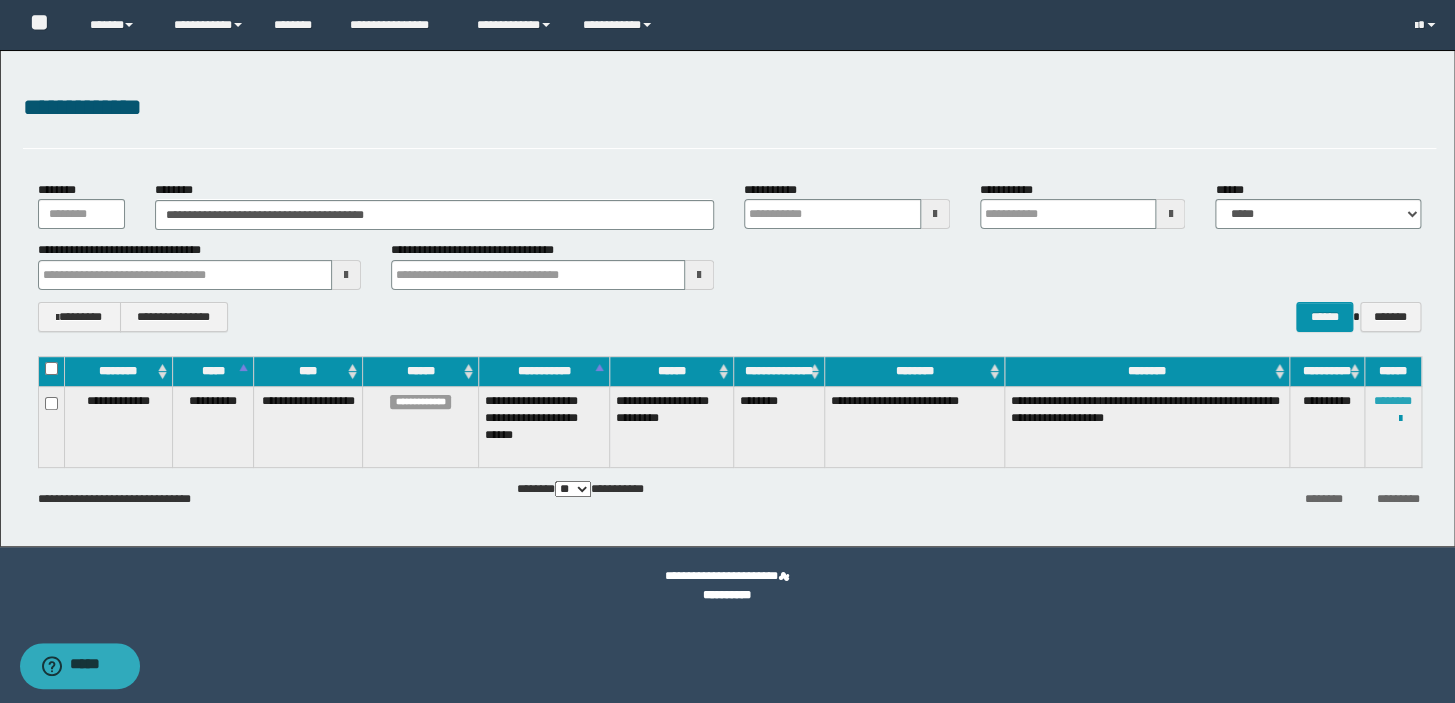 click on "********" at bounding box center (1393, 401) 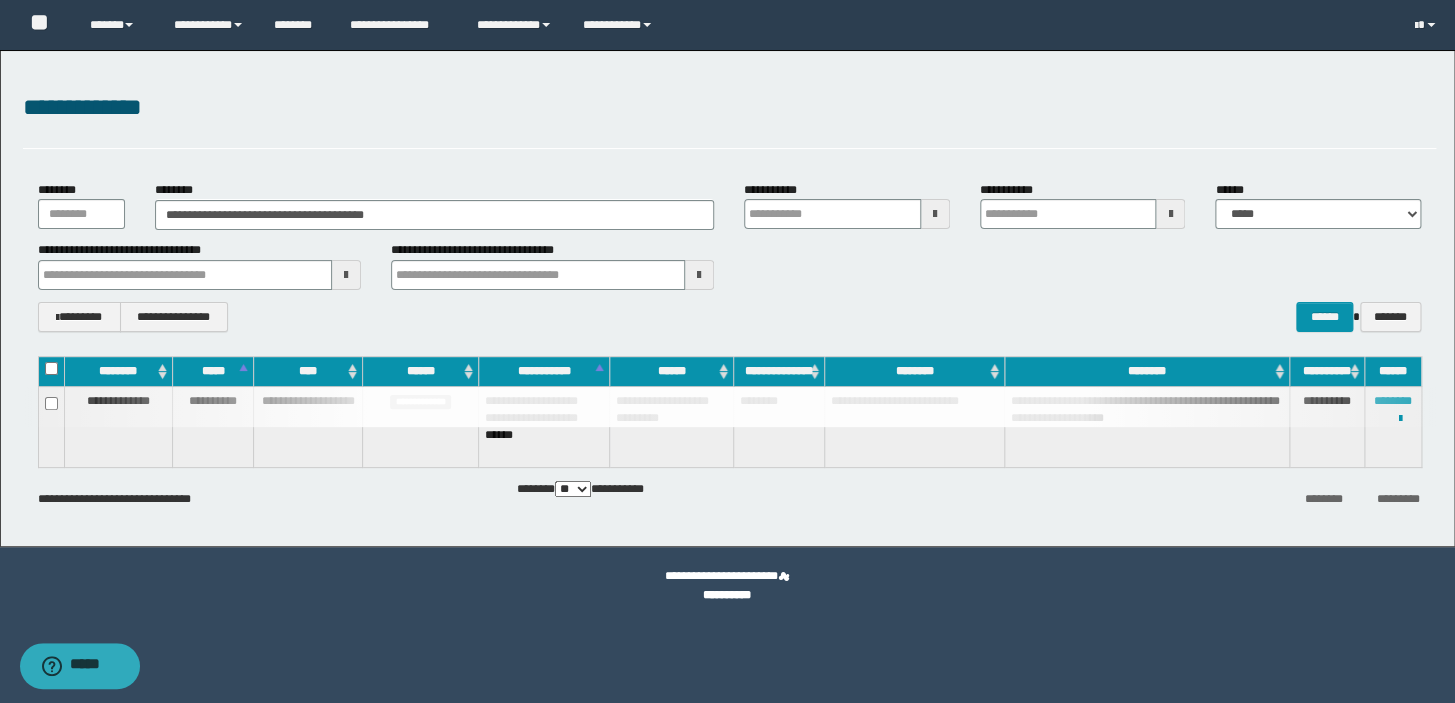 type 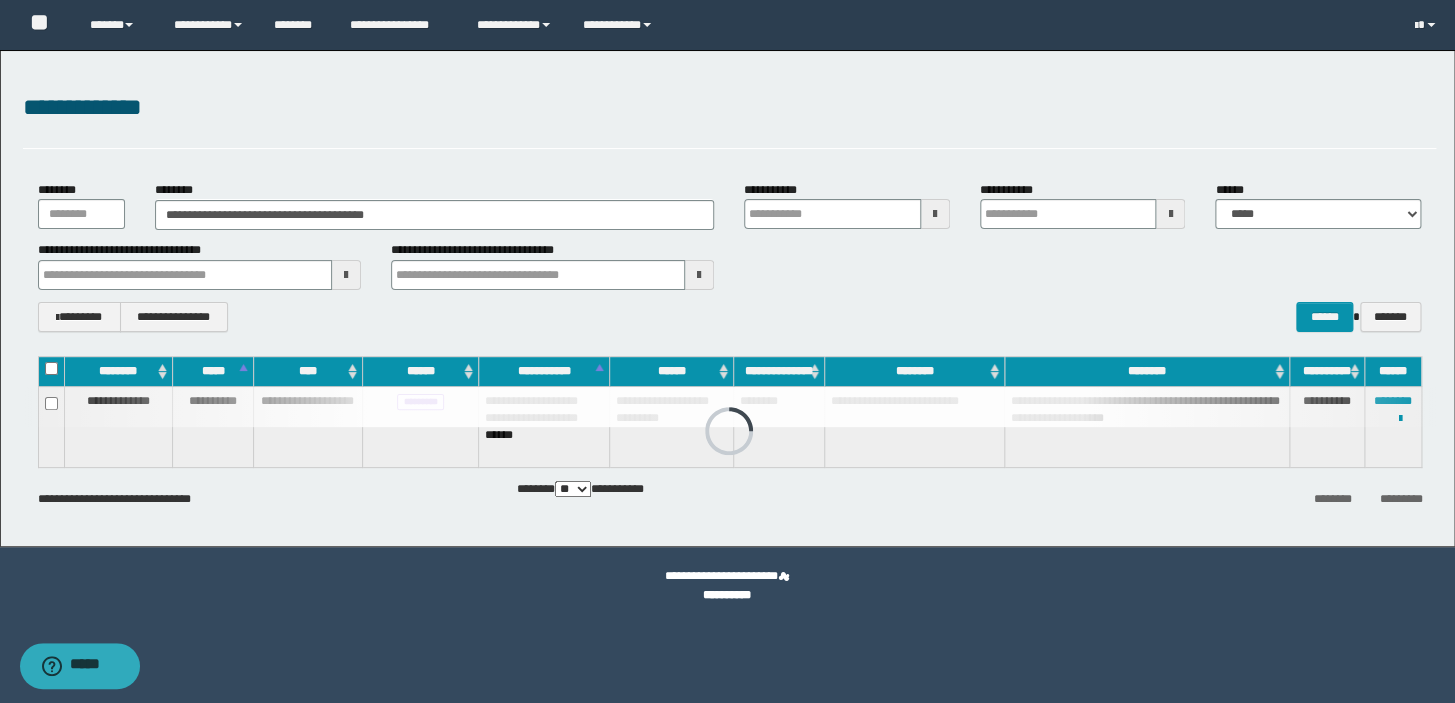 type 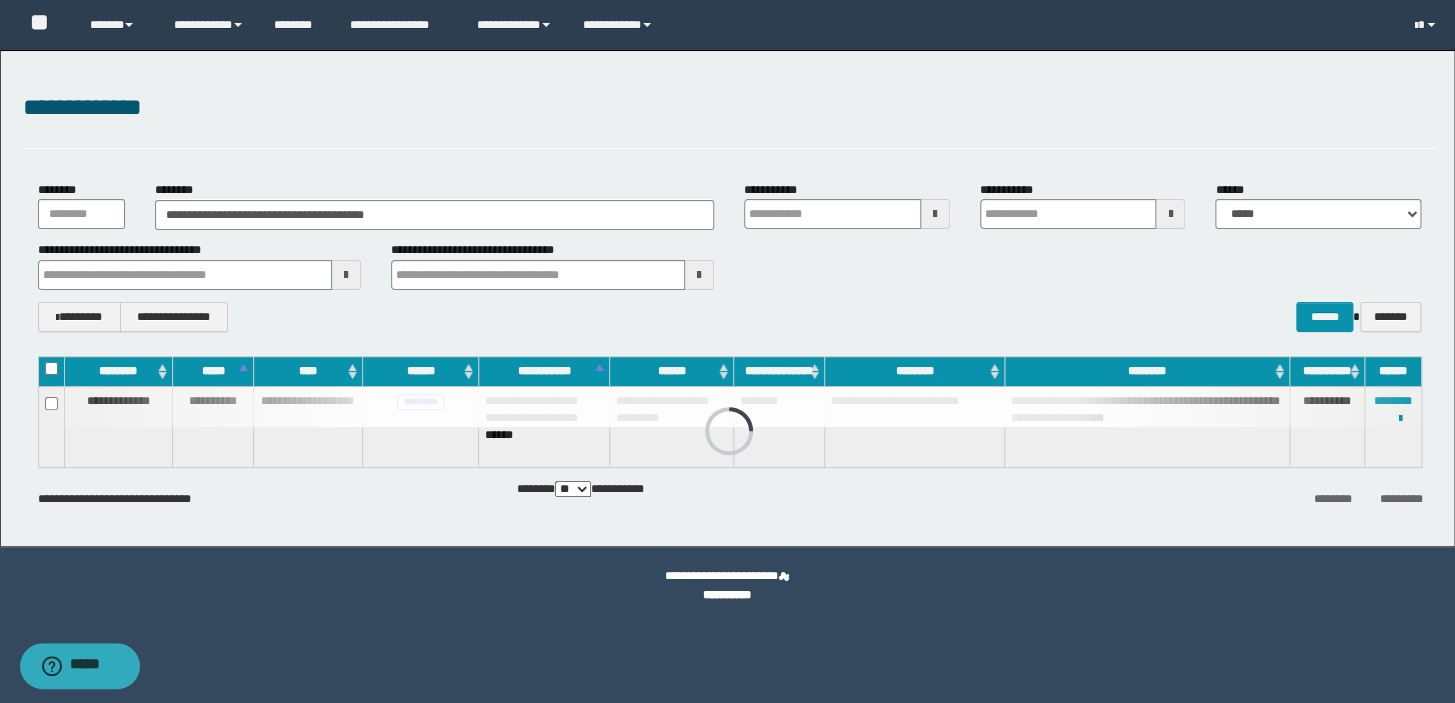 type 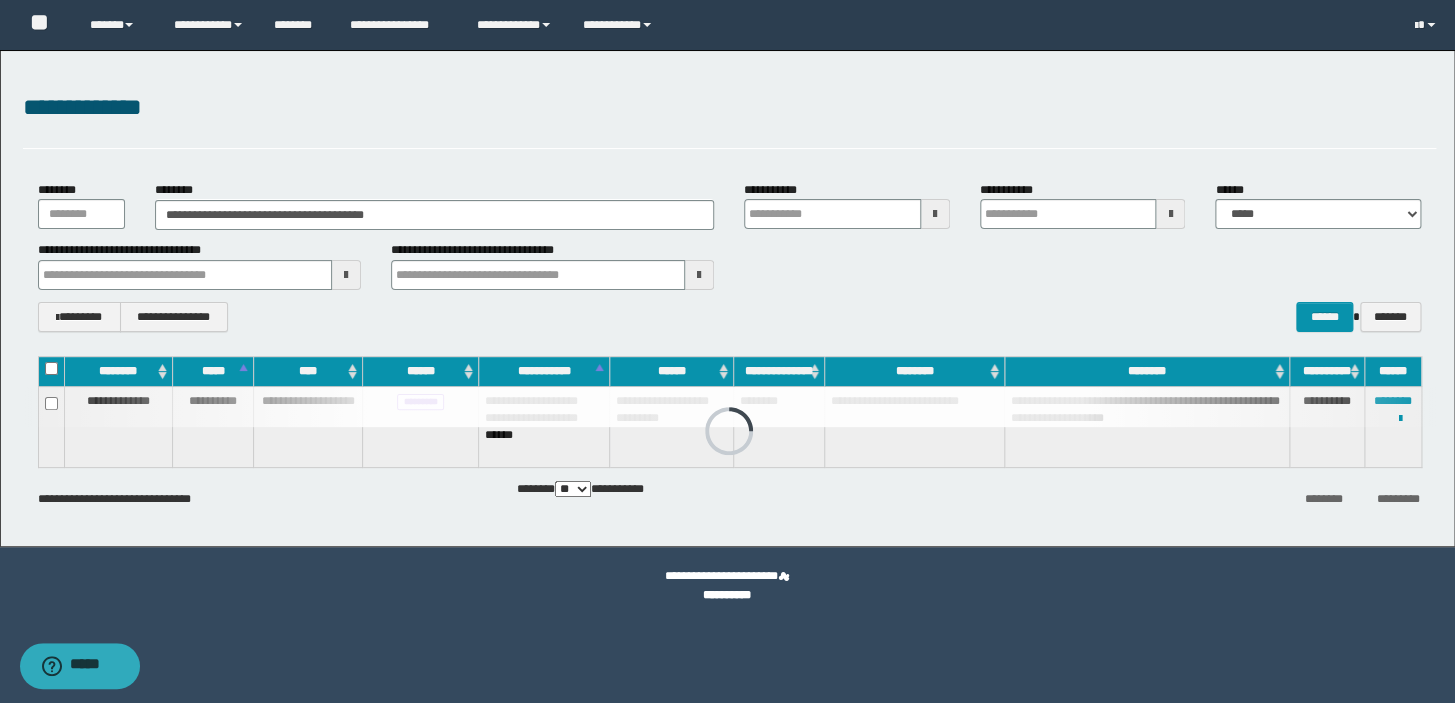 type 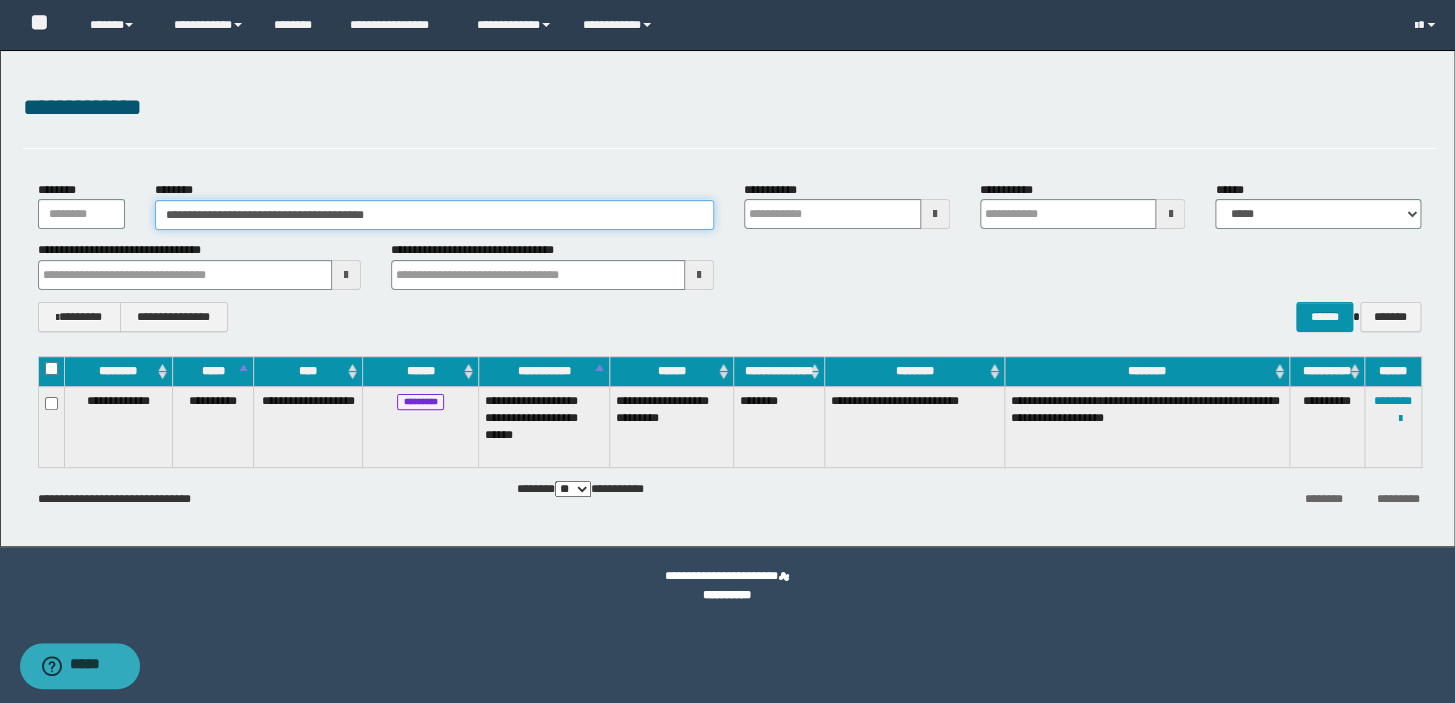 drag, startPoint x: 452, startPoint y: 208, endPoint x: 0, endPoint y: 214, distance: 452.03983 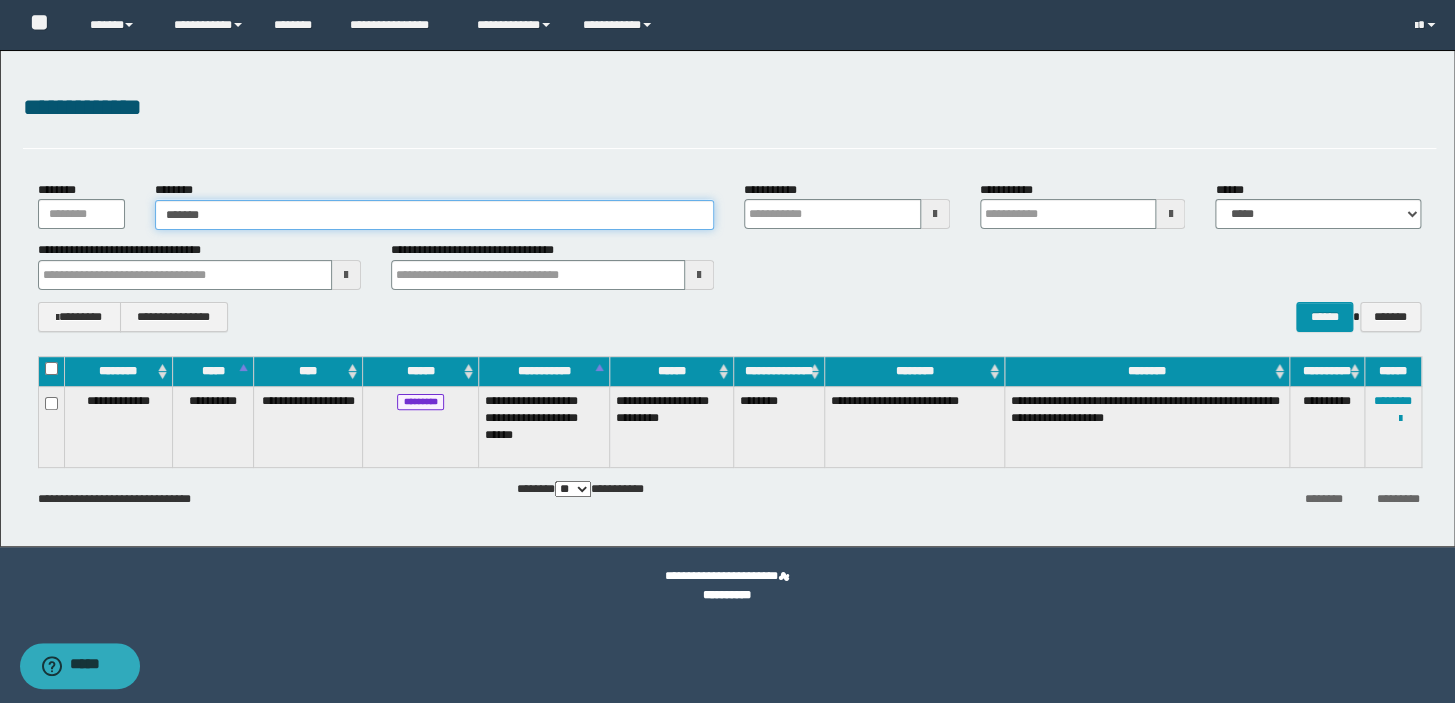 type on "********" 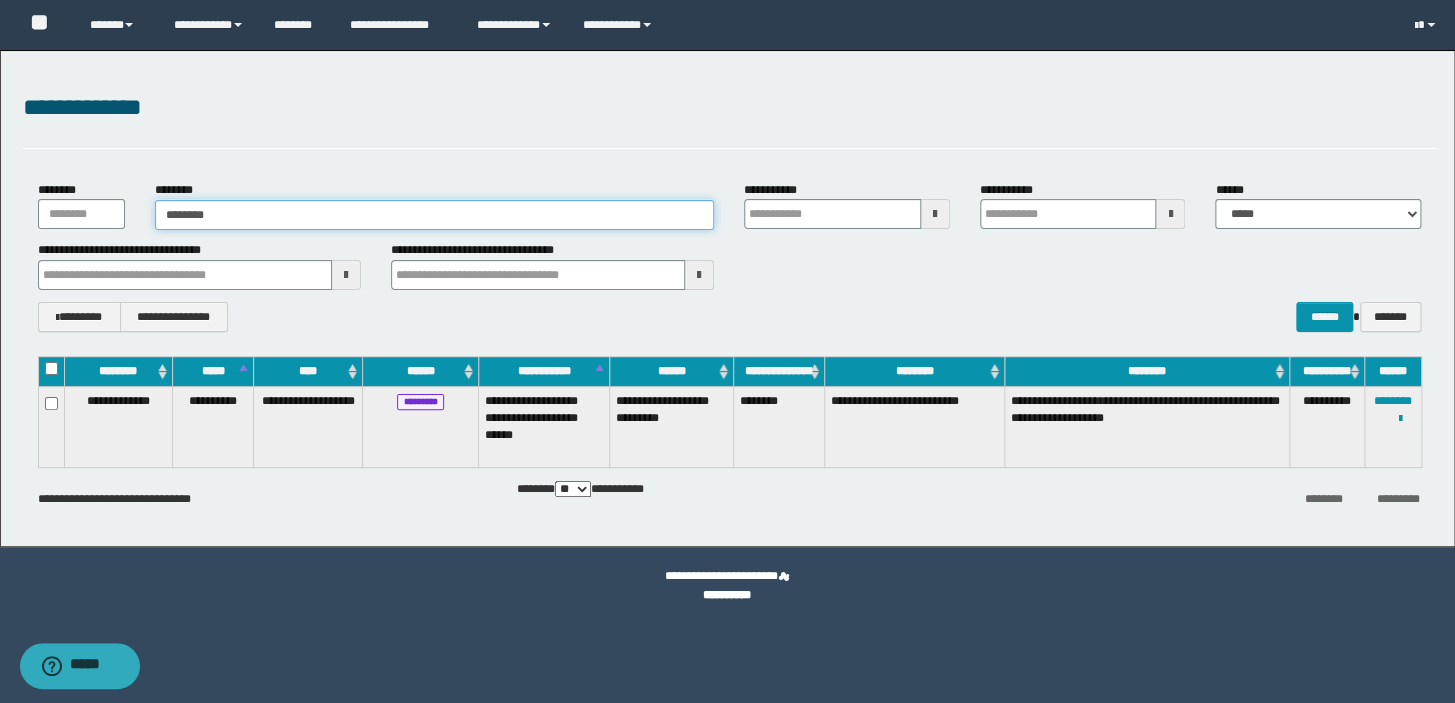 type on "********" 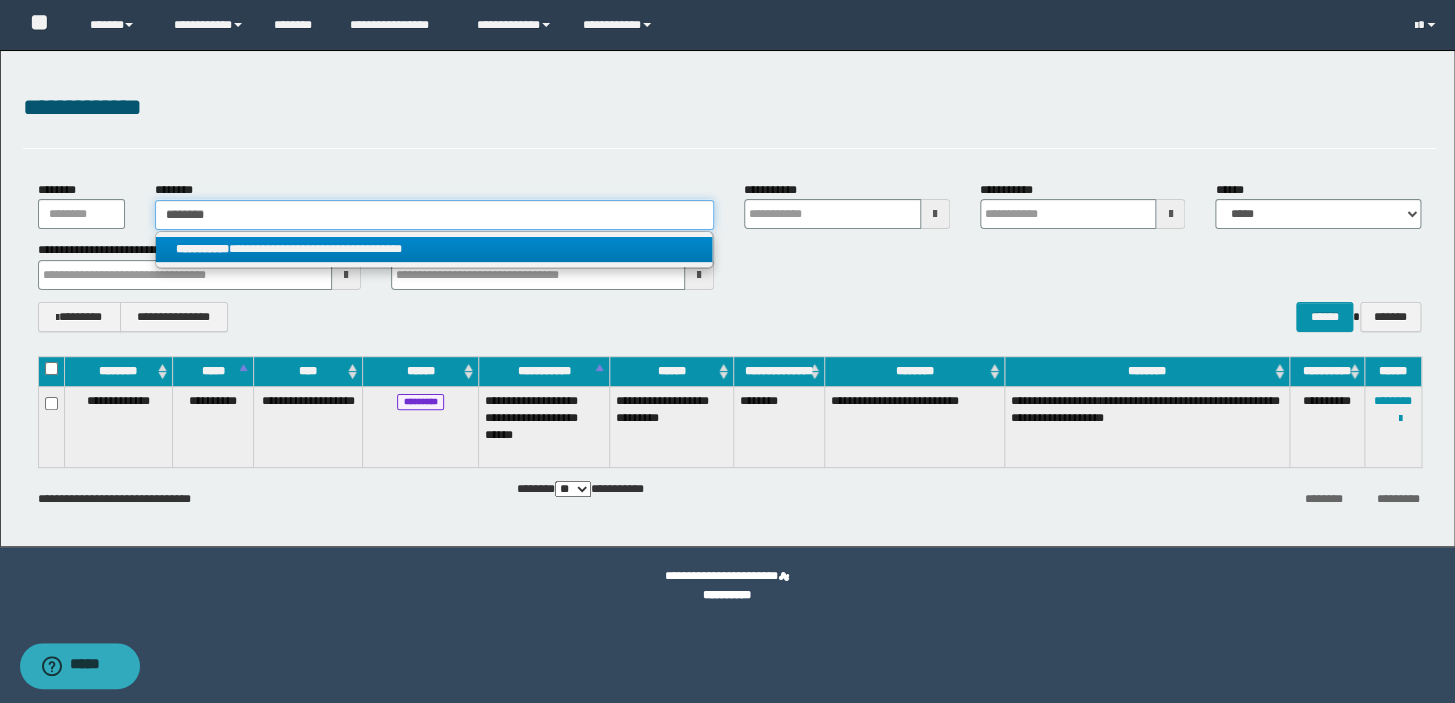 type on "********" 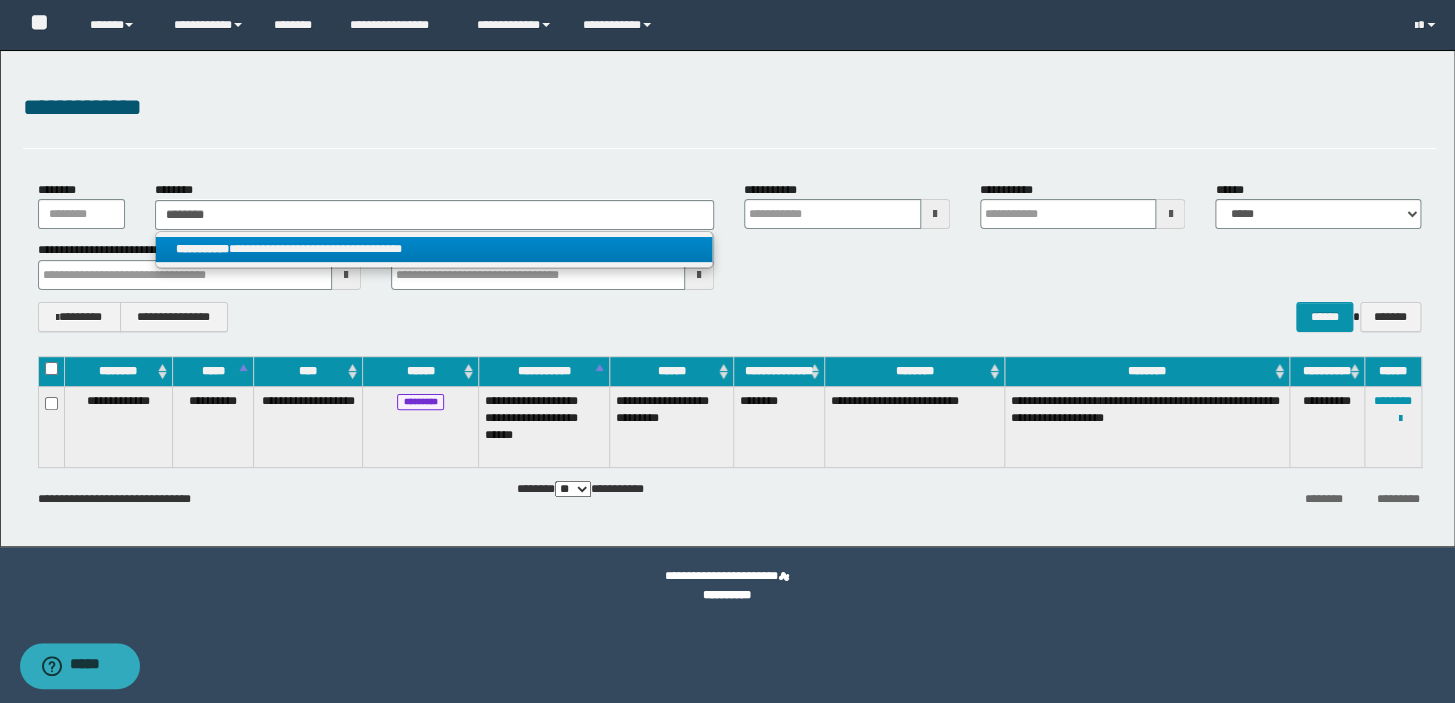 click on "**********" at bounding box center (434, 249) 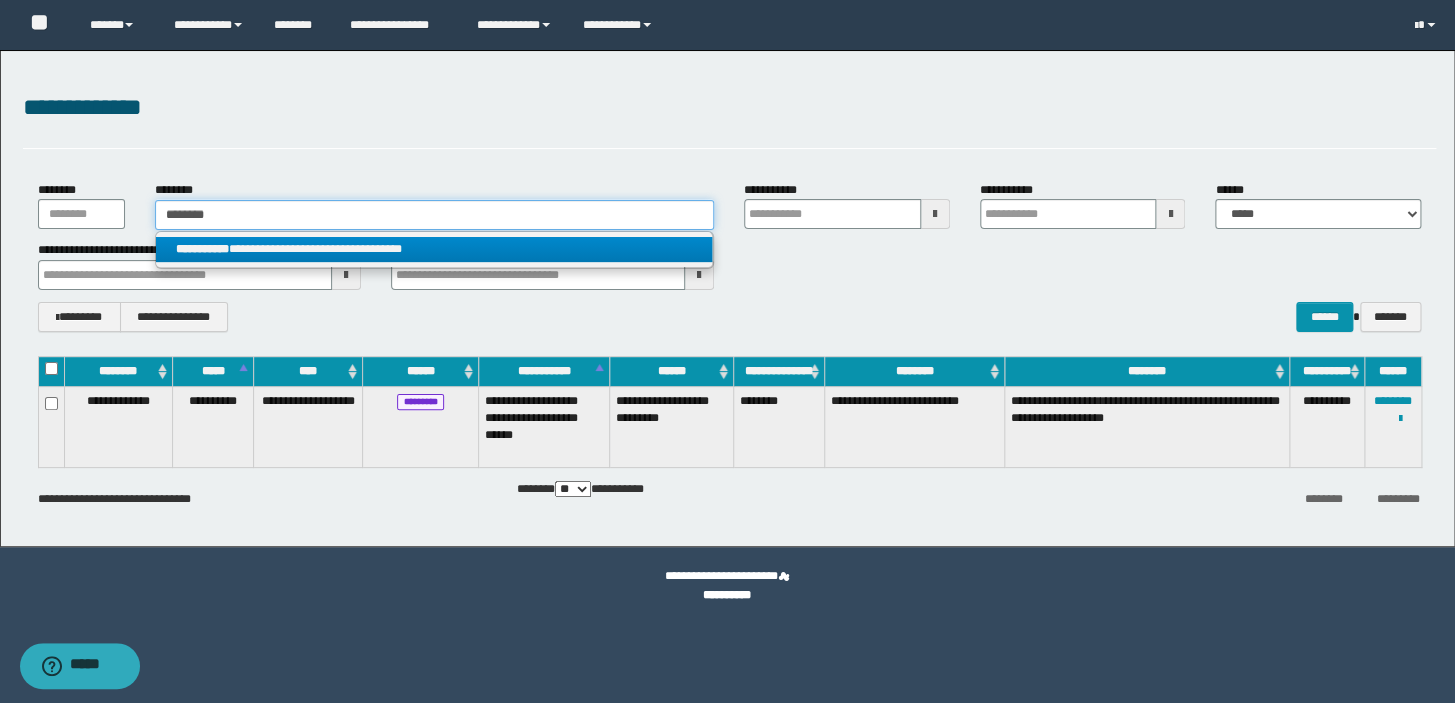 type 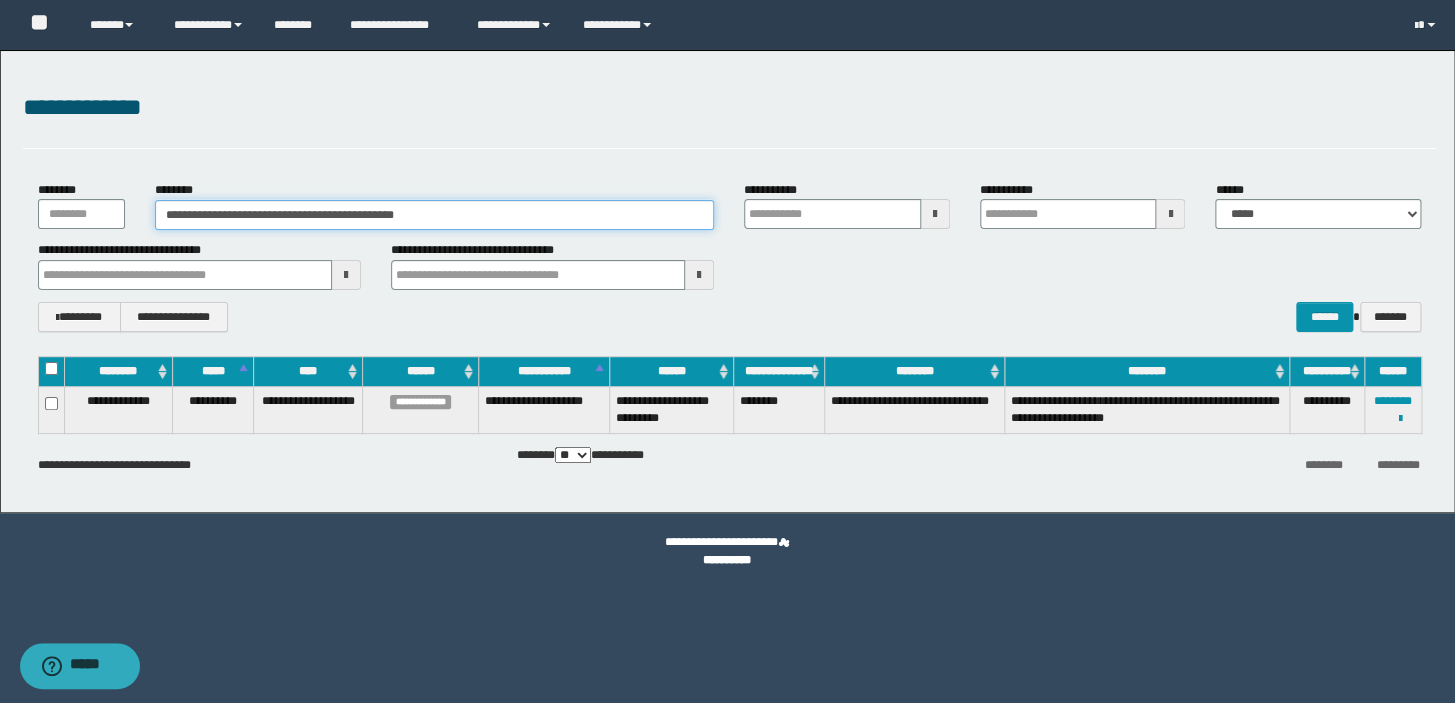type 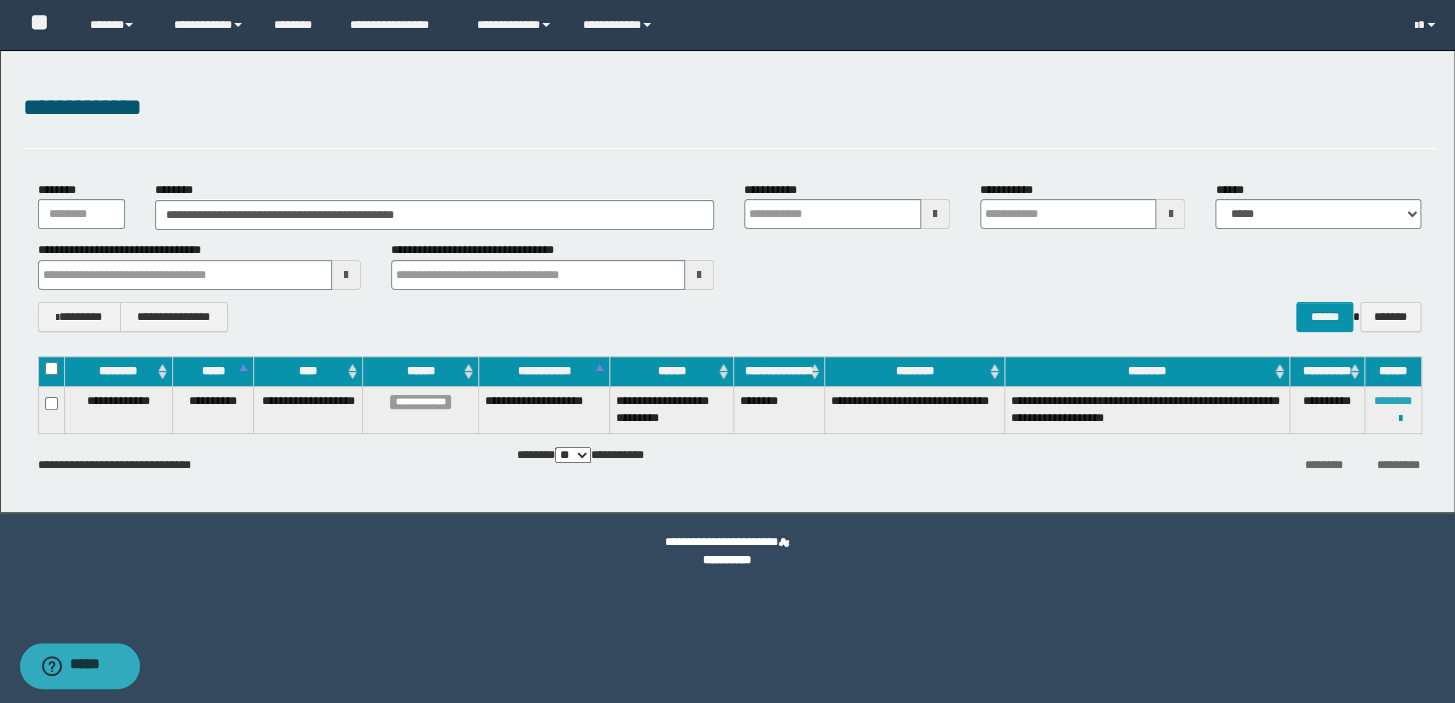 click on "********" at bounding box center [1393, 401] 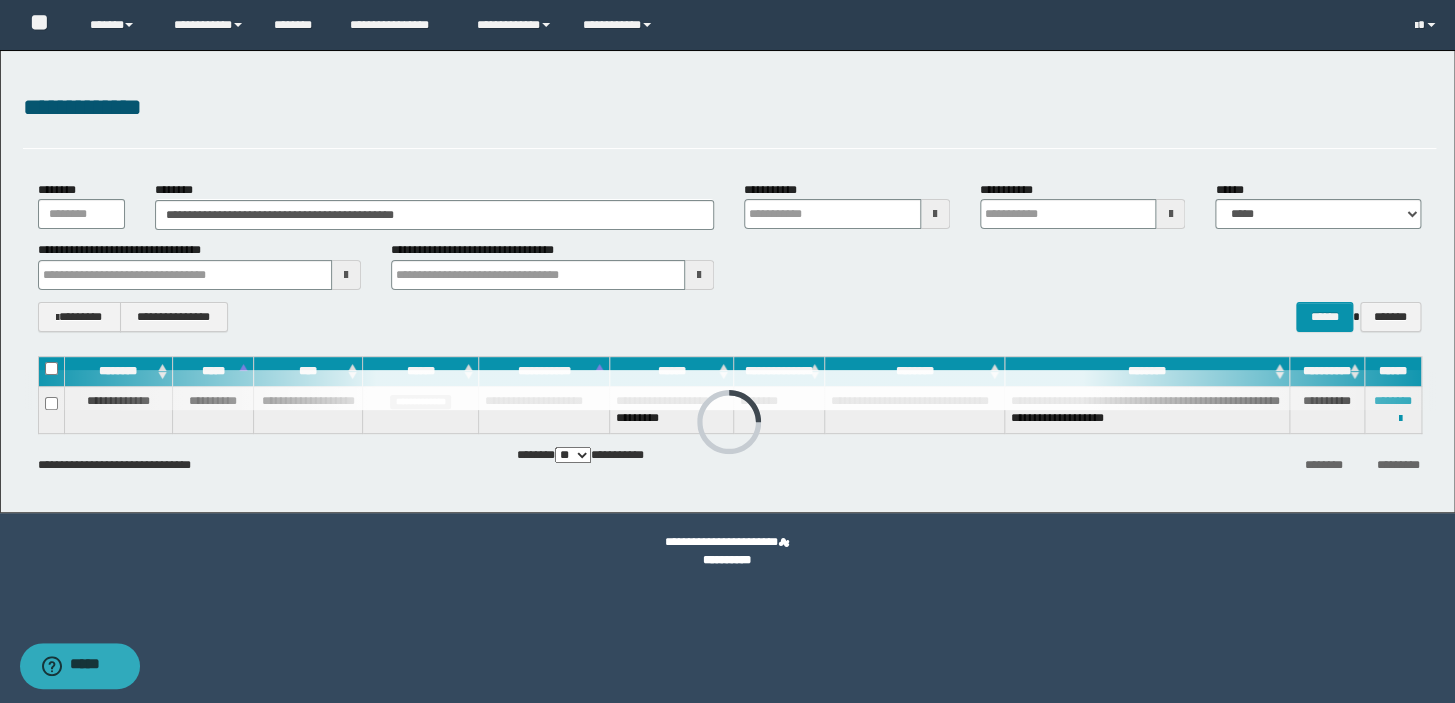 type 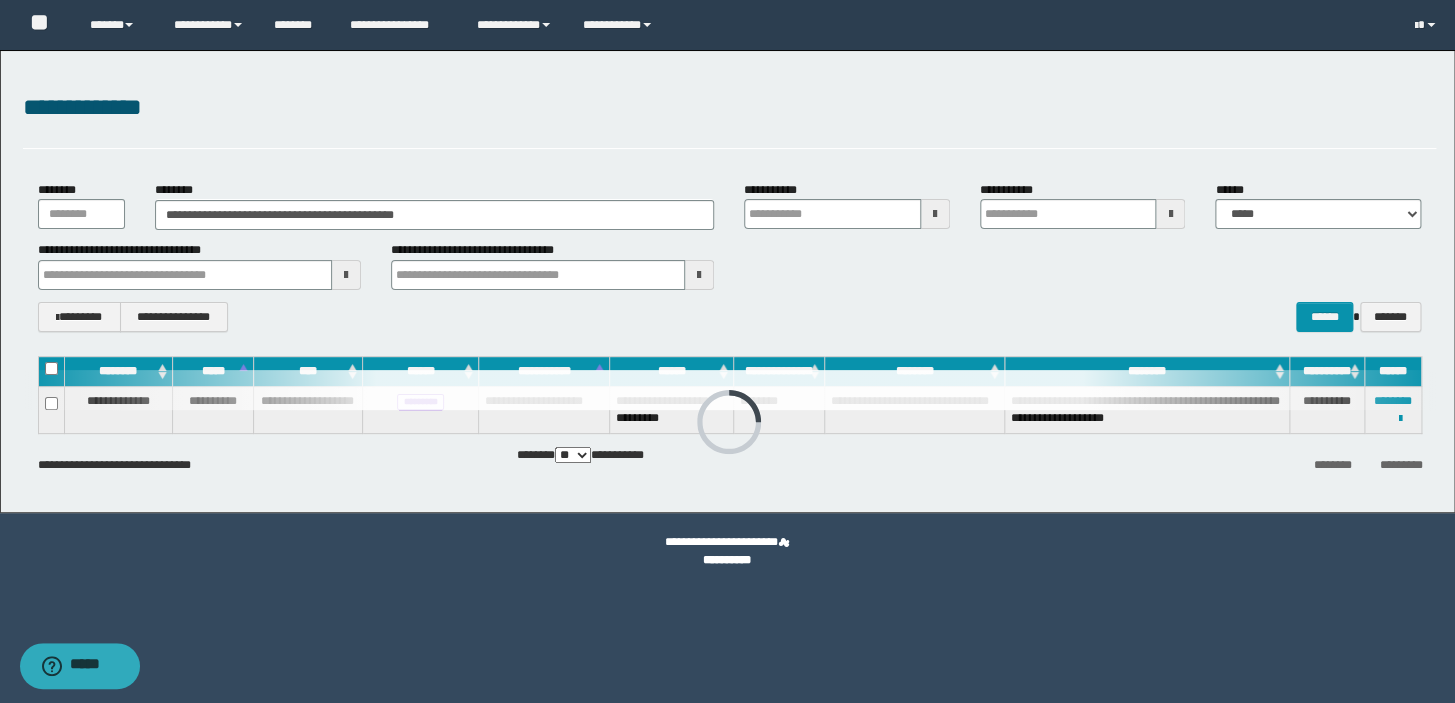 type 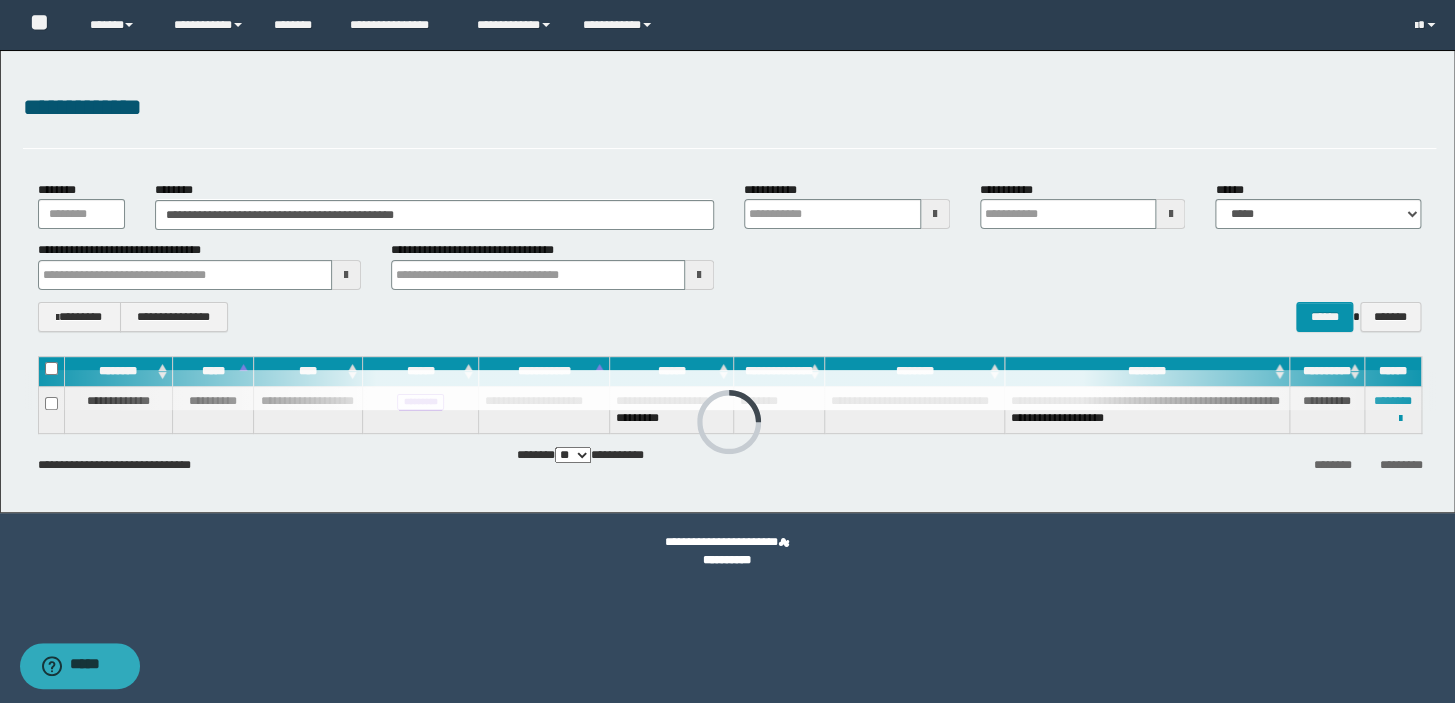 type 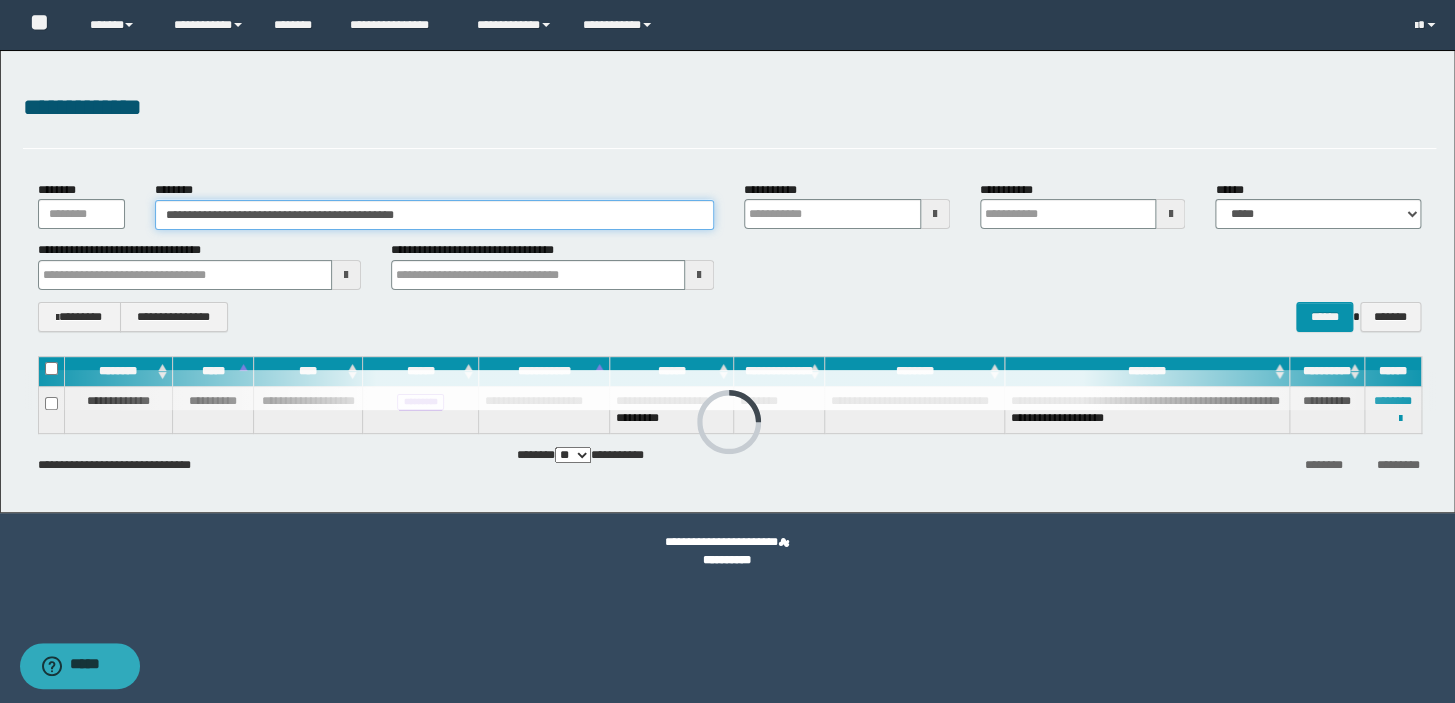 drag, startPoint x: 451, startPoint y: 218, endPoint x: 0, endPoint y: 212, distance: 451.03992 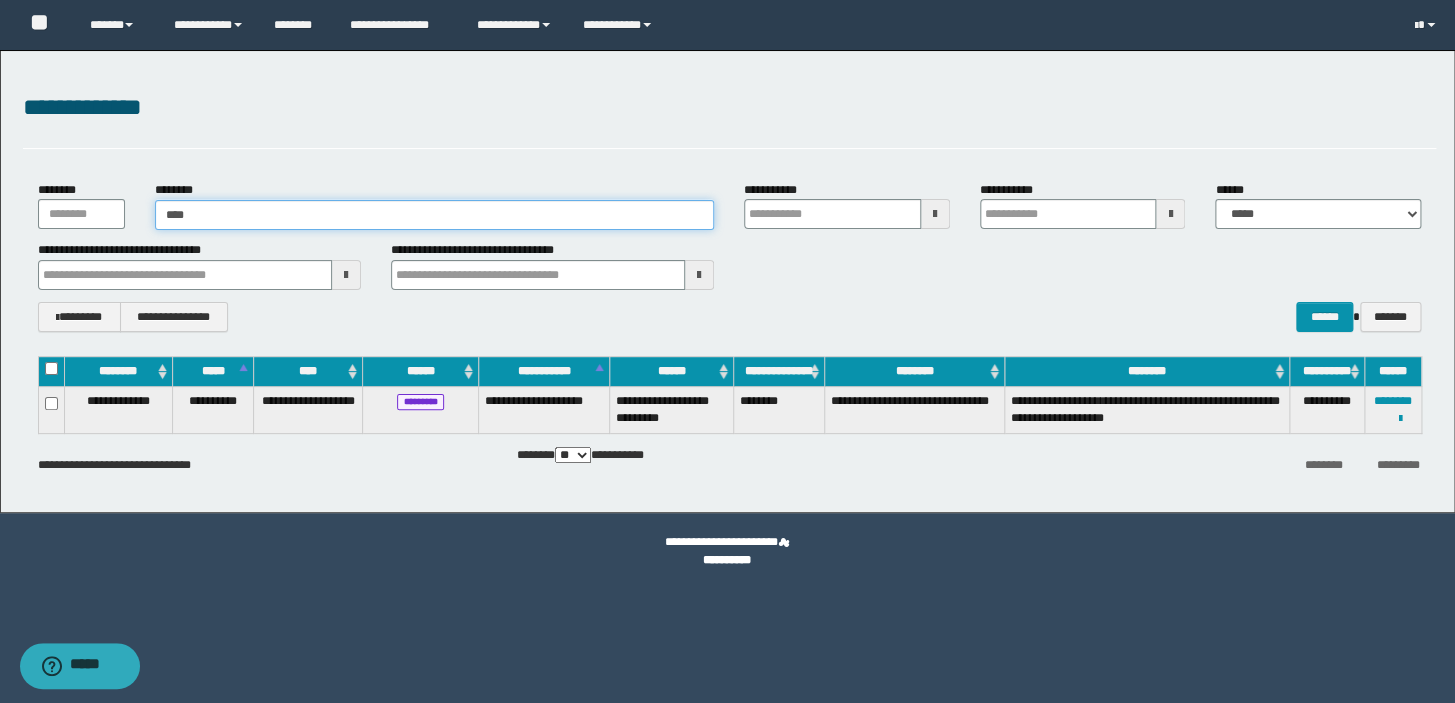 type on "*****" 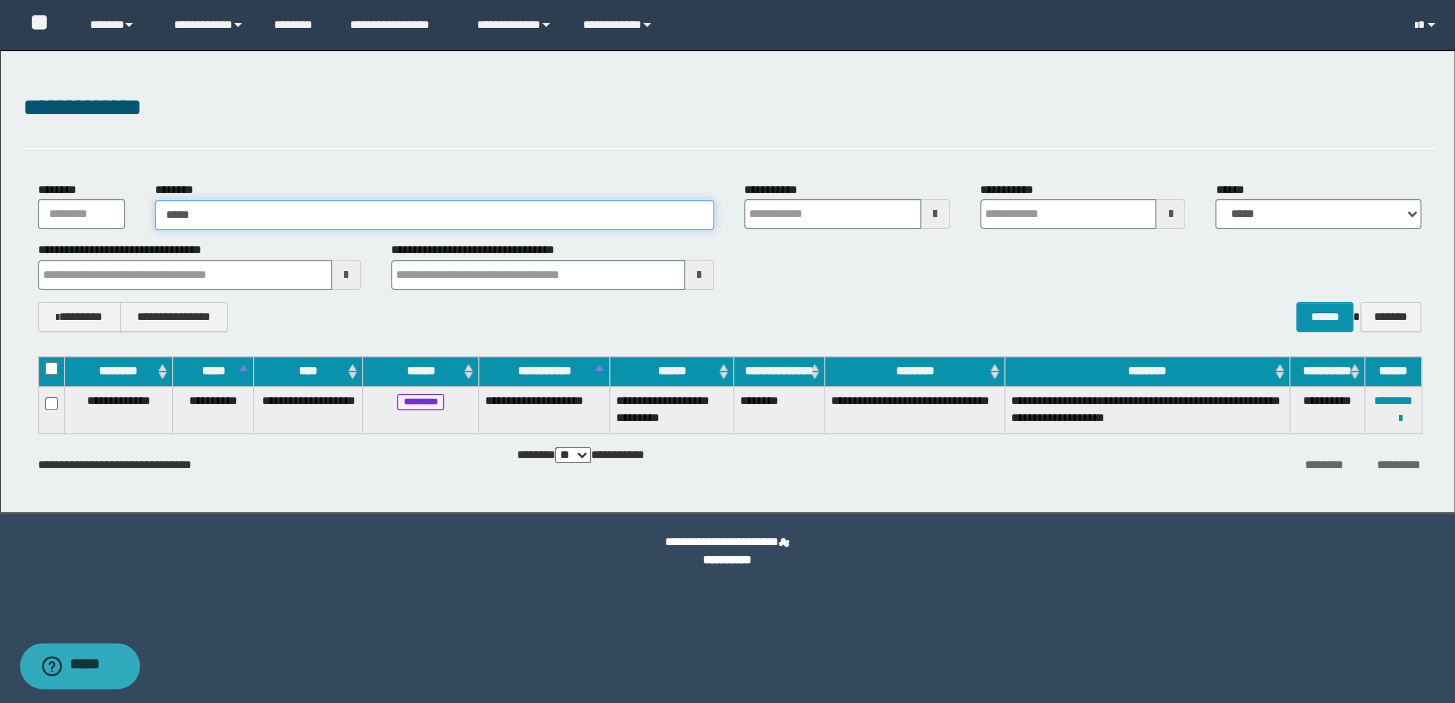 type on "*****" 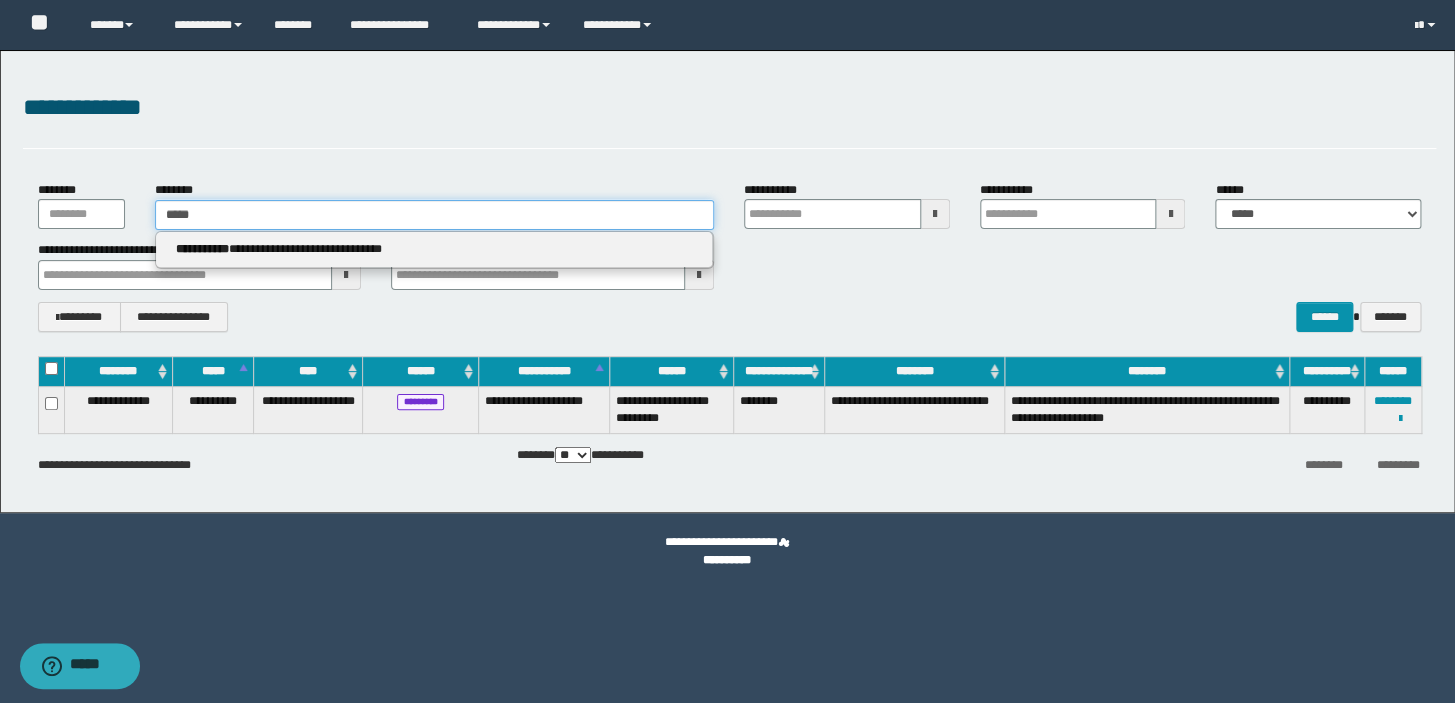 type 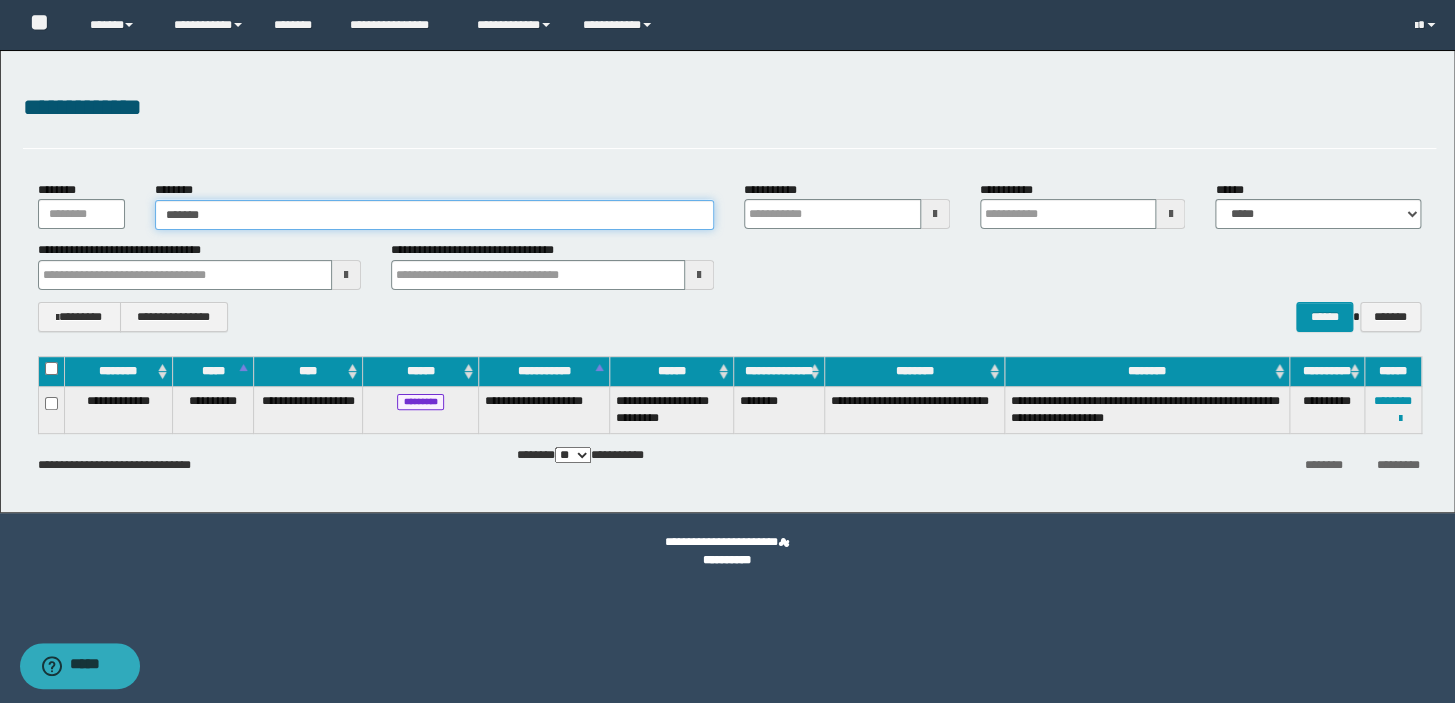 type on "********" 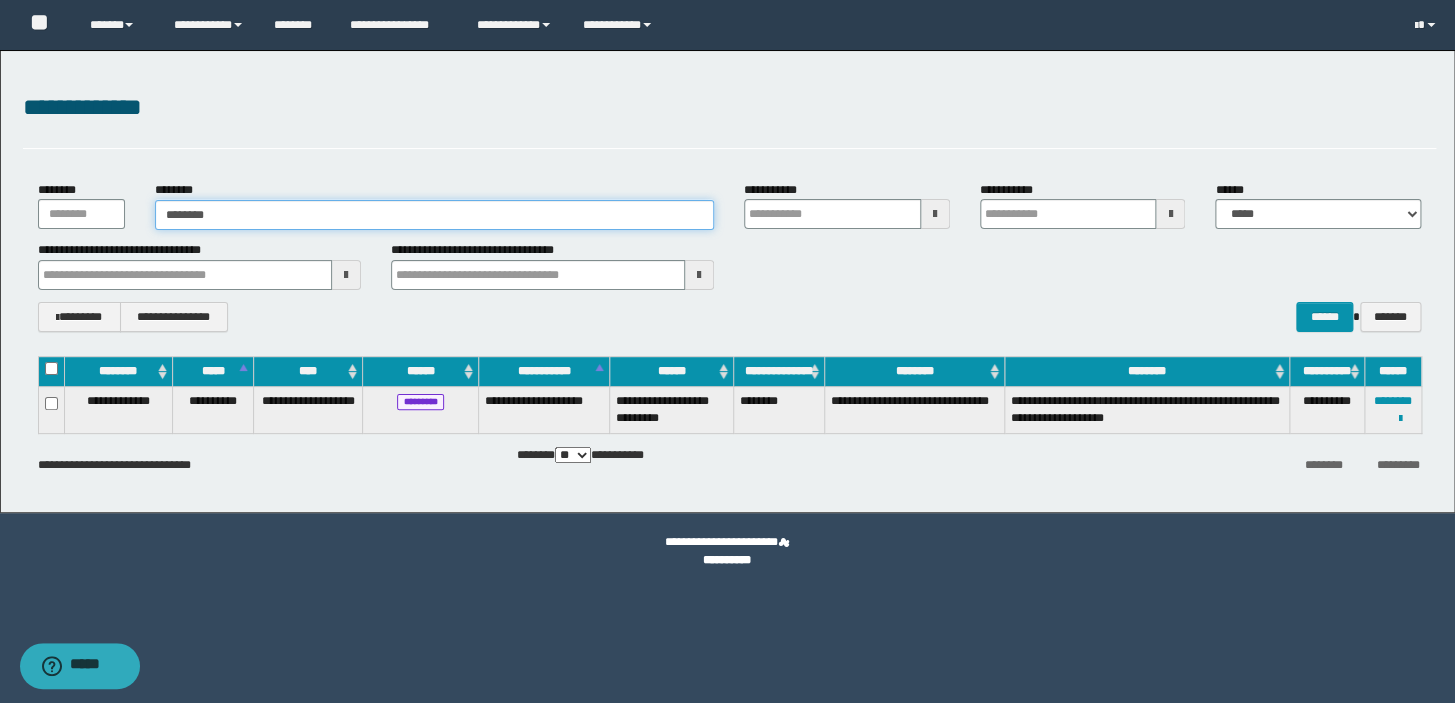type on "********" 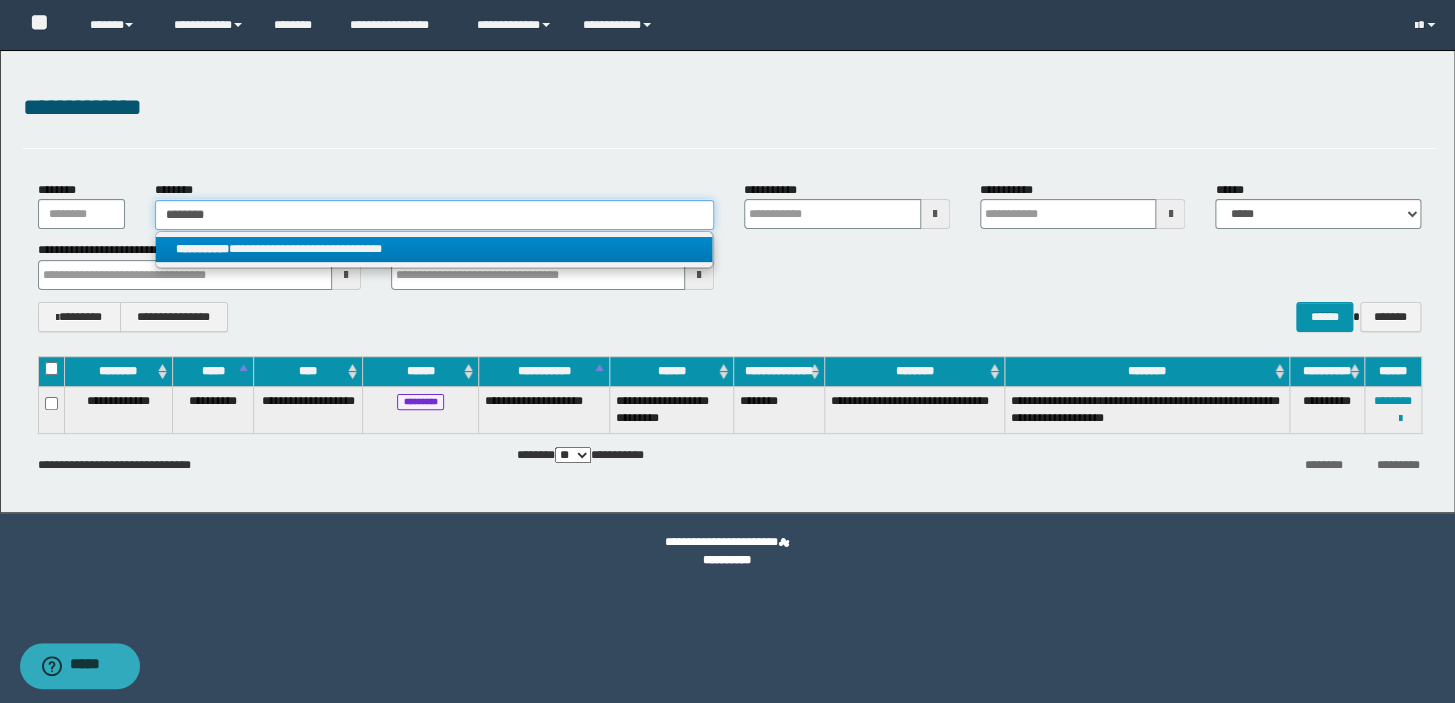 type on "********" 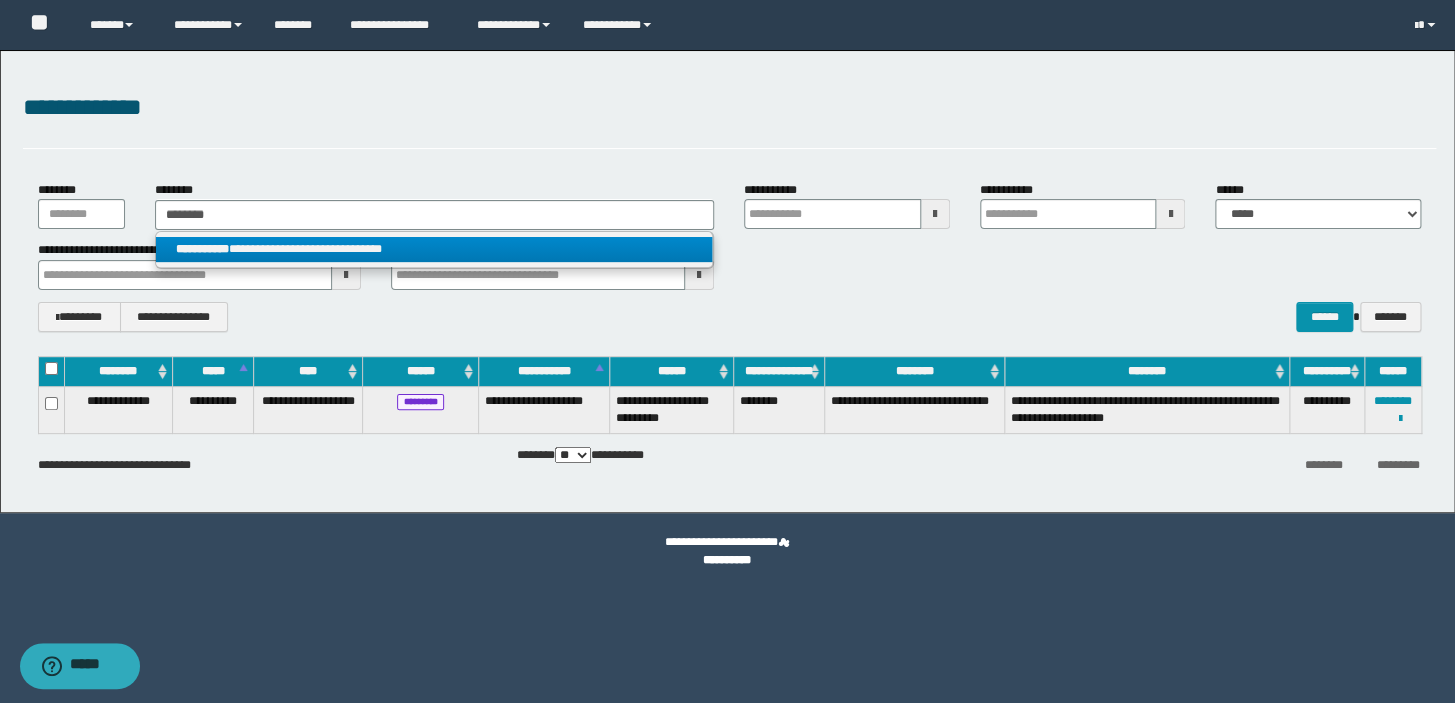 click on "**********" at bounding box center [434, 249] 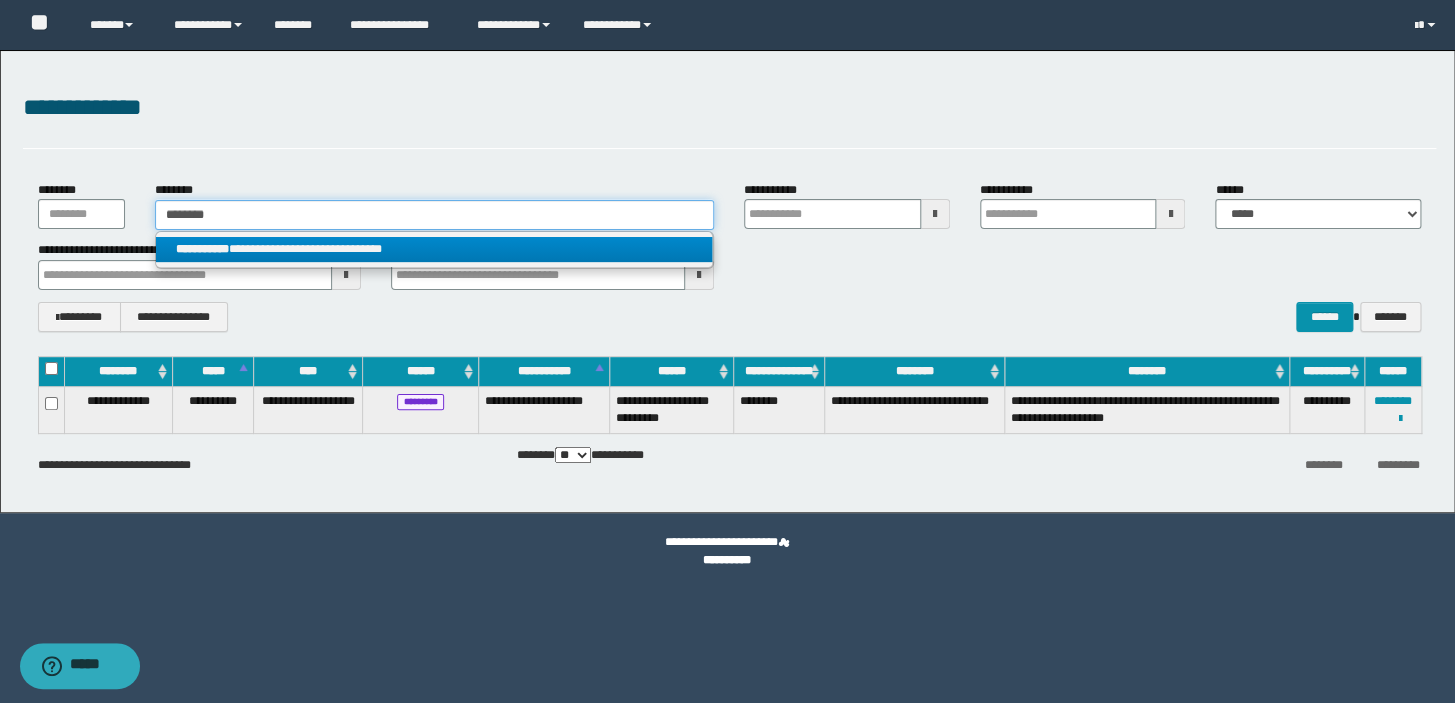 type 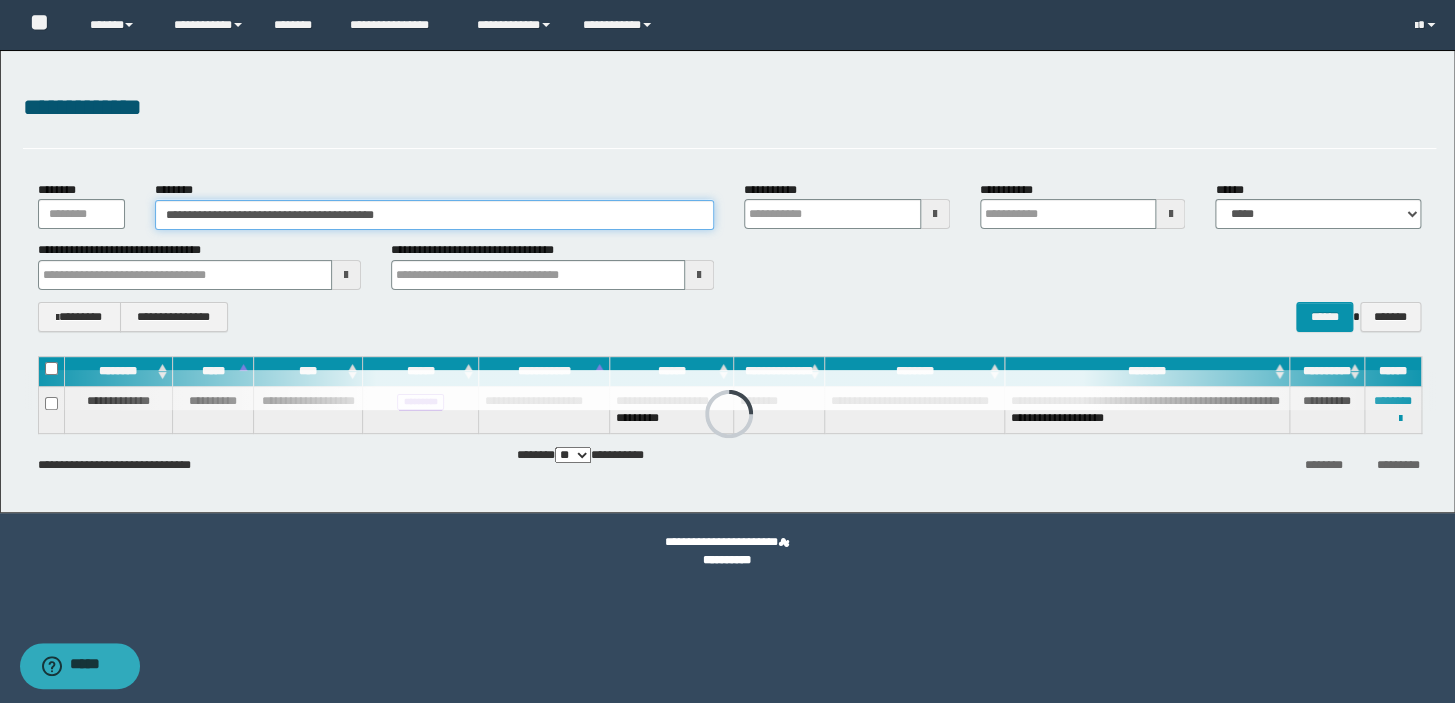 type 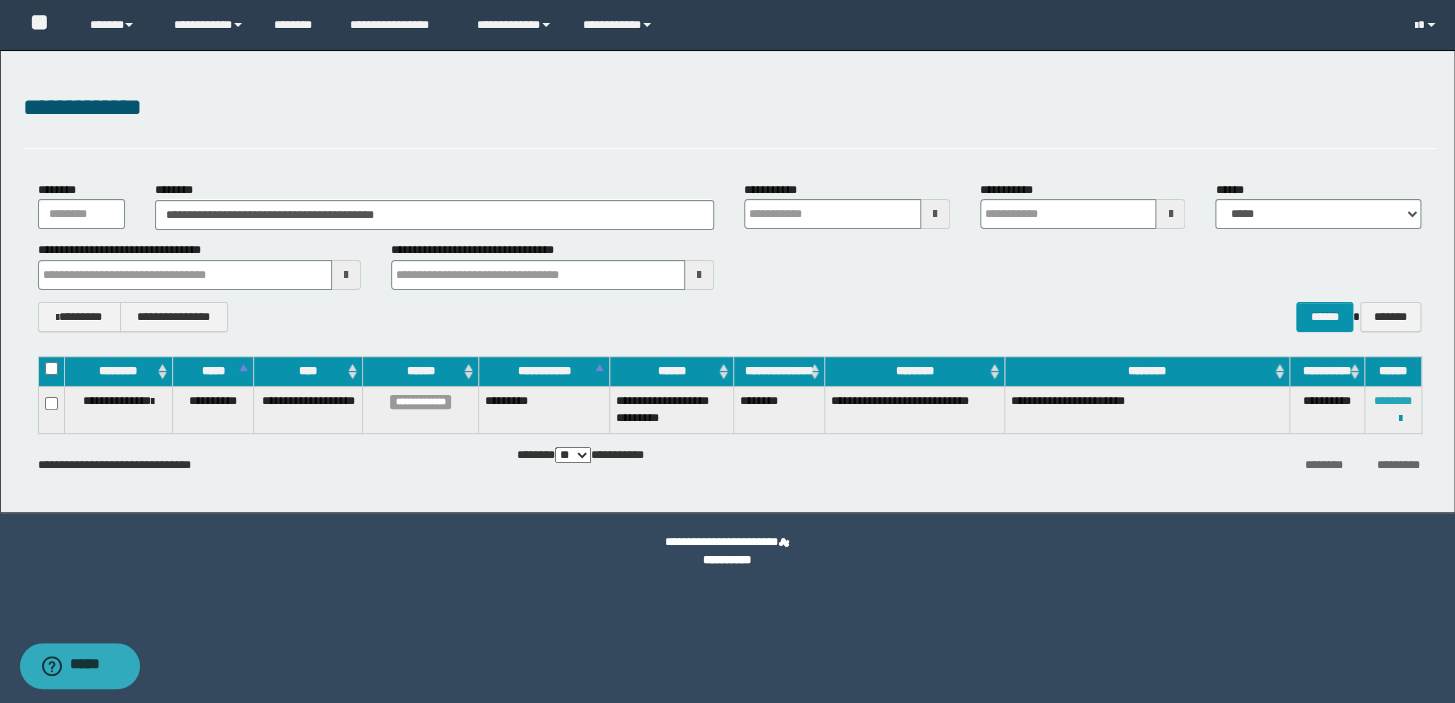 click on "********" at bounding box center (1393, 401) 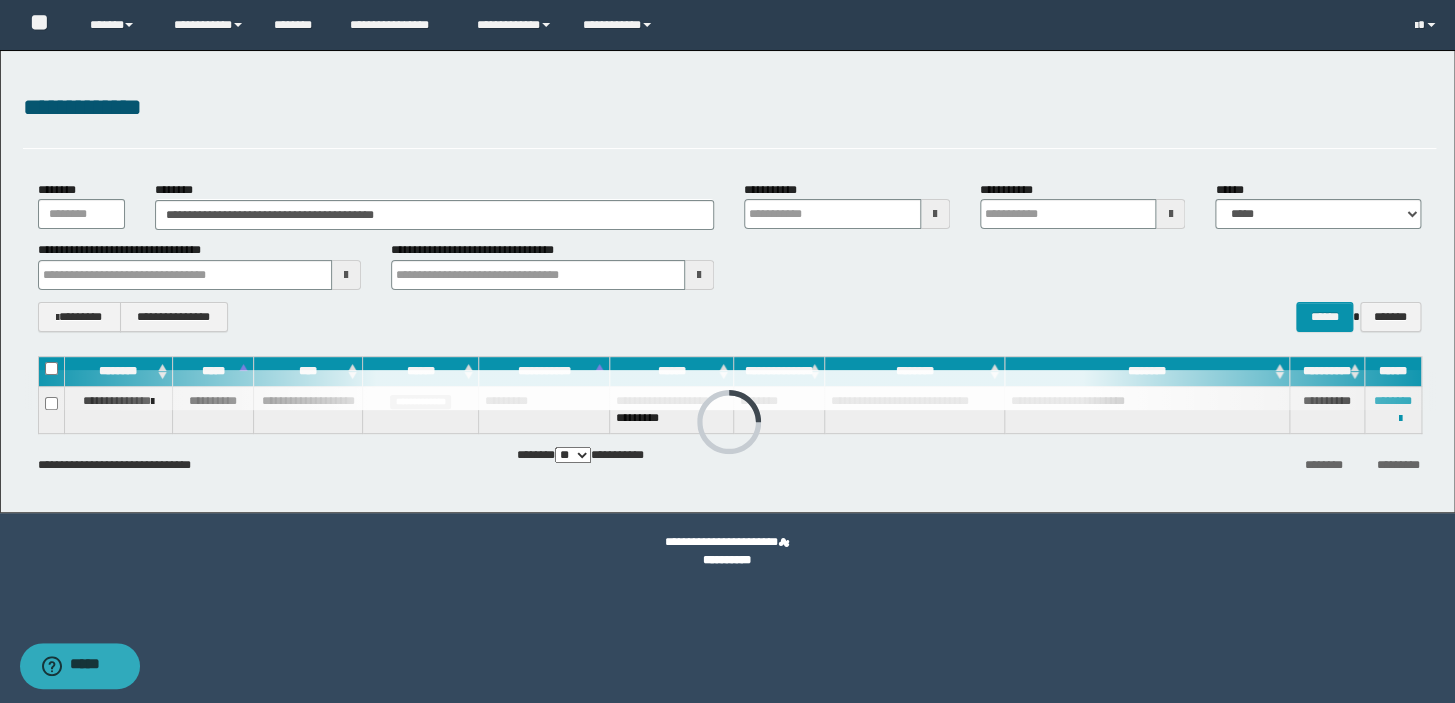 type 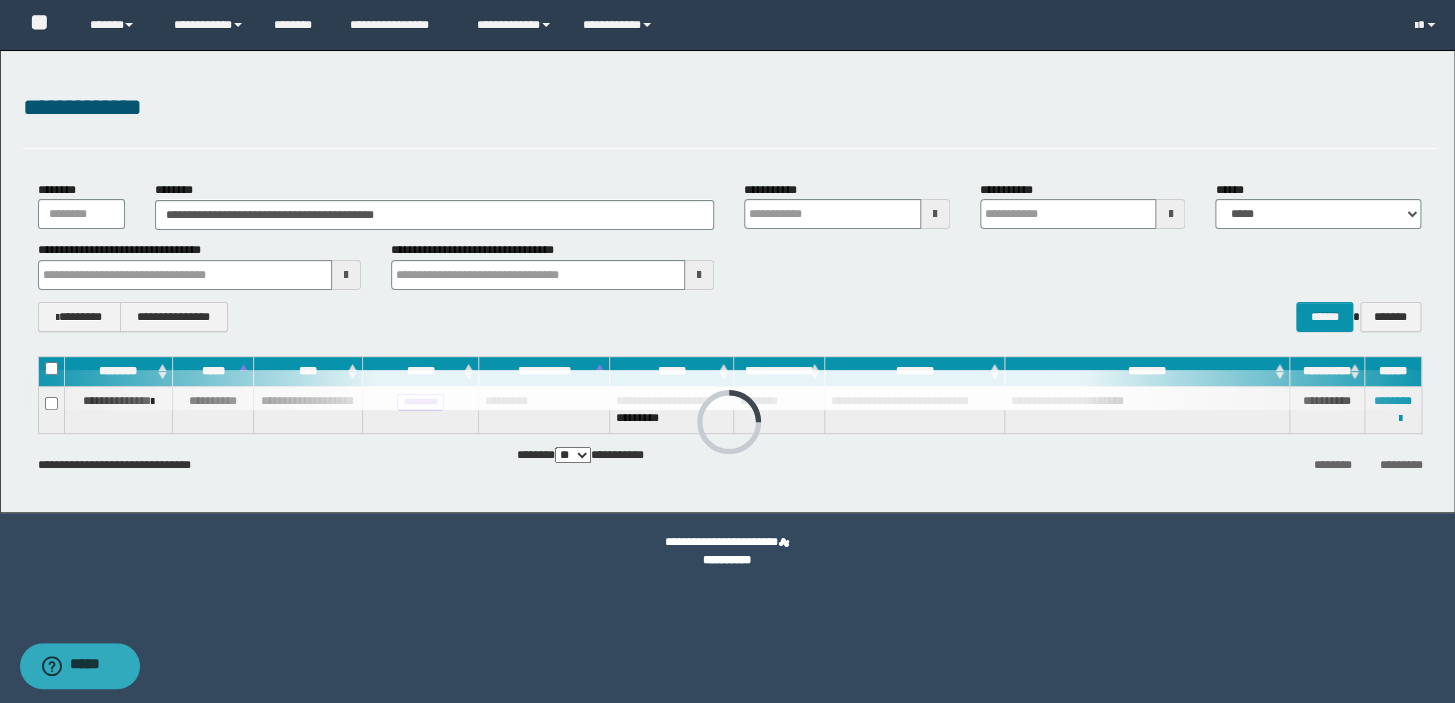 type 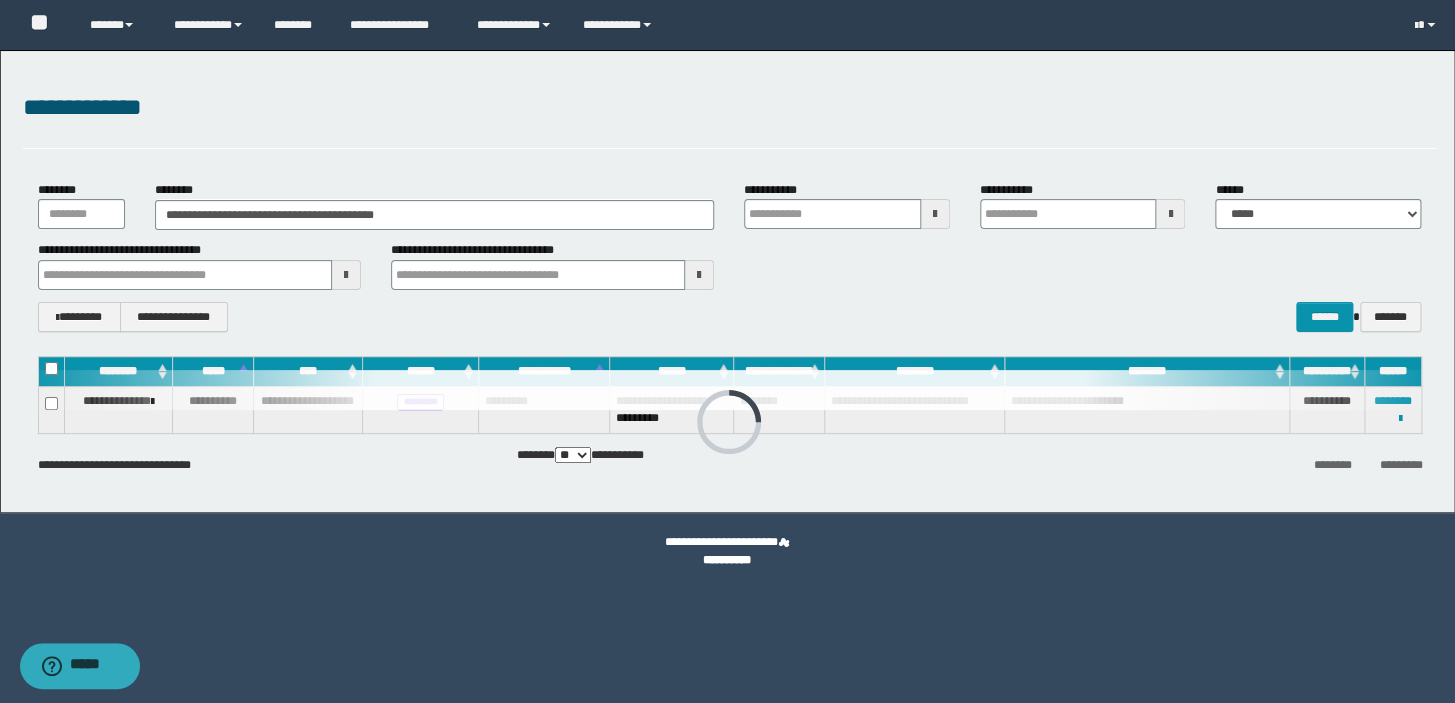 type 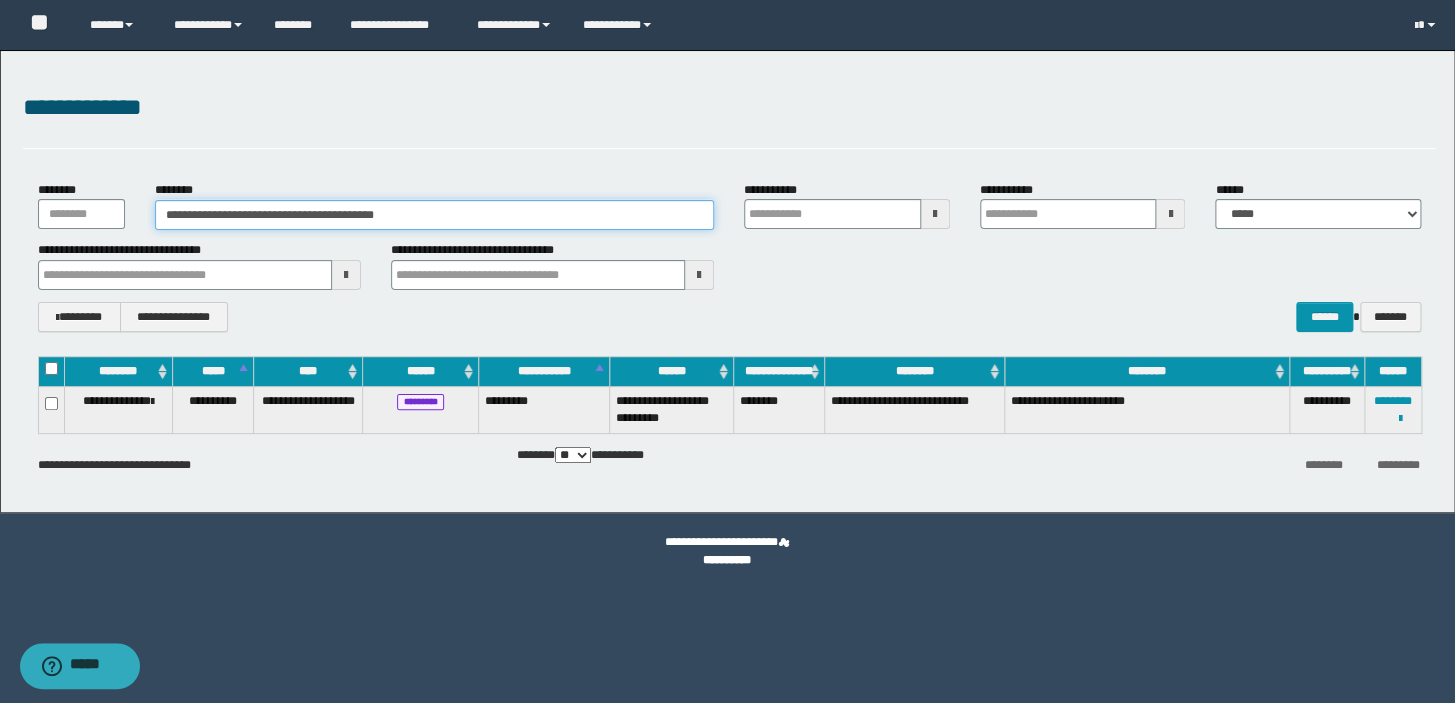 drag, startPoint x: 426, startPoint y: 211, endPoint x: 0, endPoint y: 223, distance: 426.16898 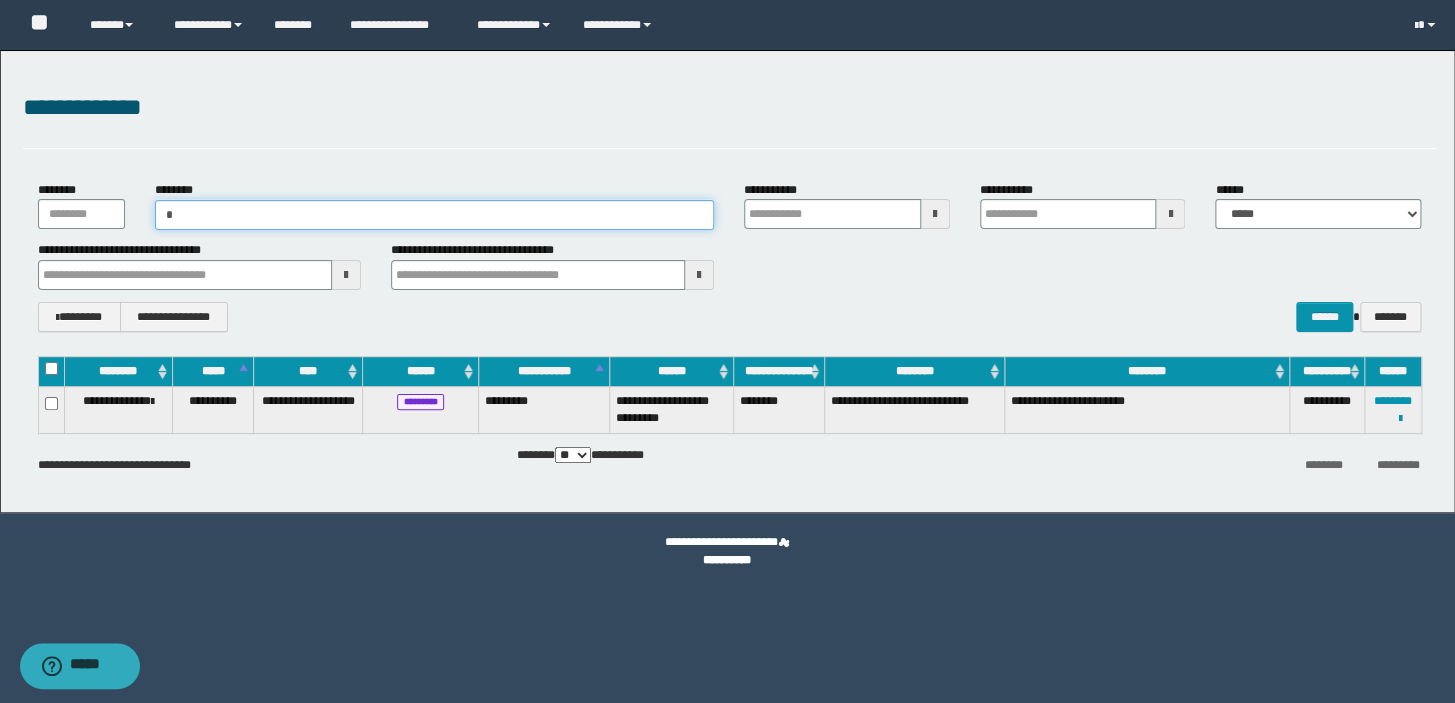 type on "**" 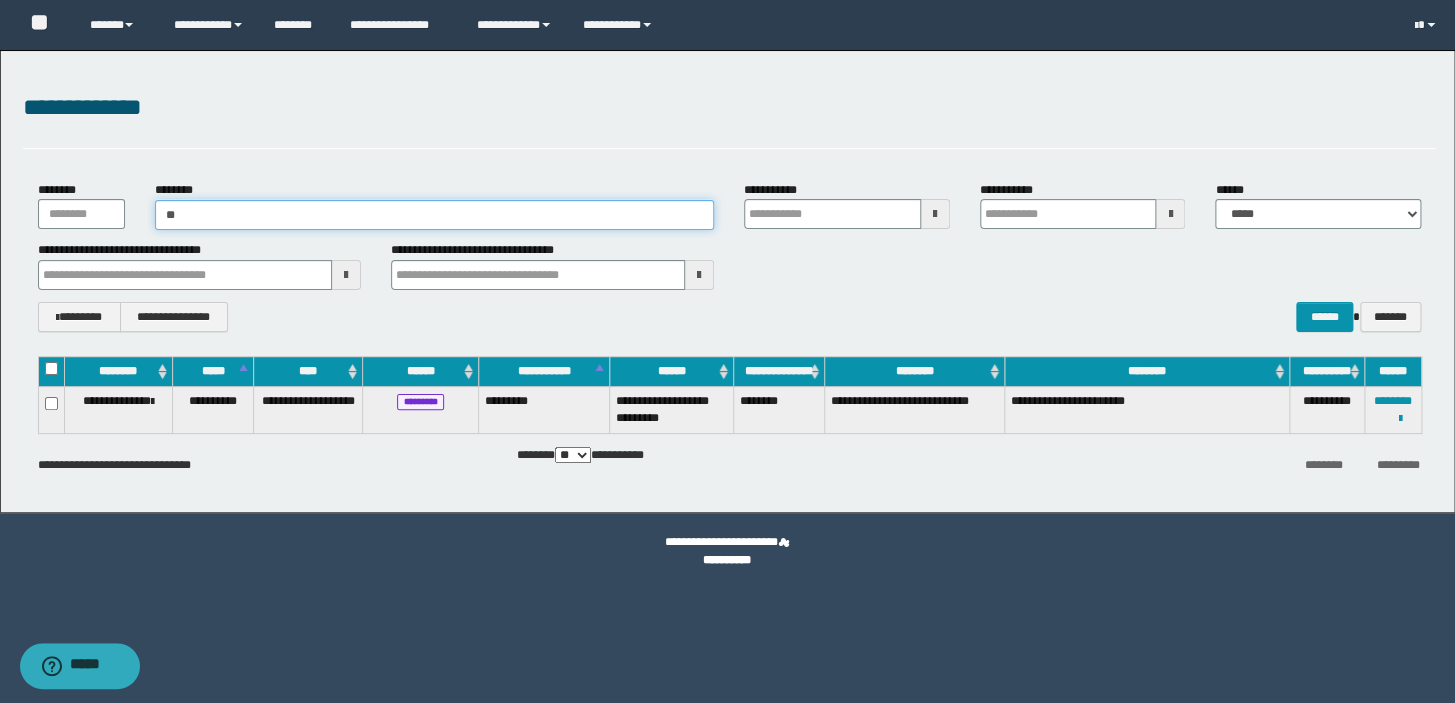 type on "**" 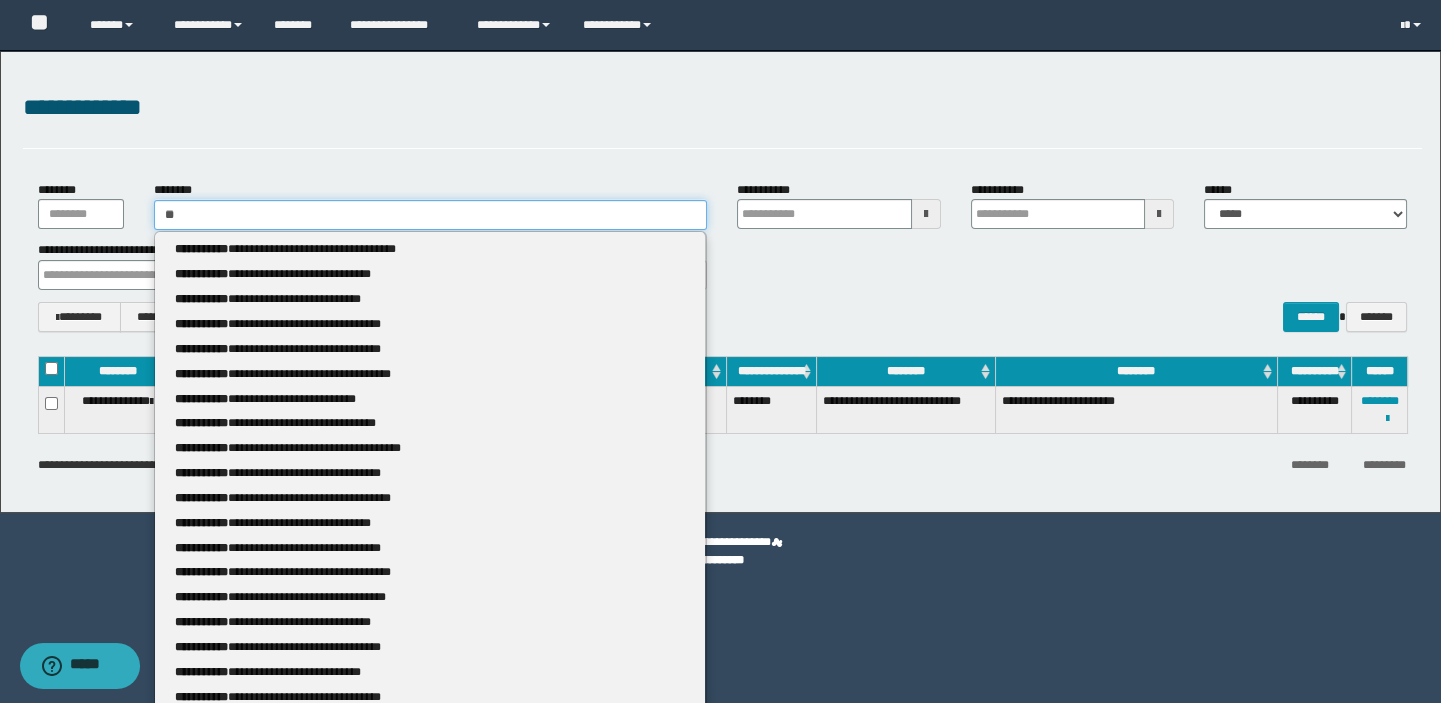 type 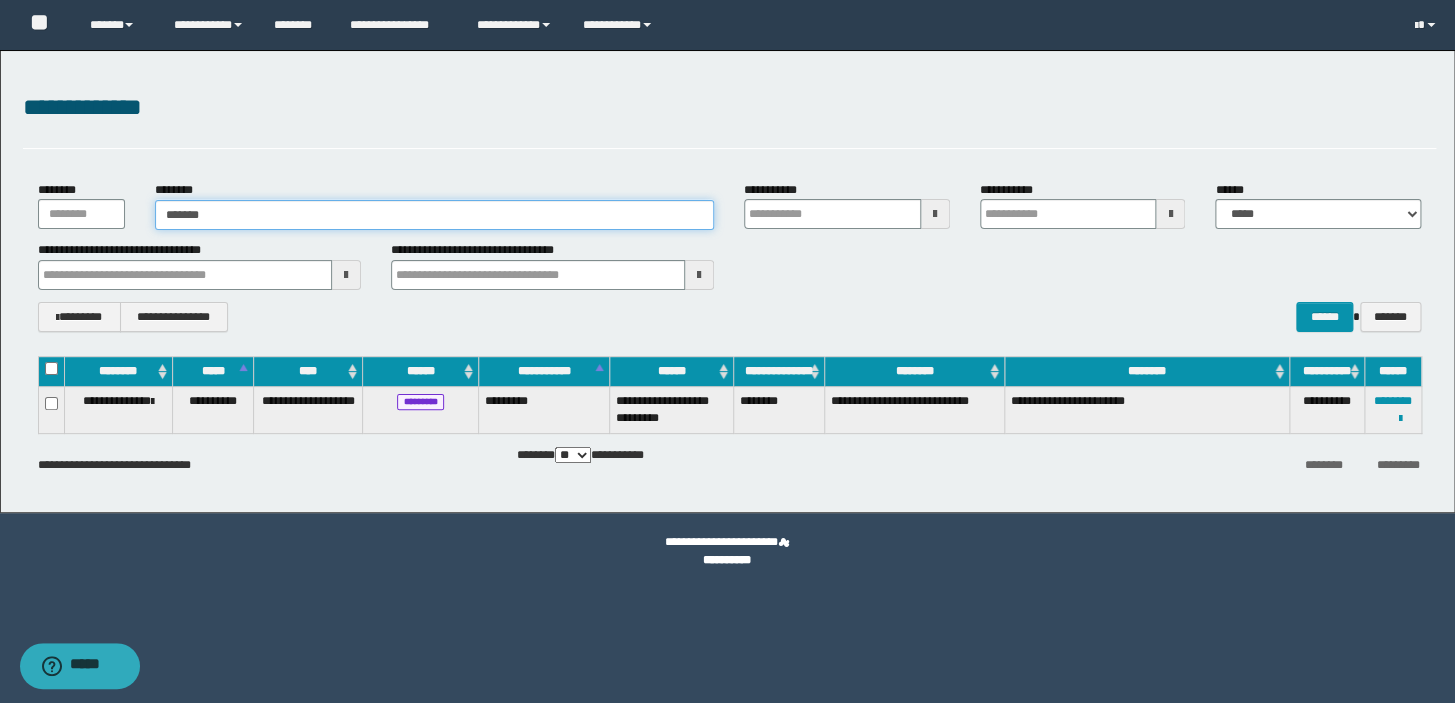 type on "********" 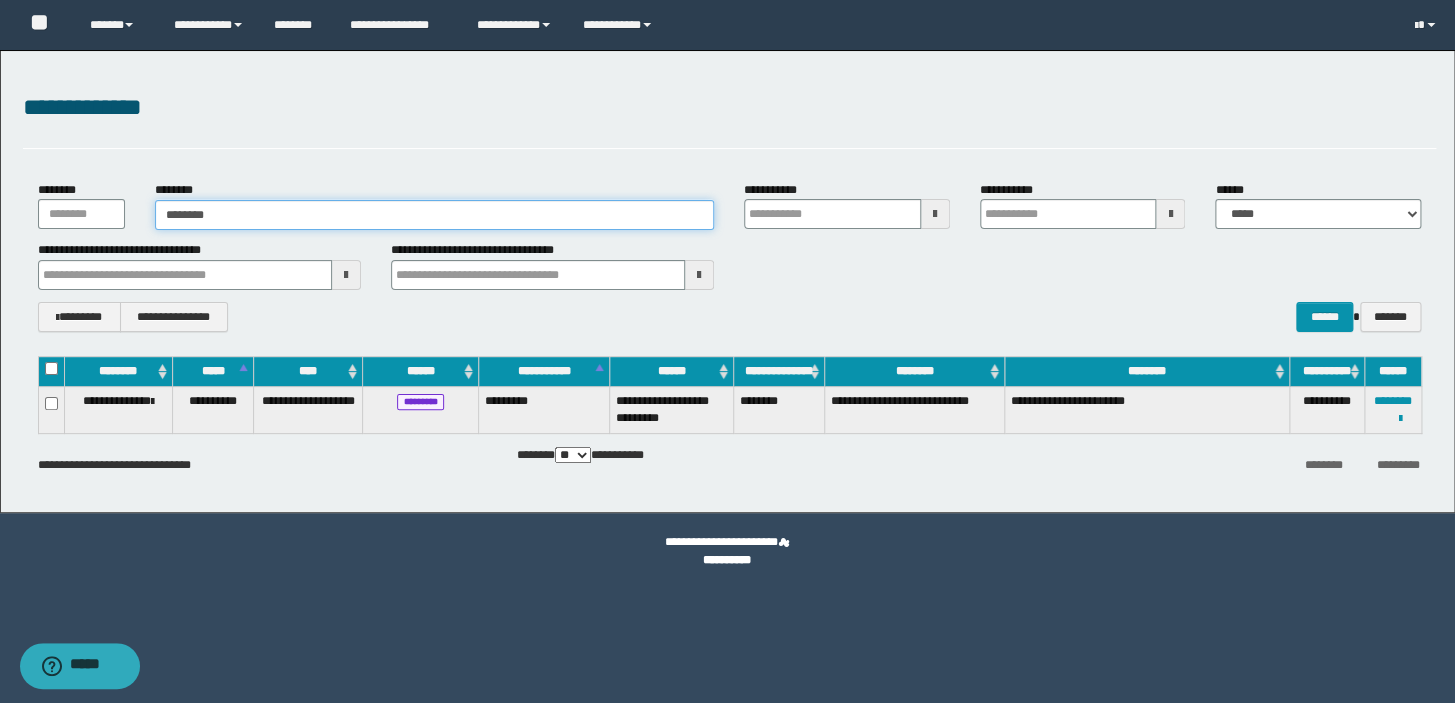 type on "********" 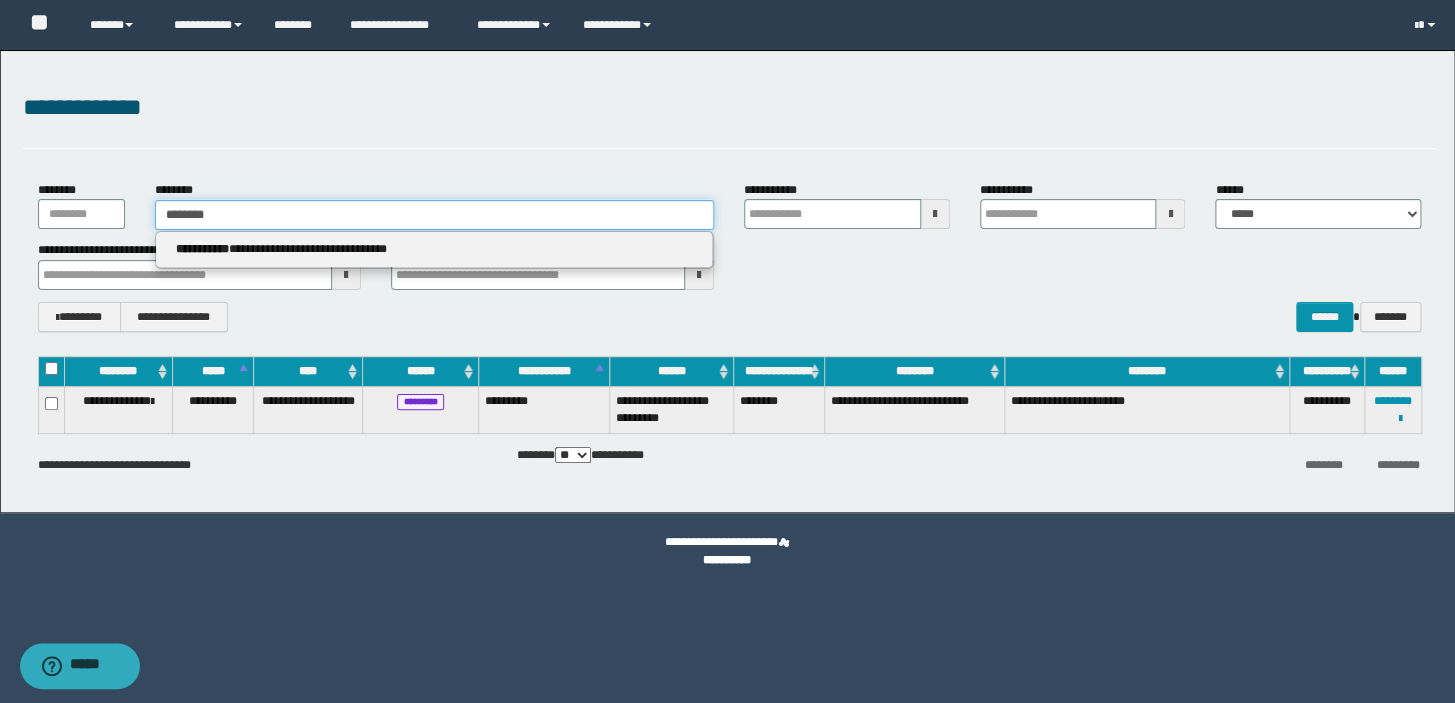 type on "********" 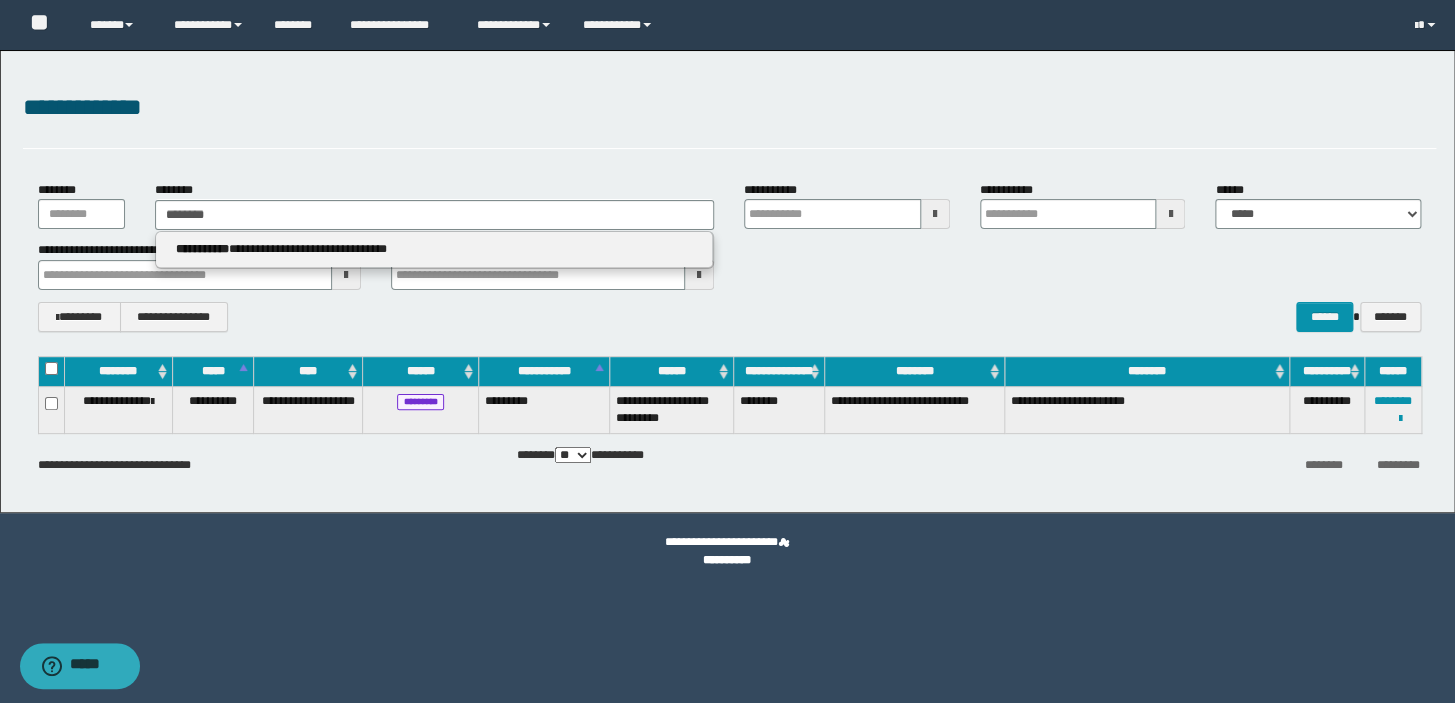 click on "**********" at bounding box center [434, 250] 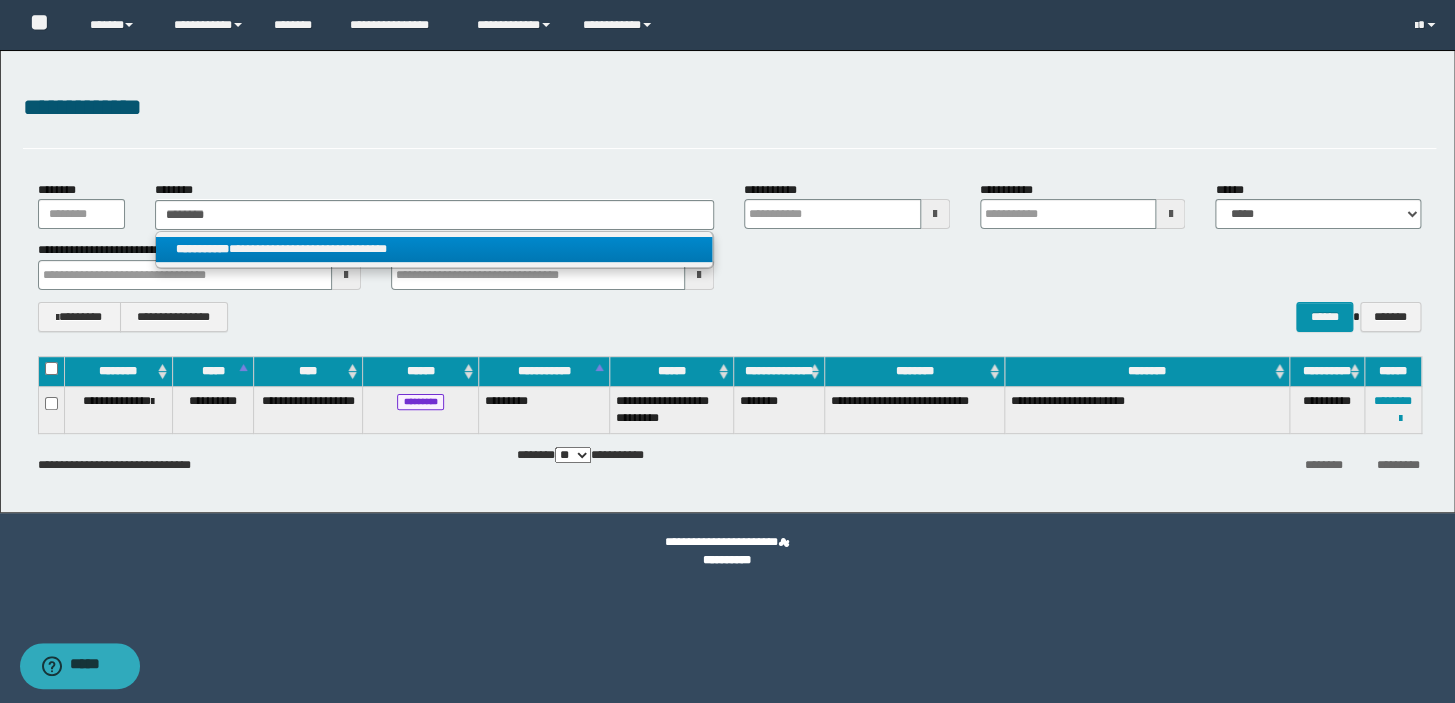 click on "**********" at bounding box center (434, 249) 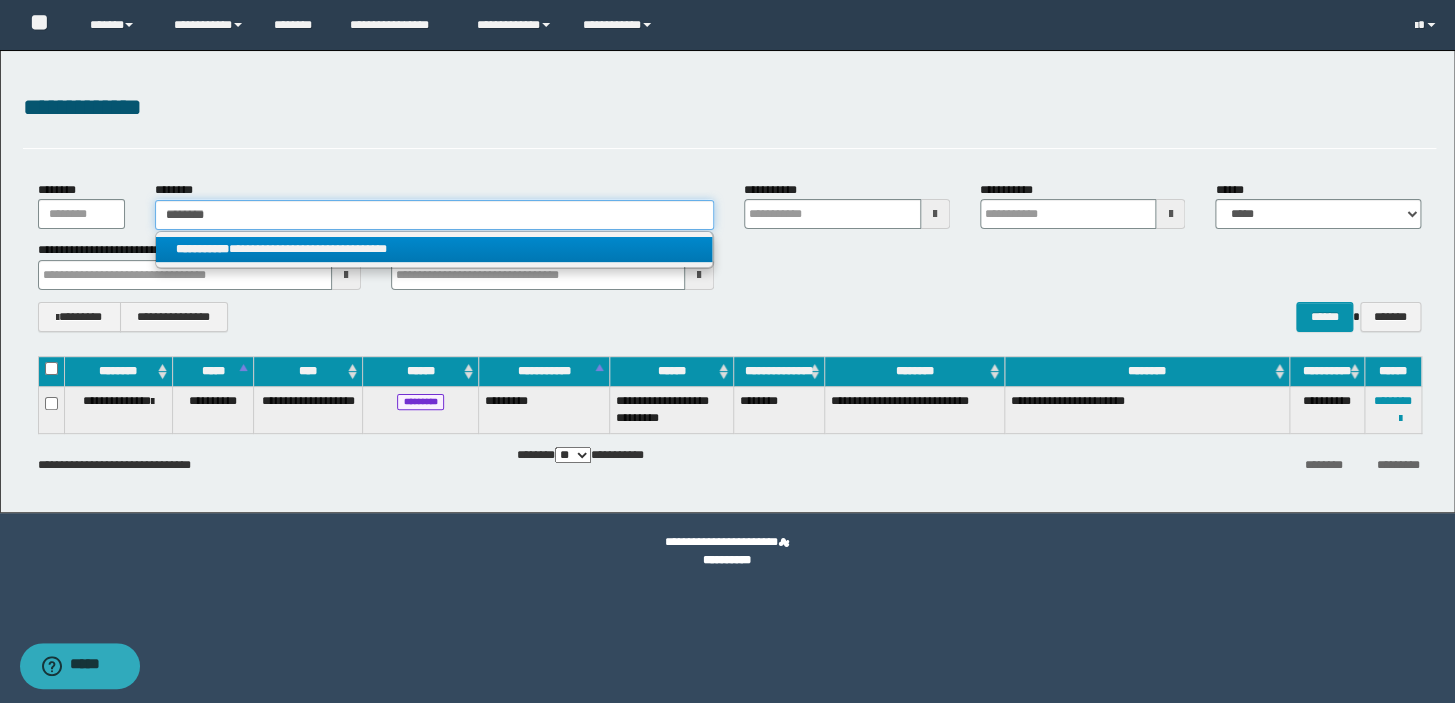 type 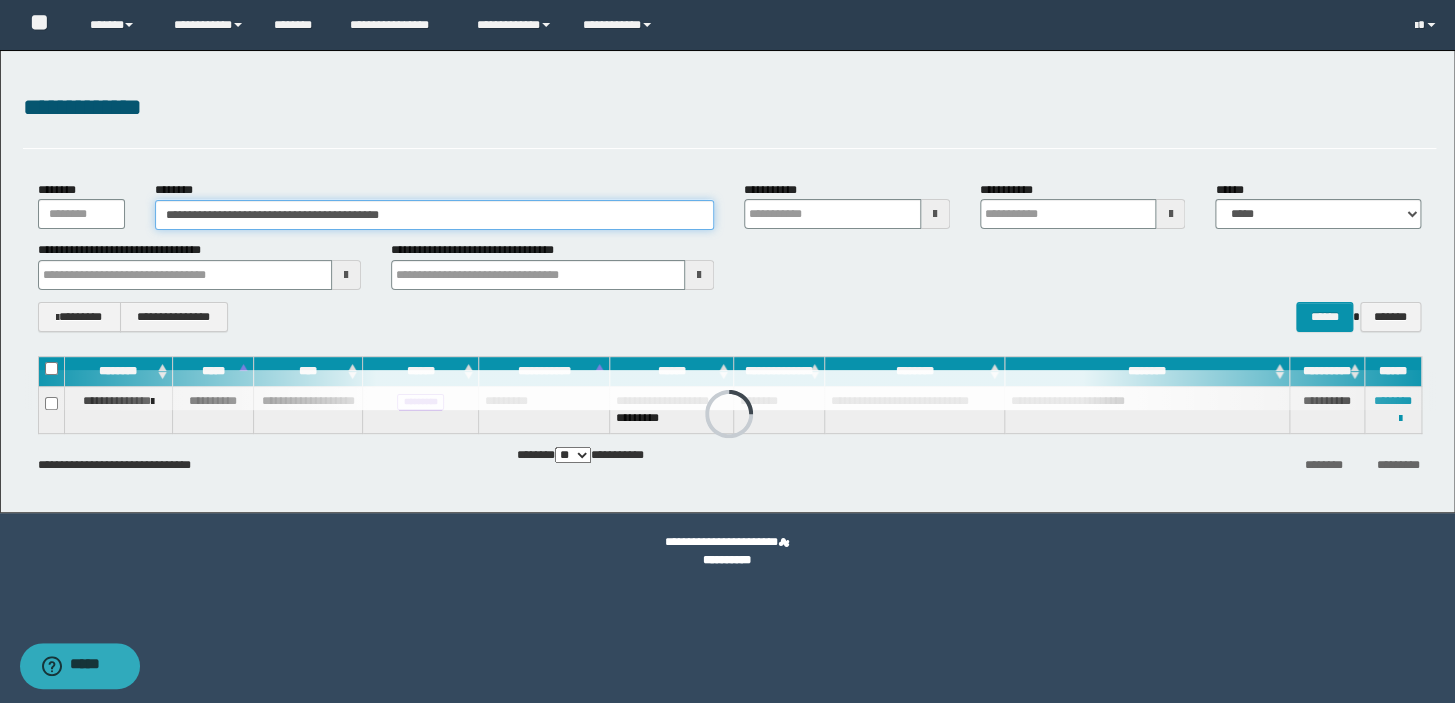 type 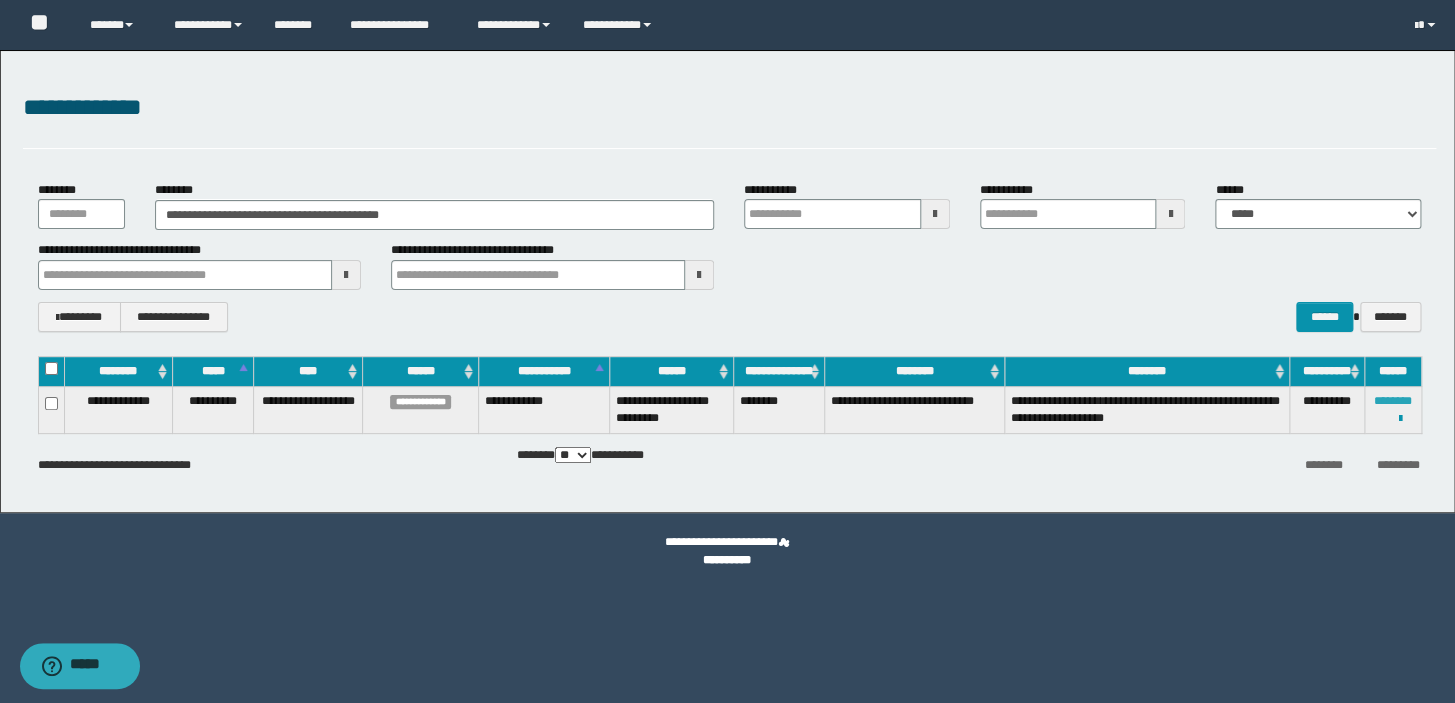 click on "********" at bounding box center [1393, 401] 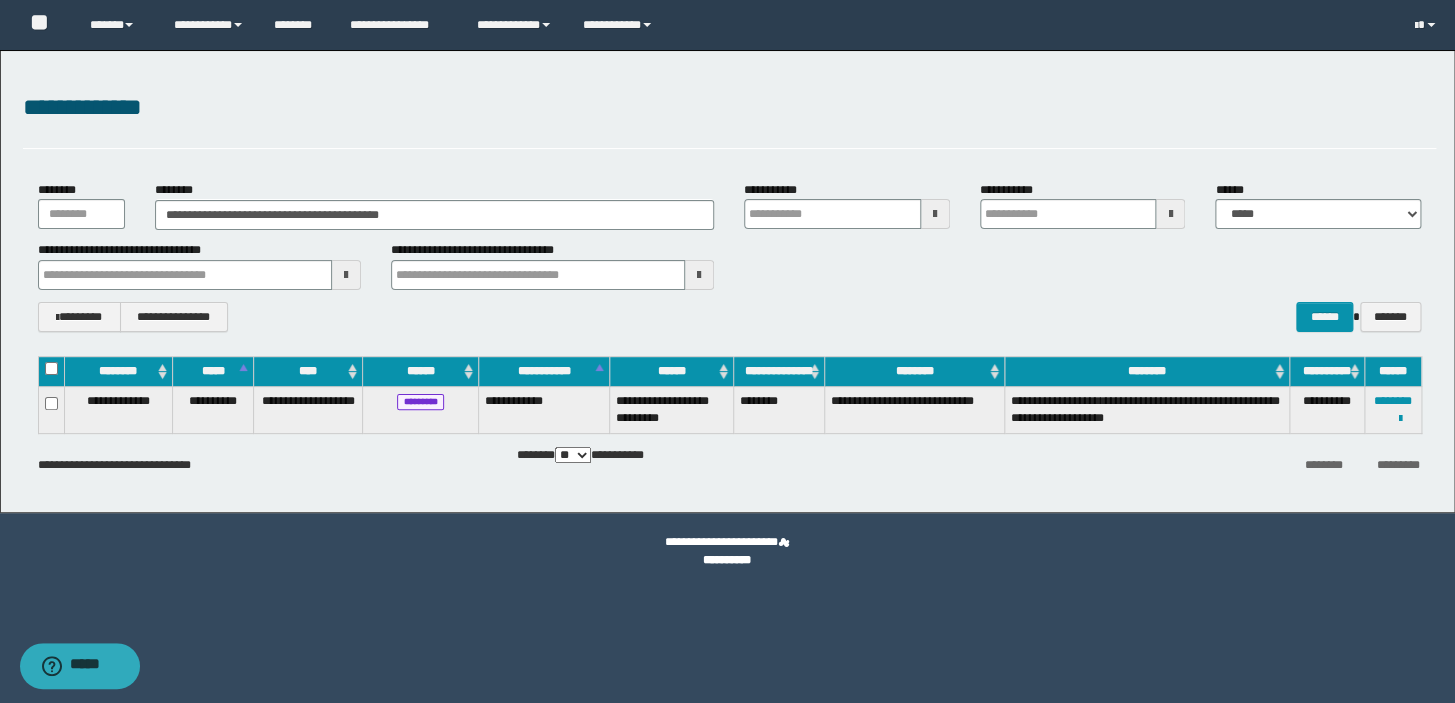 type 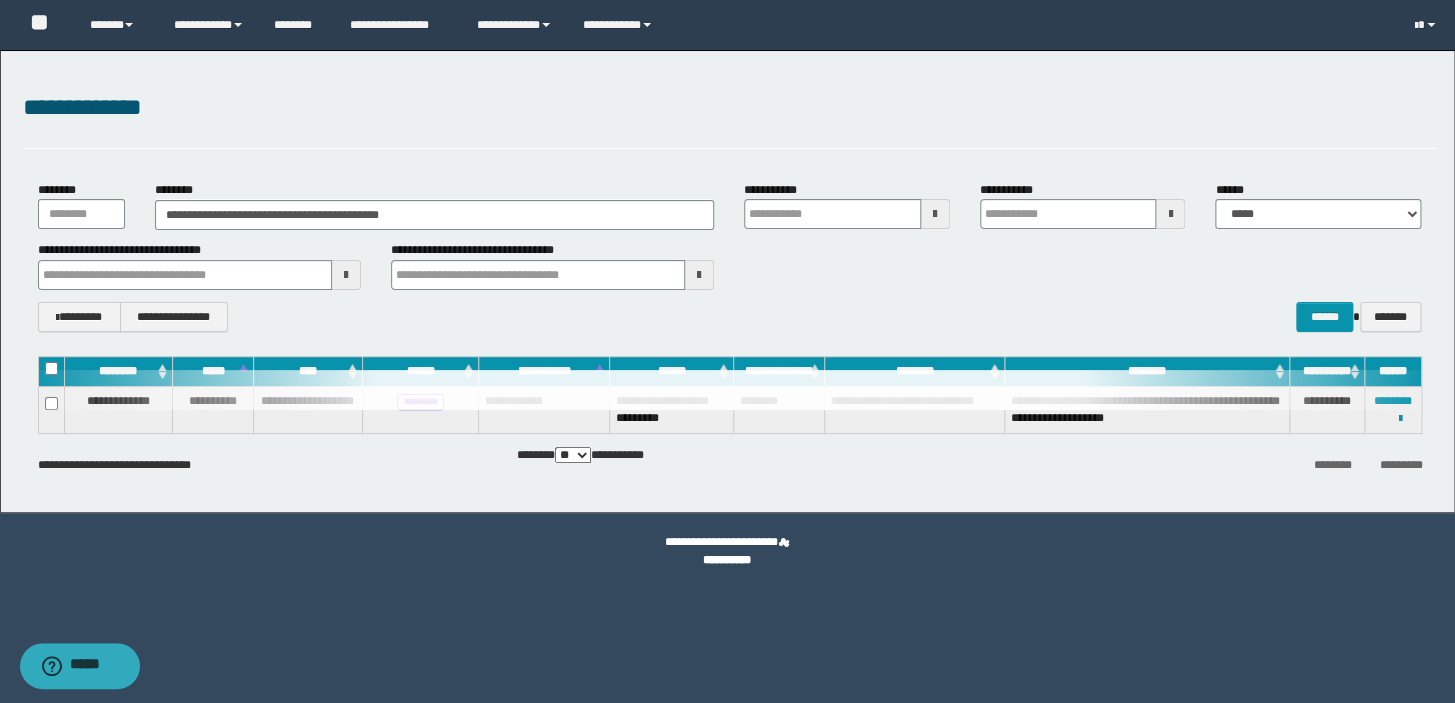 type 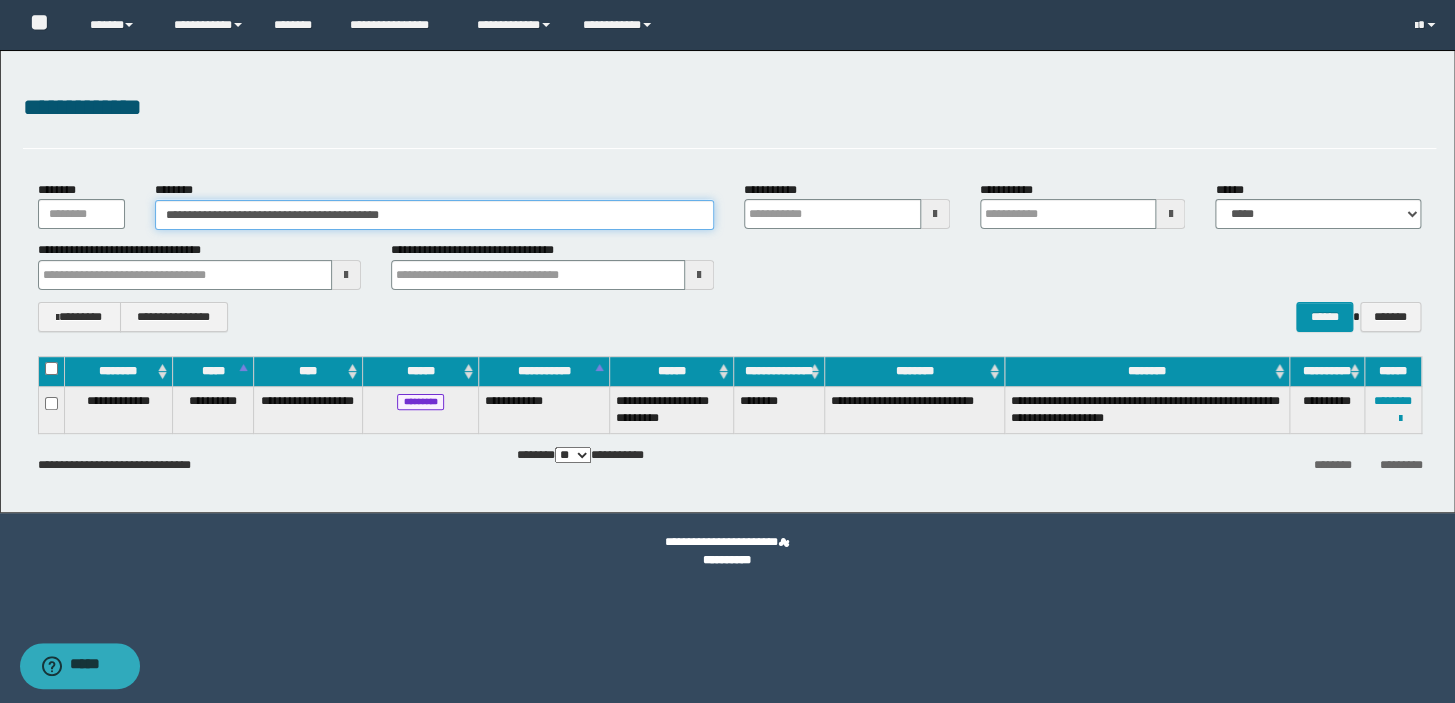 drag, startPoint x: 420, startPoint y: 220, endPoint x: 0, endPoint y: 218, distance: 420.00476 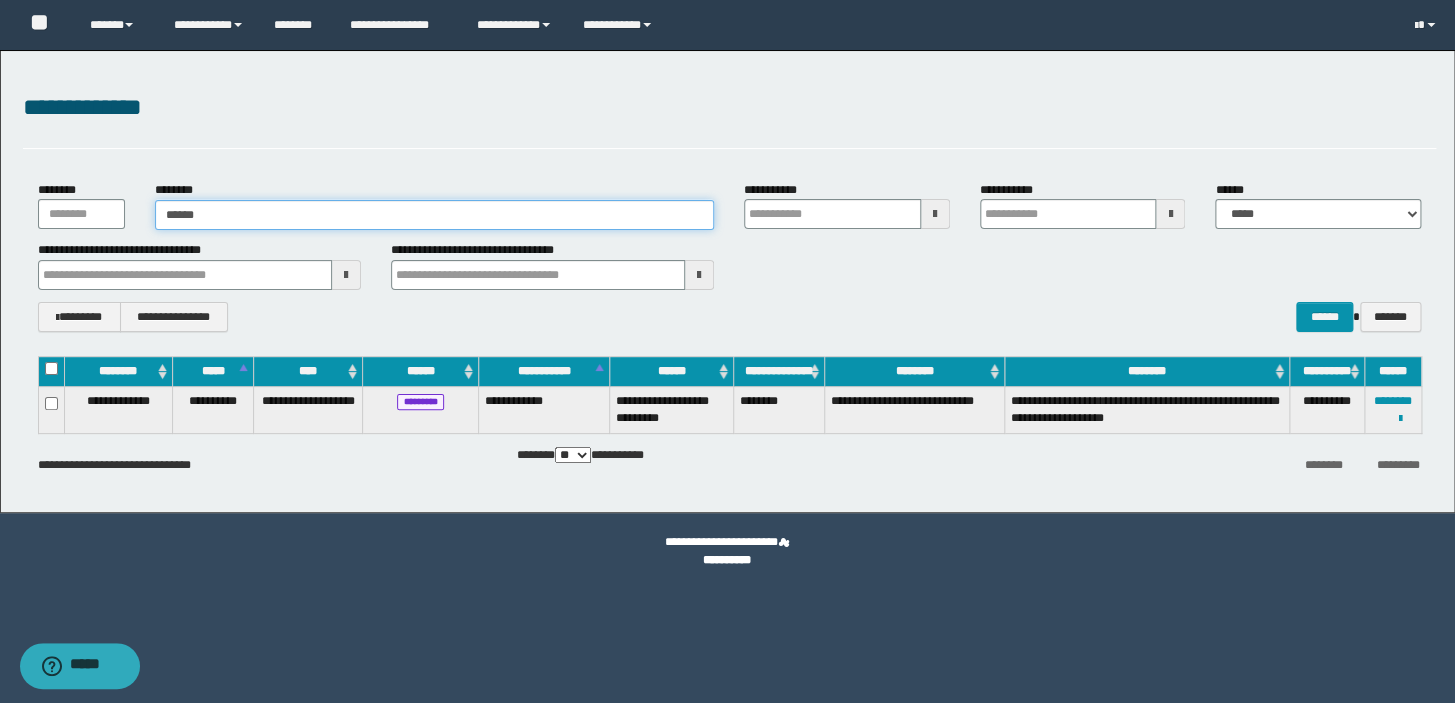 type on "*******" 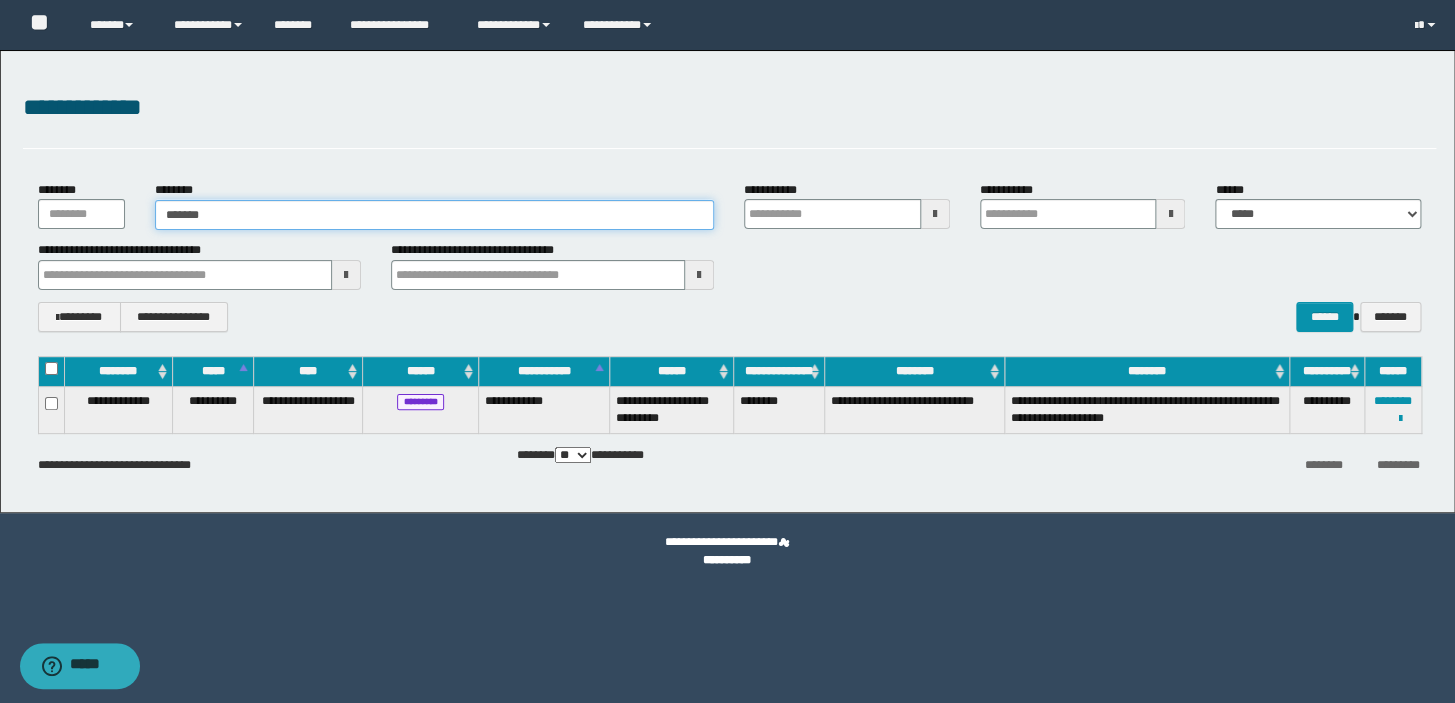 type on "*******" 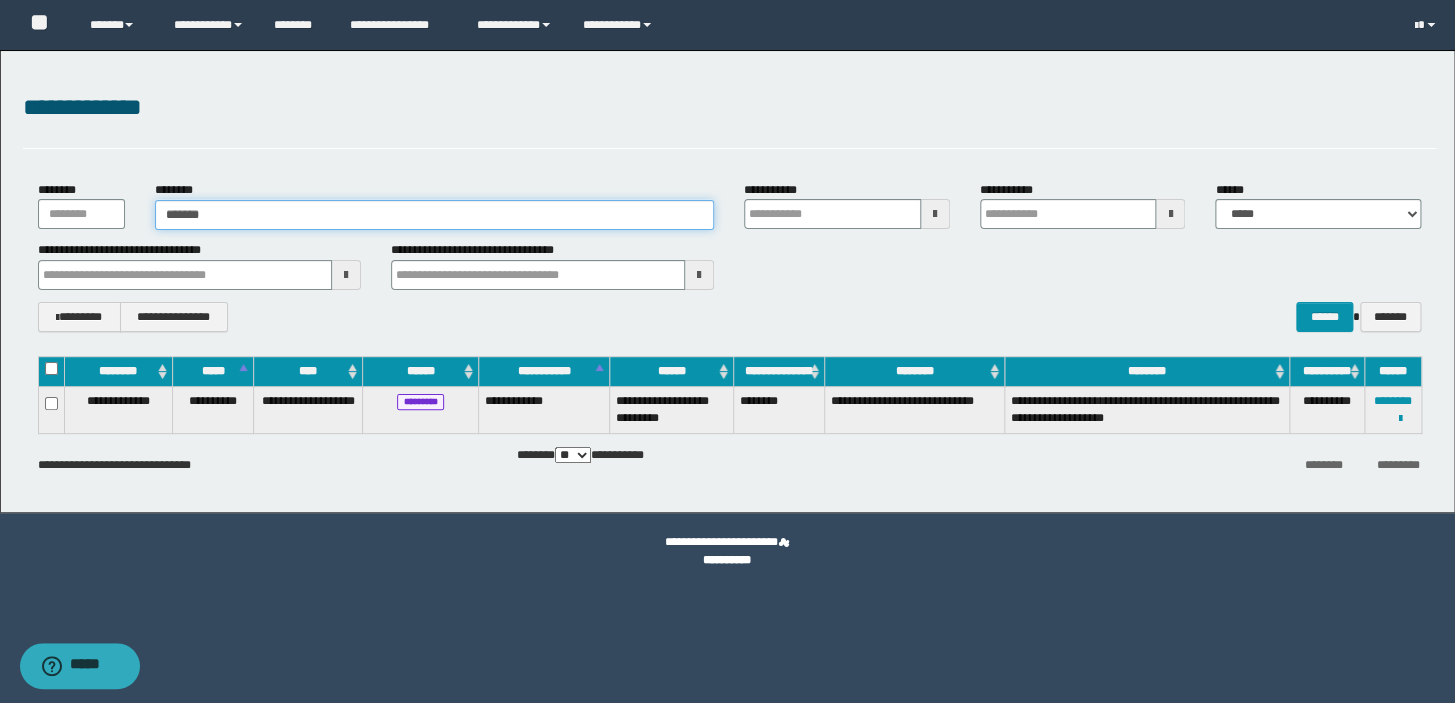 type 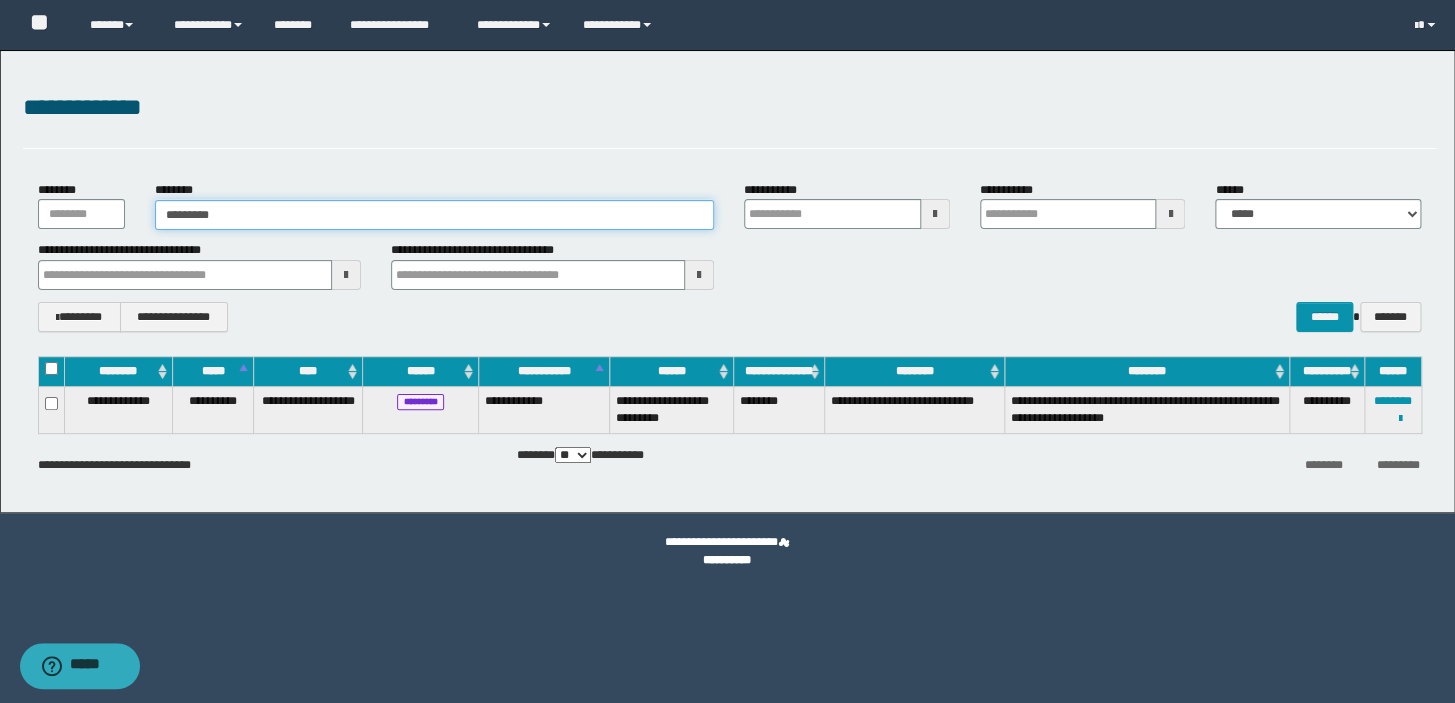 type on "**********" 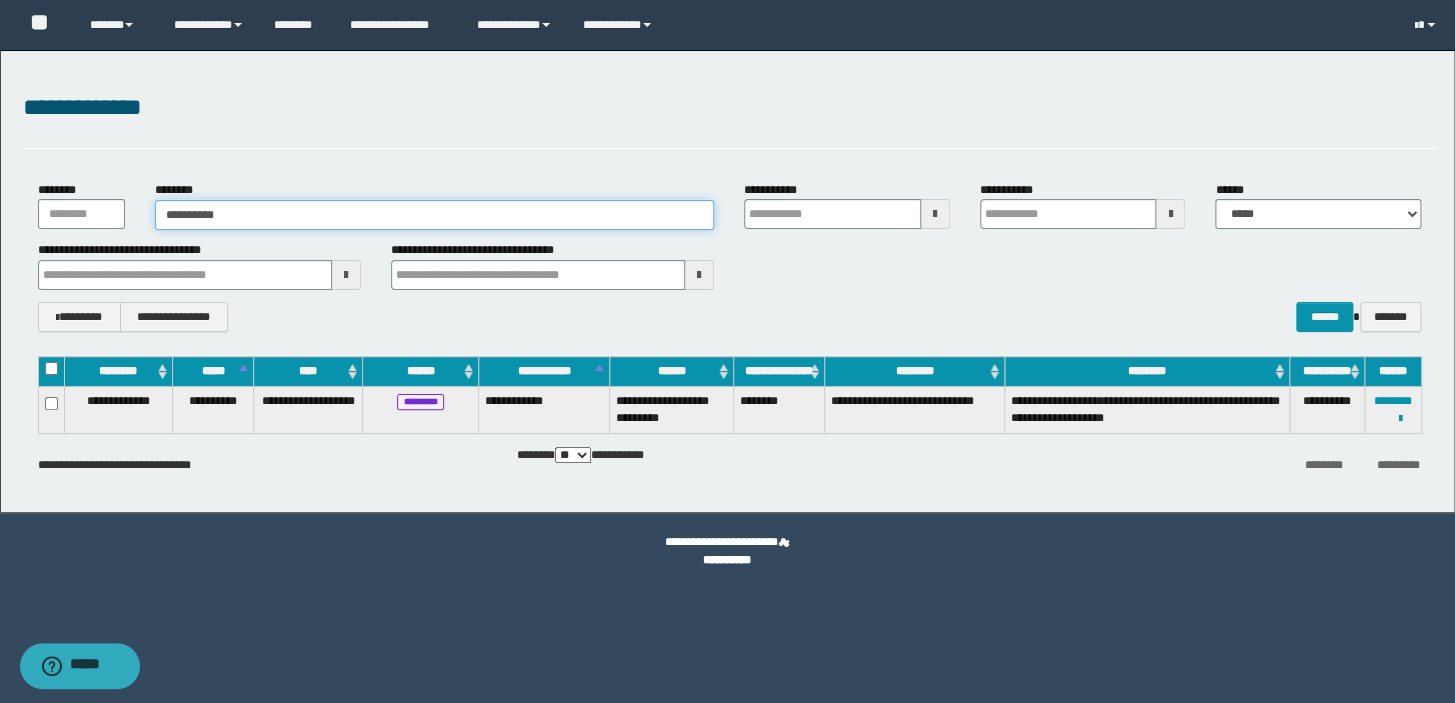 type on "**********" 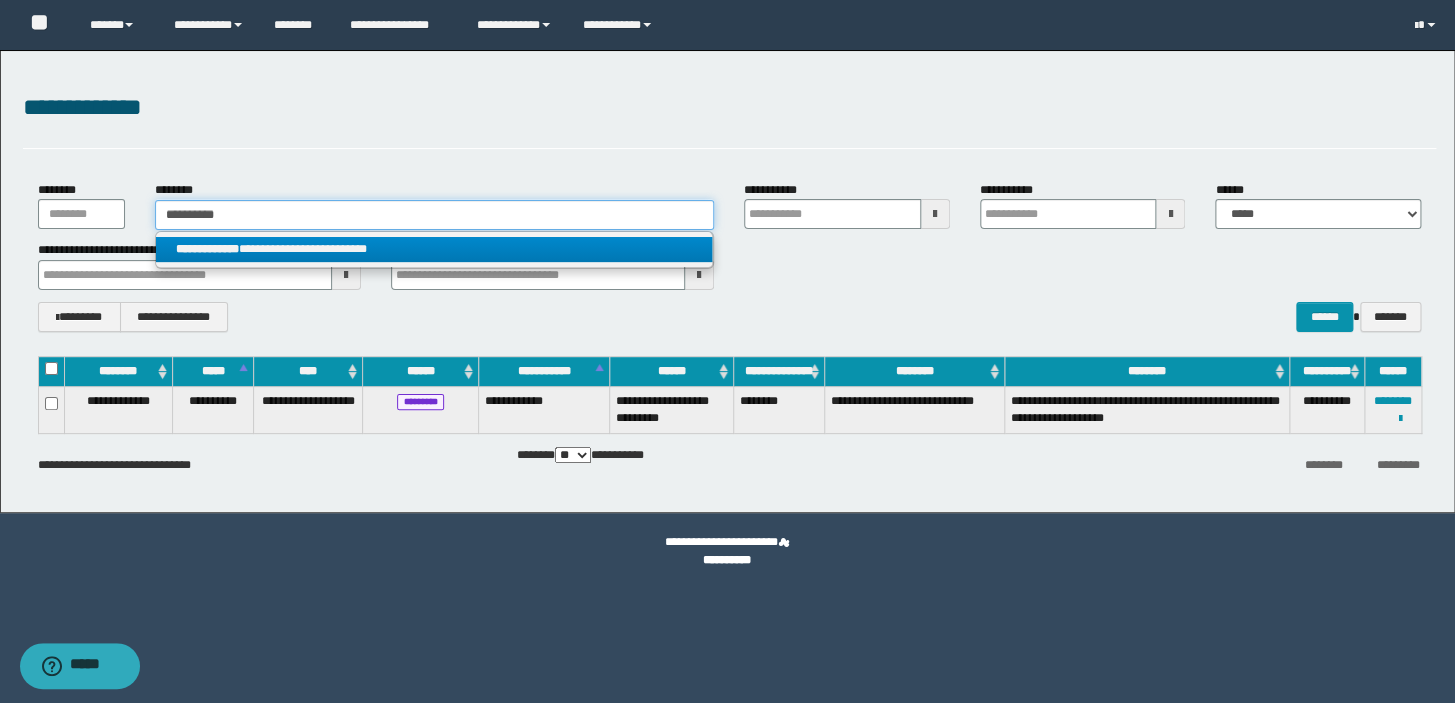 type on "**********" 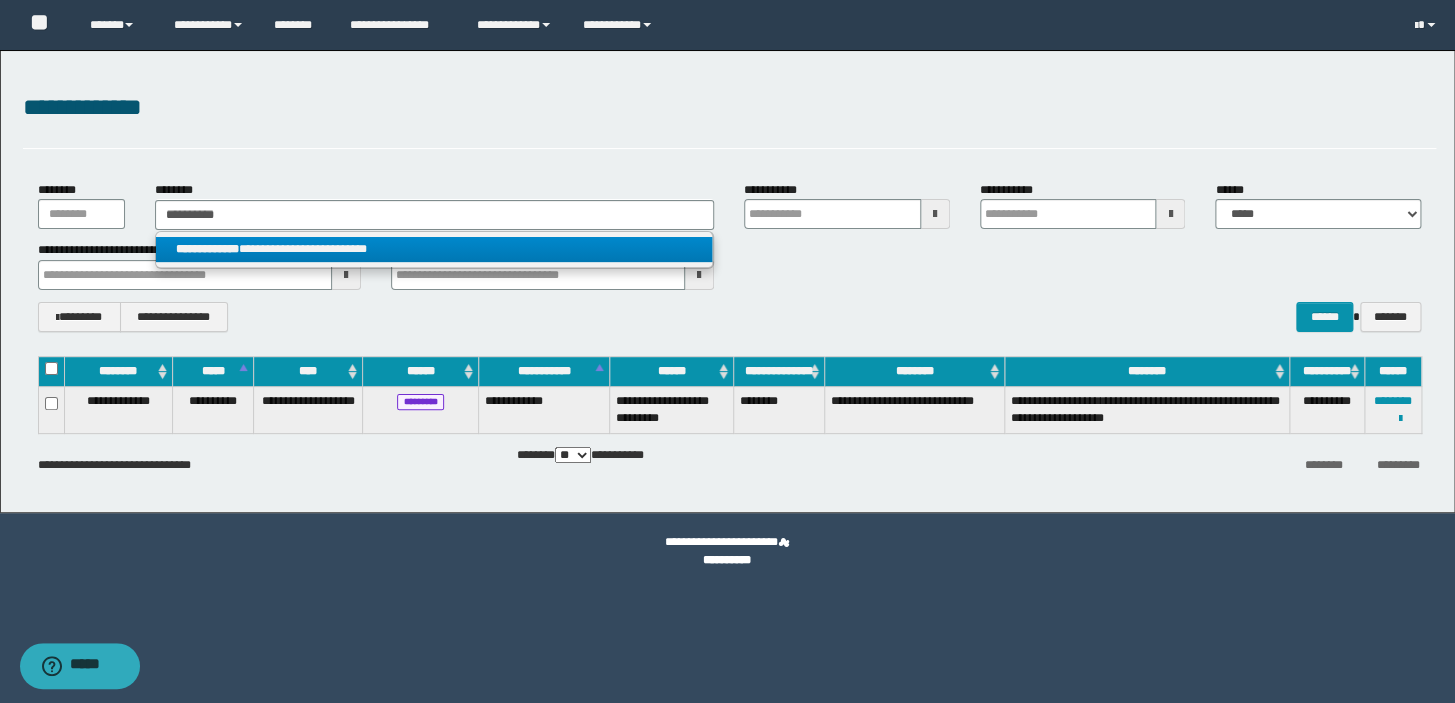 click on "**********" at bounding box center [434, 249] 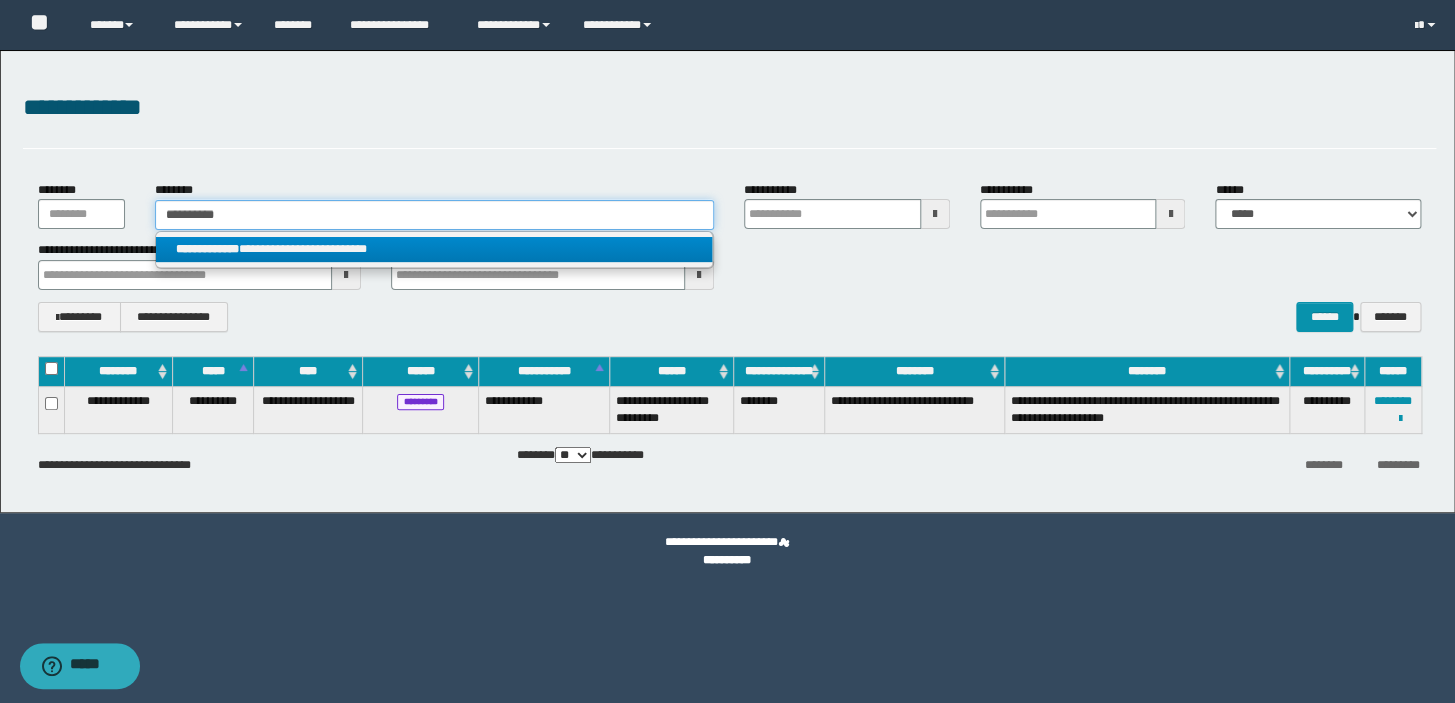 type 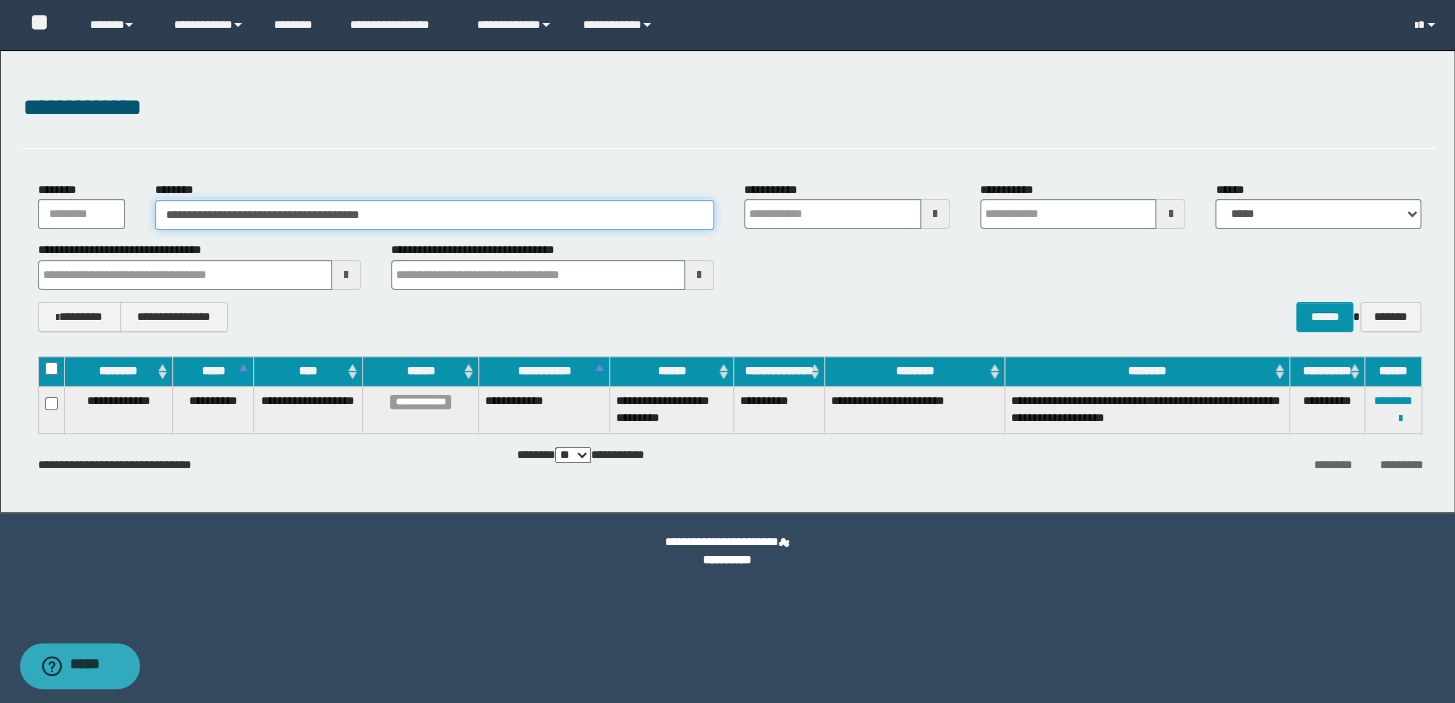 type 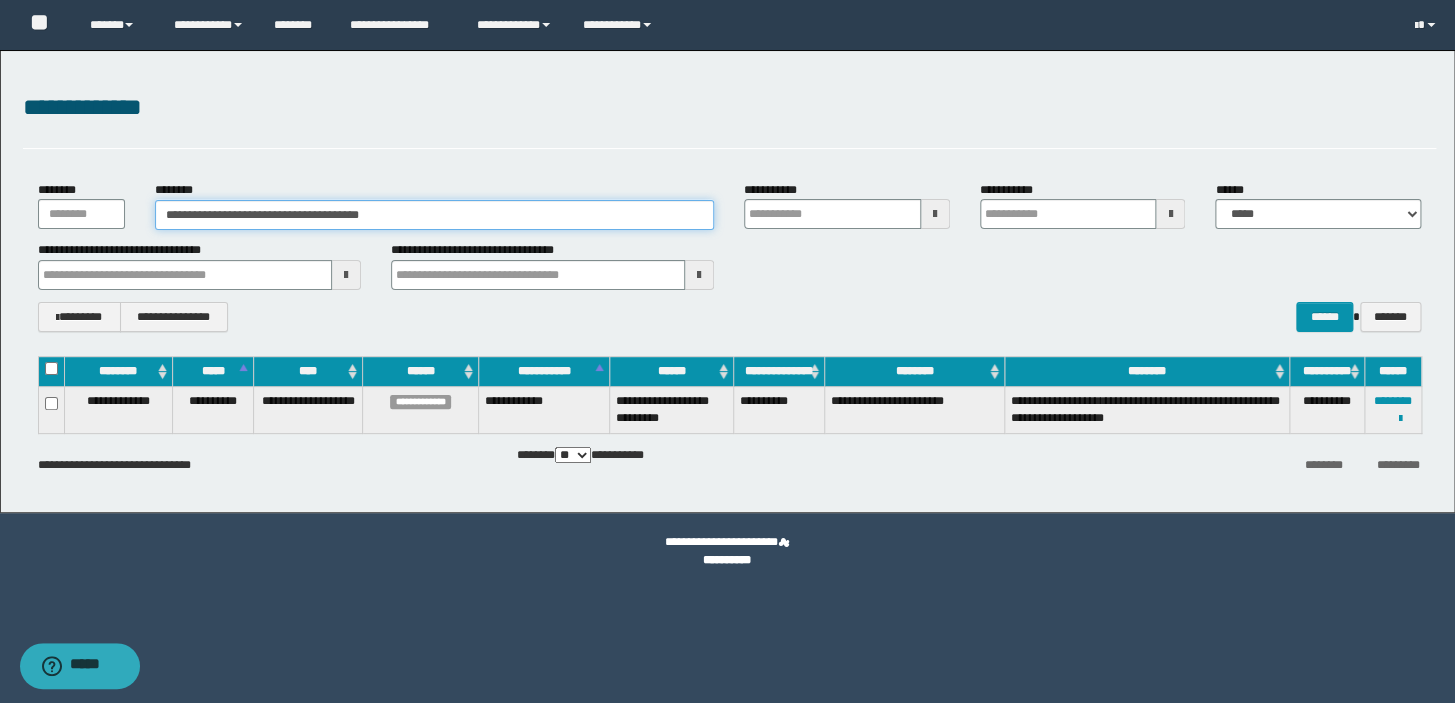type 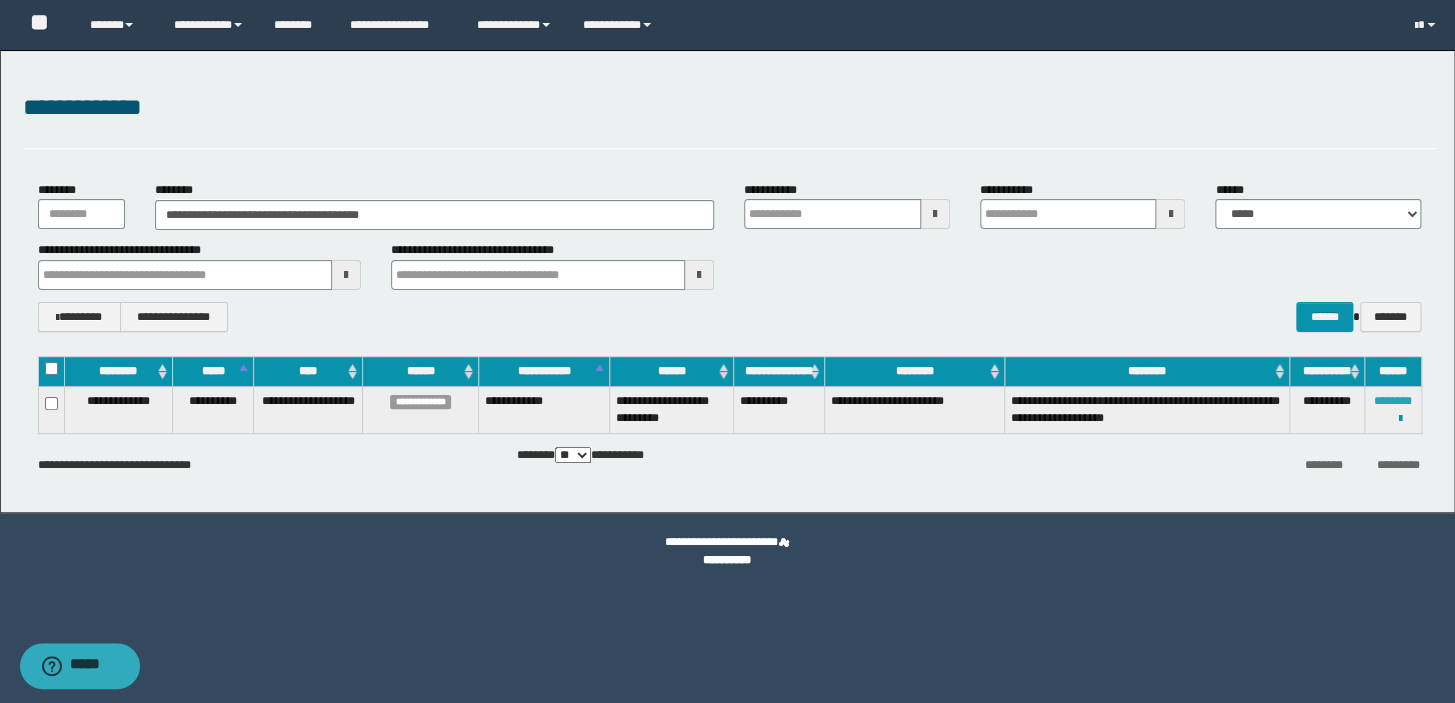 click on "********" at bounding box center (1393, 401) 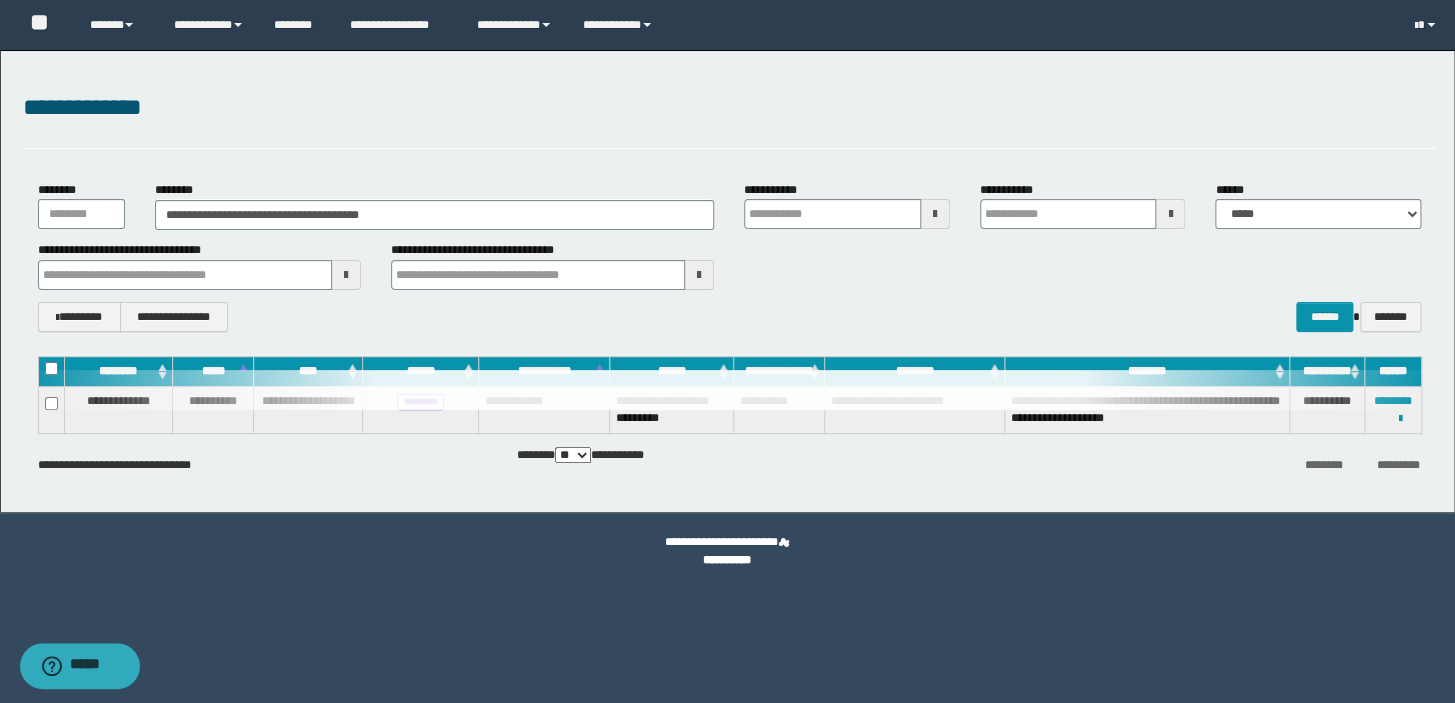 type 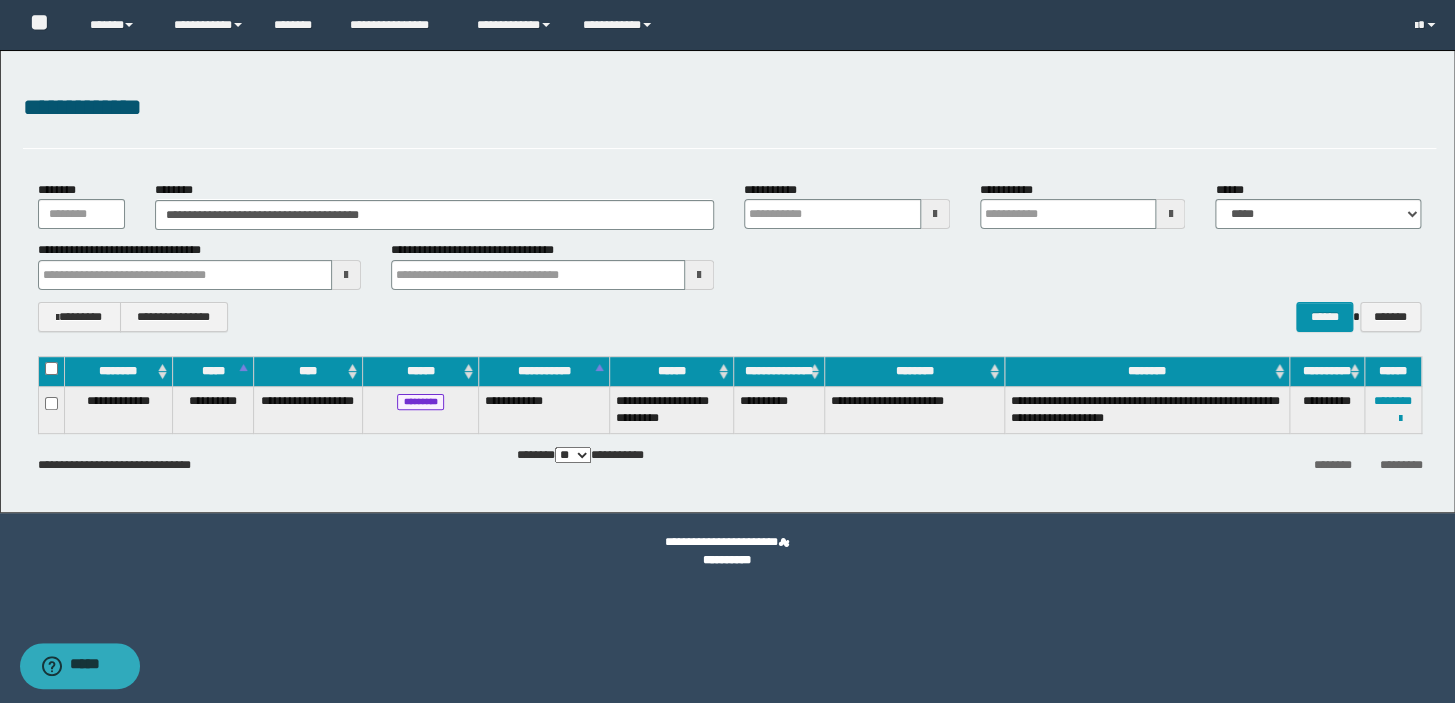 type 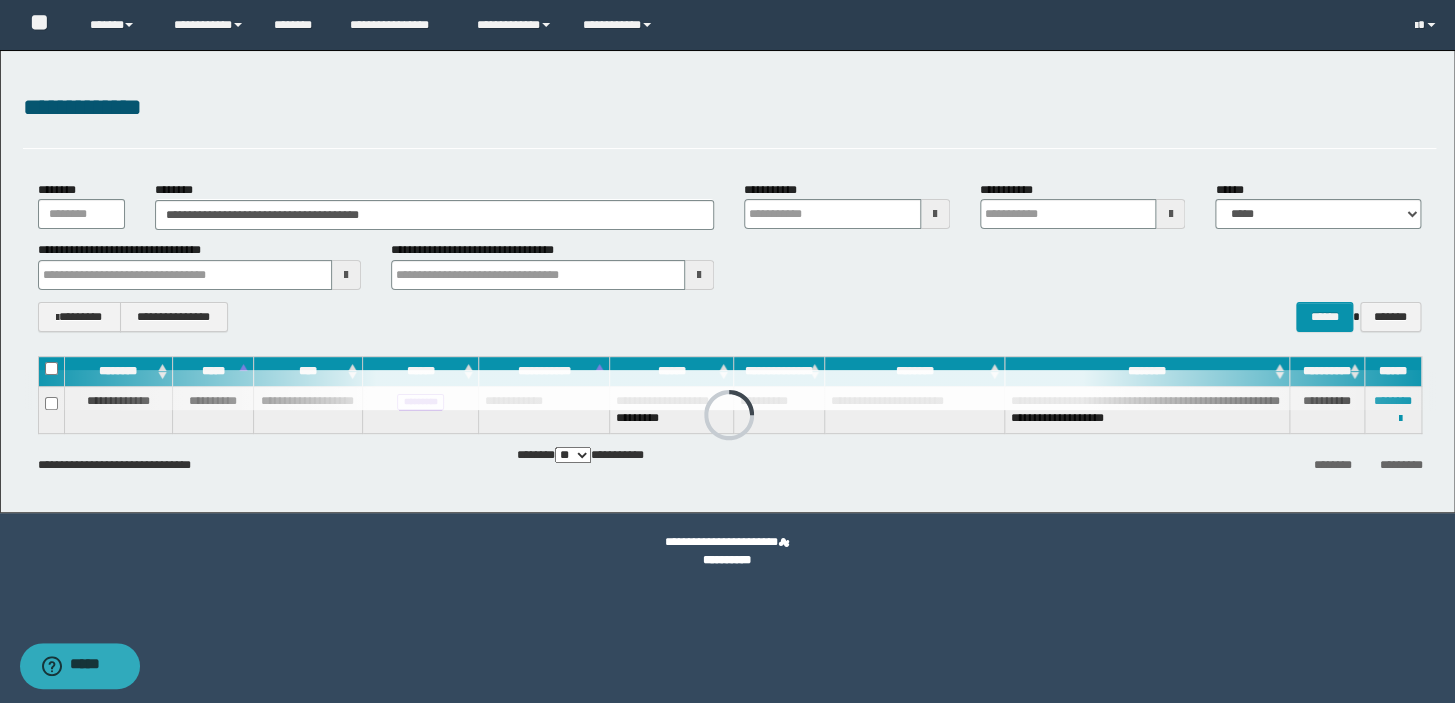 type 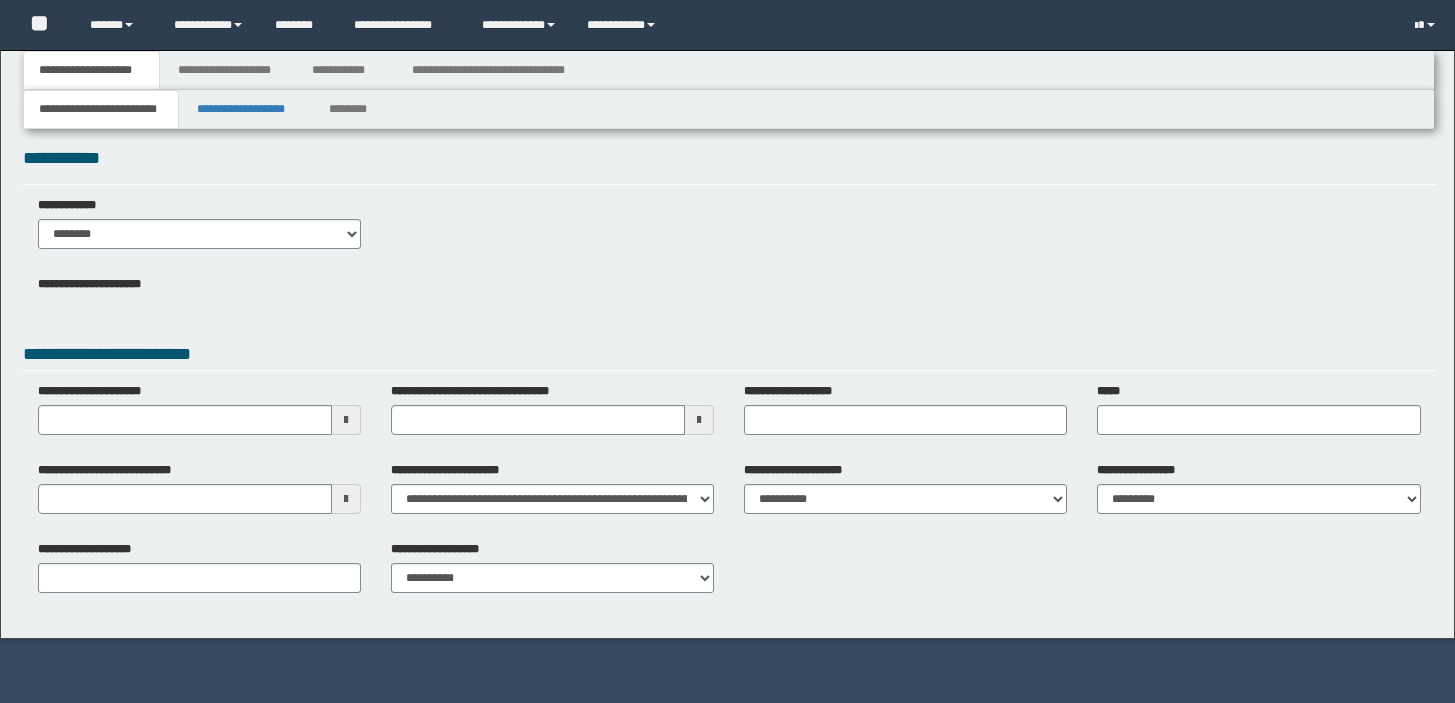 scroll, scrollTop: 0, scrollLeft: 0, axis: both 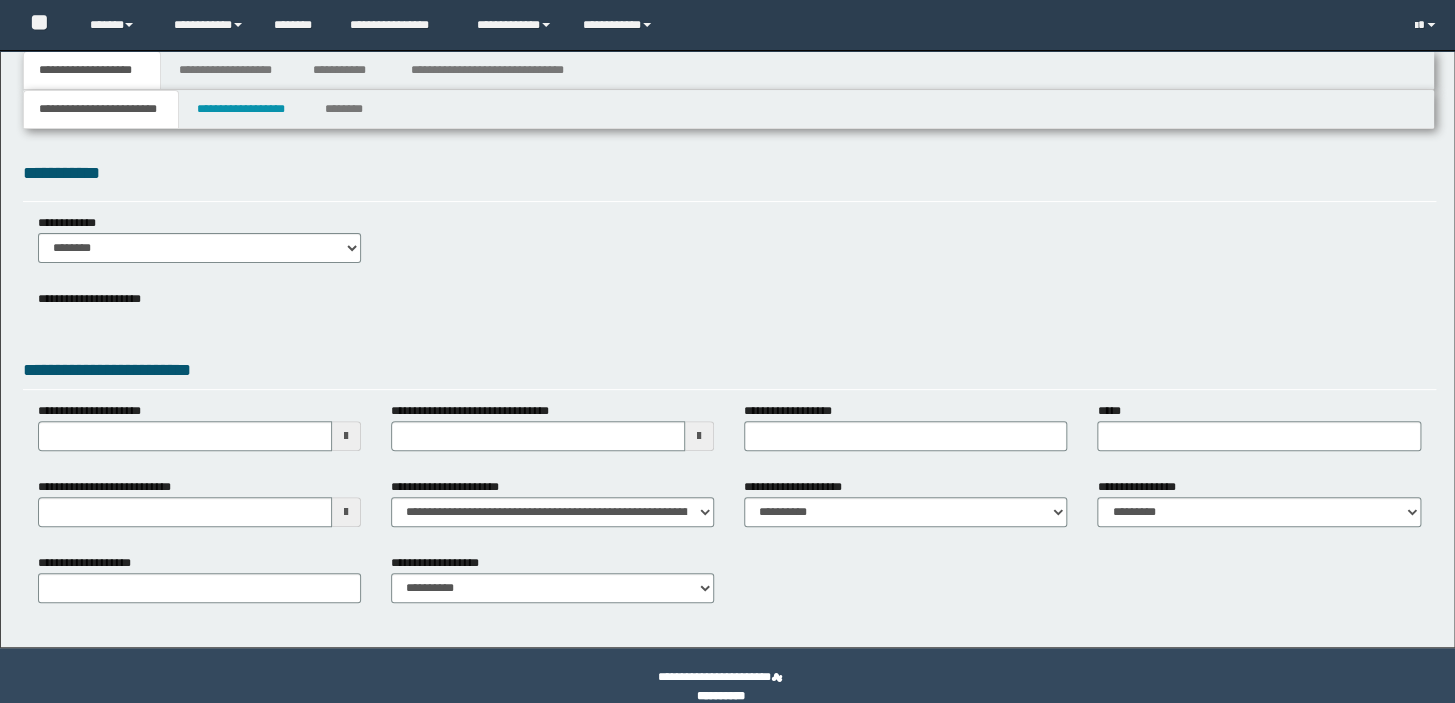 type 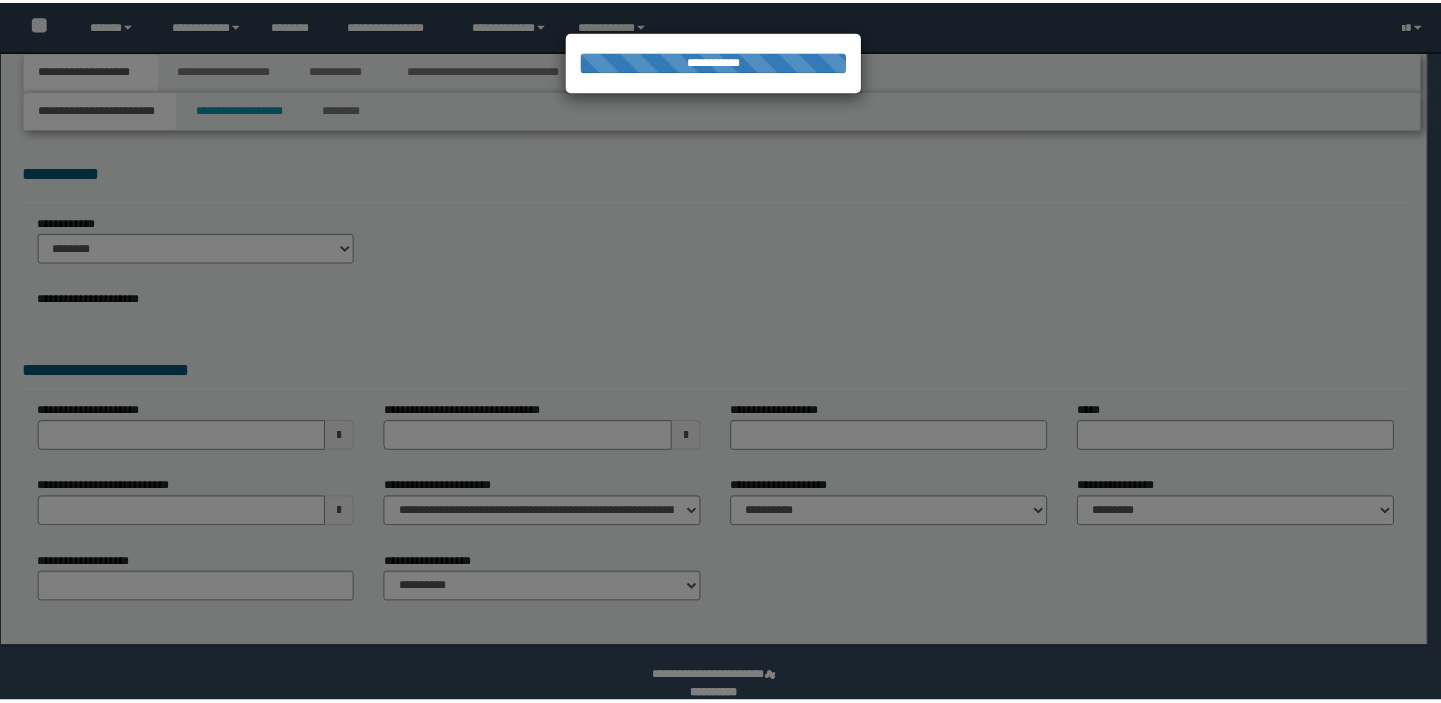 scroll, scrollTop: 0, scrollLeft: 0, axis: both 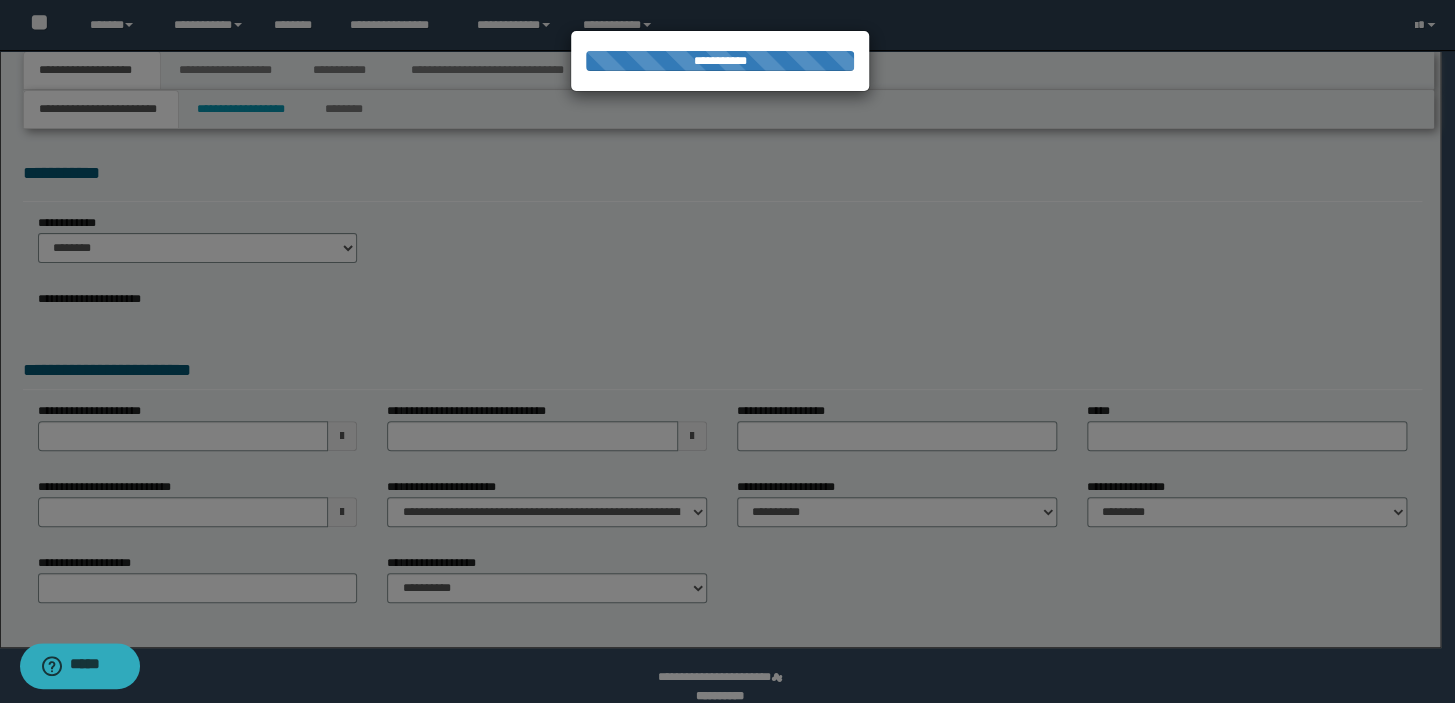 type on "**********" 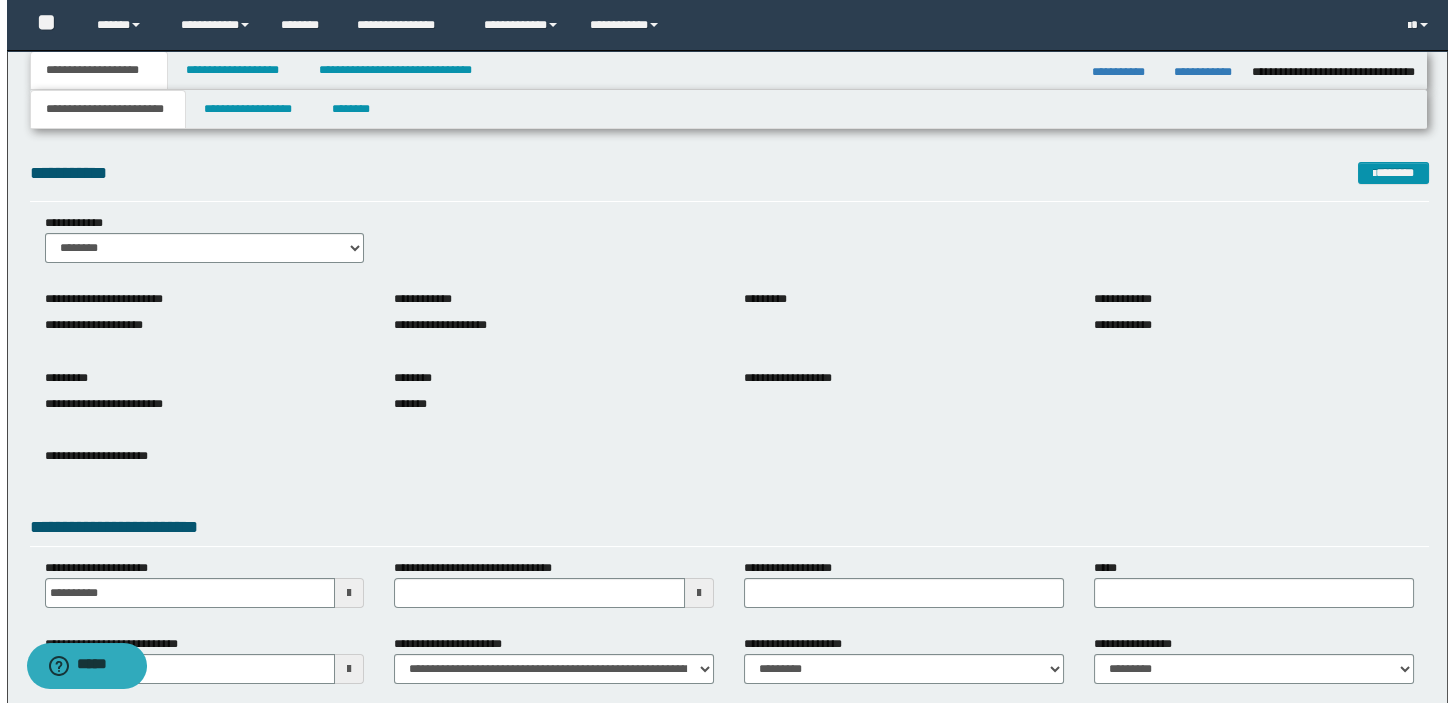 scroll, scrollTop: 0, scrollLeft: 0, axis: both 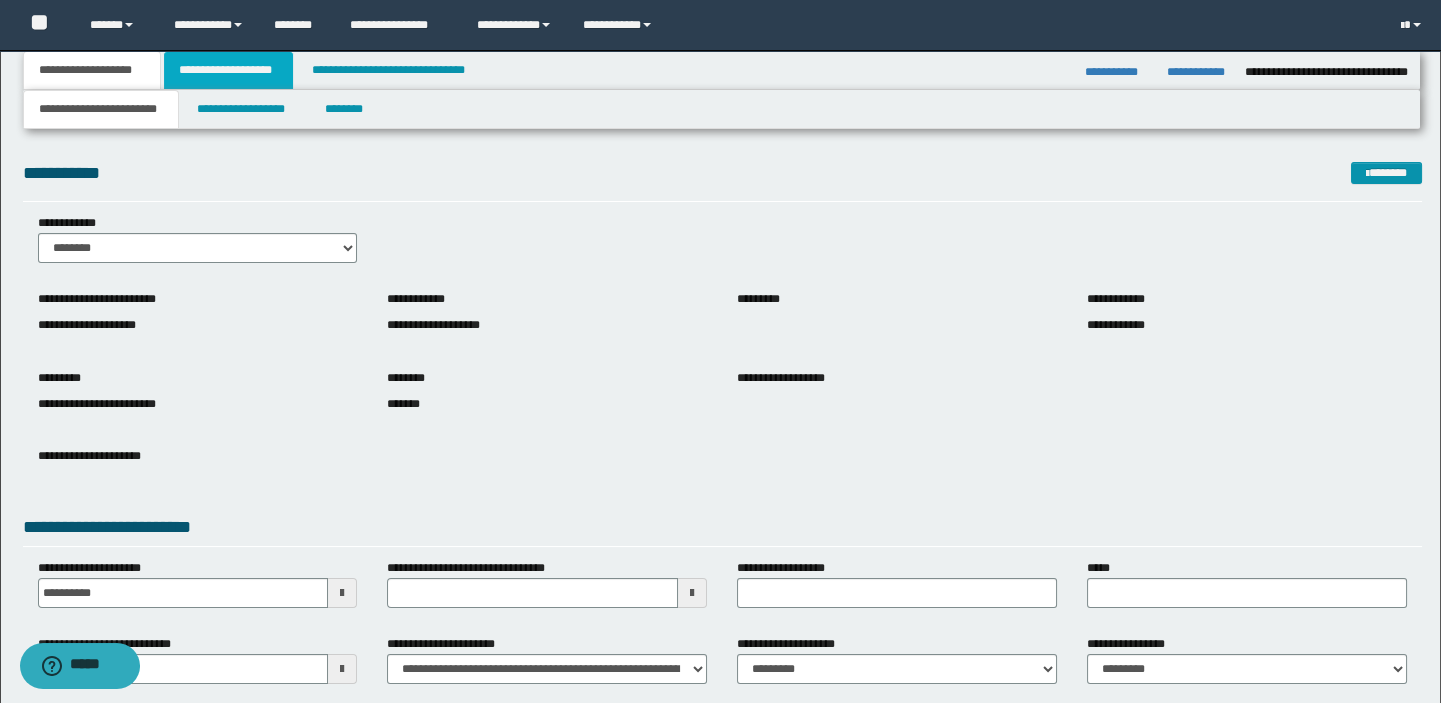 click on "**********" at bounding box center (228, 70) 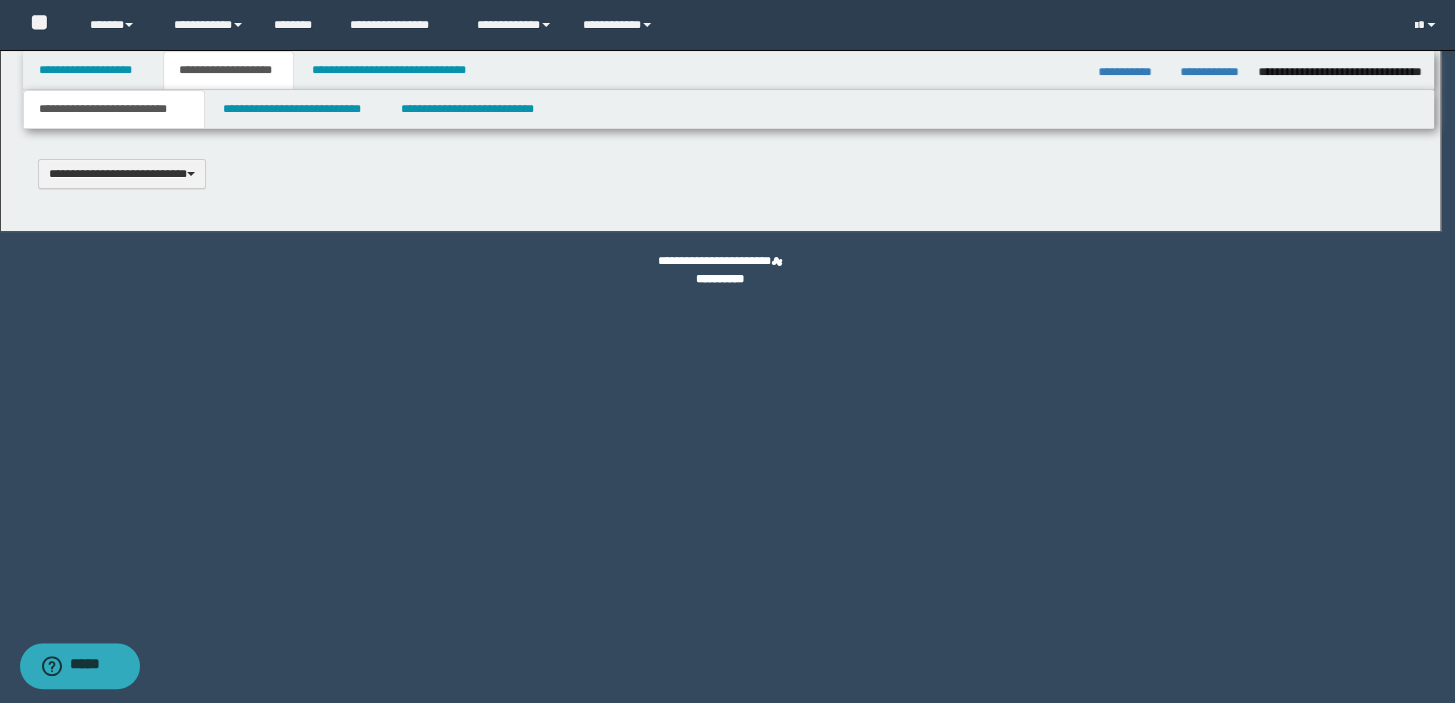 scroll, scrollTop: 0, scrollLeft: 0, axis: both 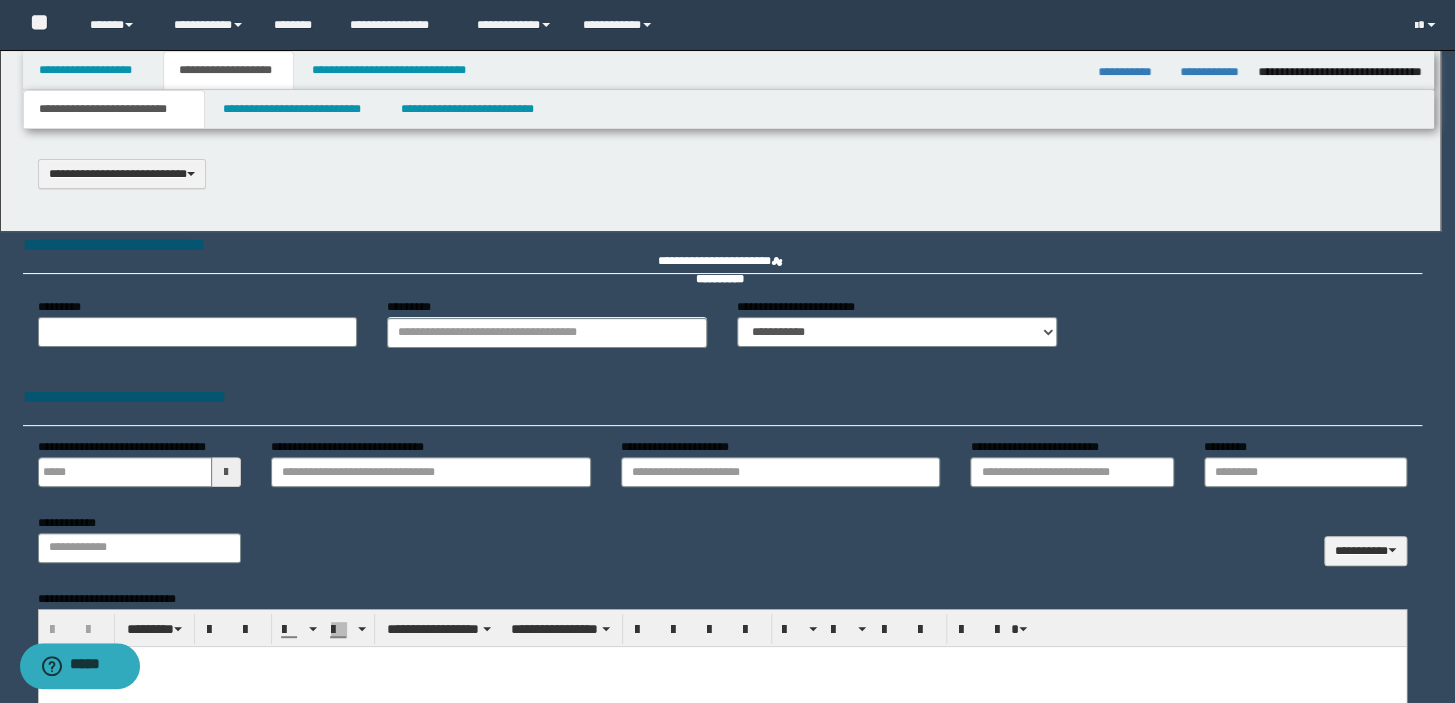 select on "*" 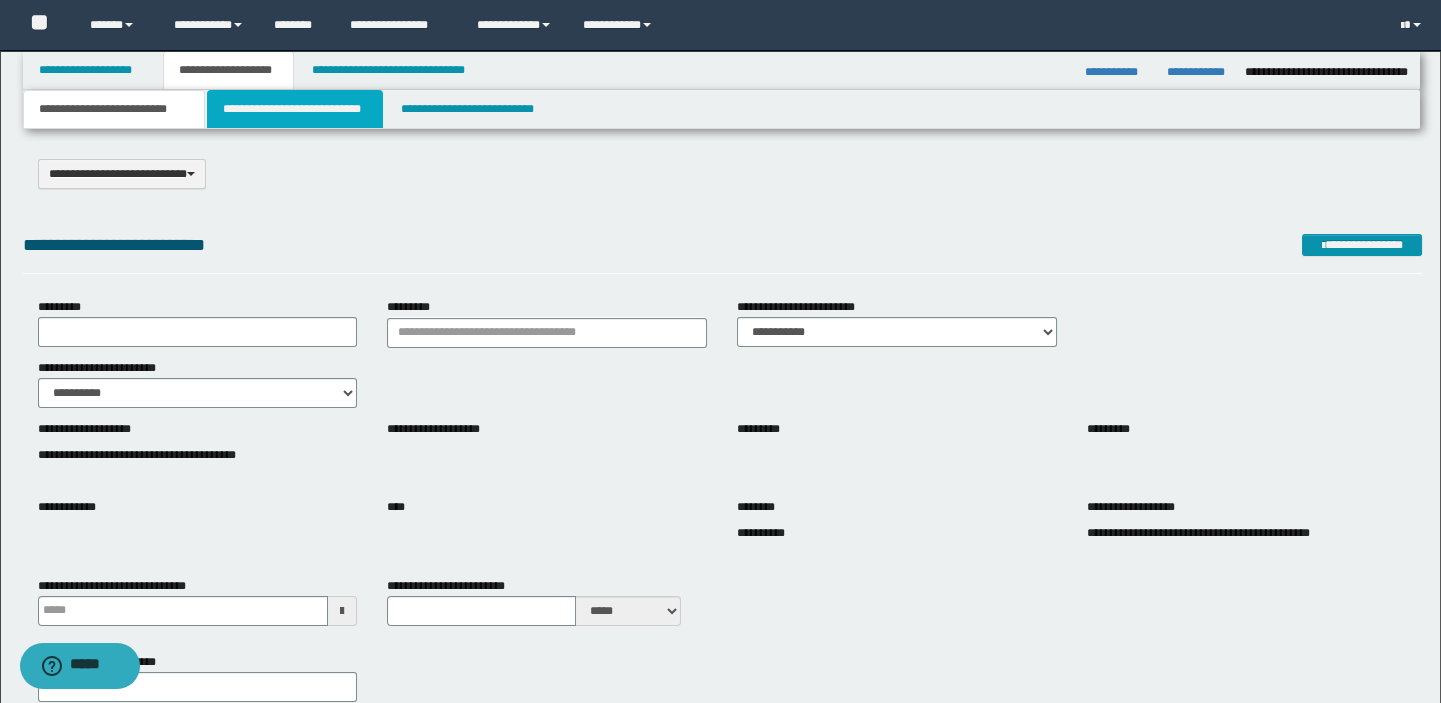click on "**********" at bounding box center (294, 109) 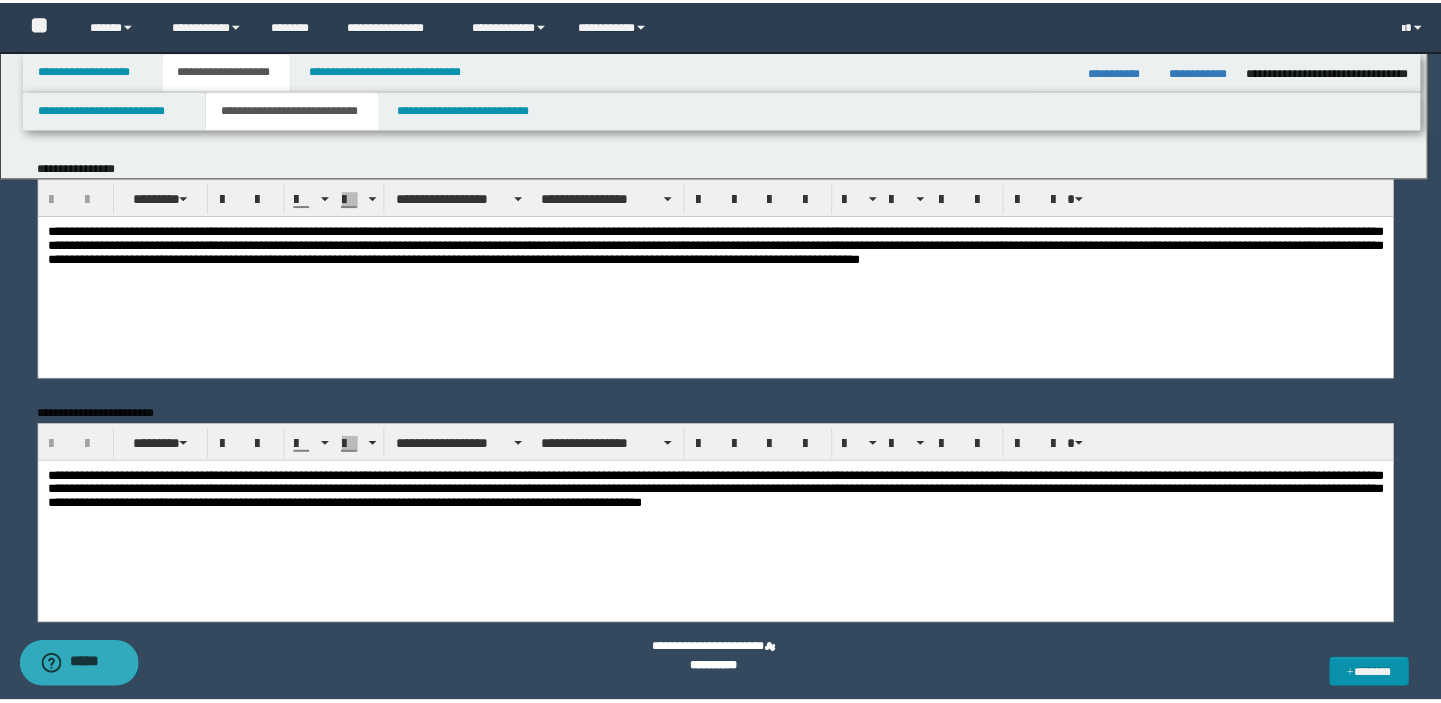 scroll, scrollTop: 0, scrollLeft: 0, axis: both 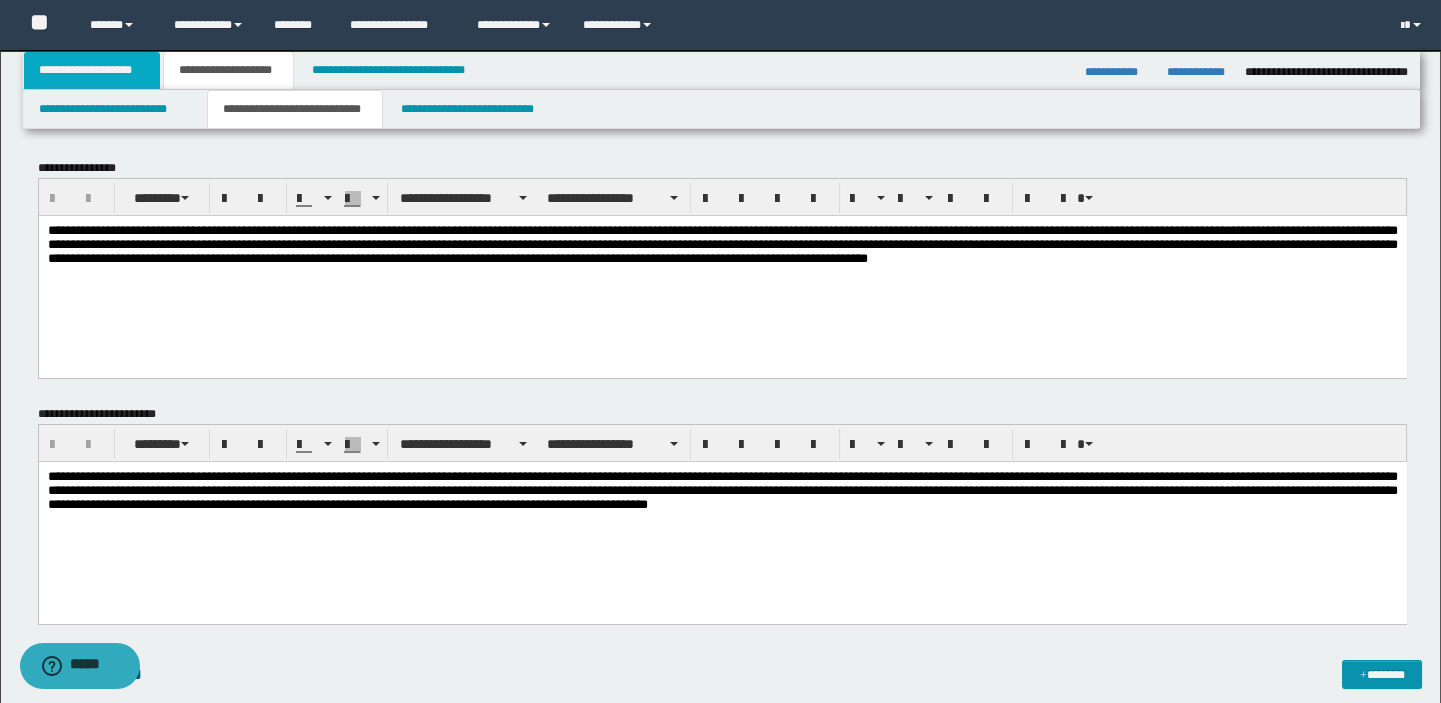 click on "**********" at bounding box center (92, 70) 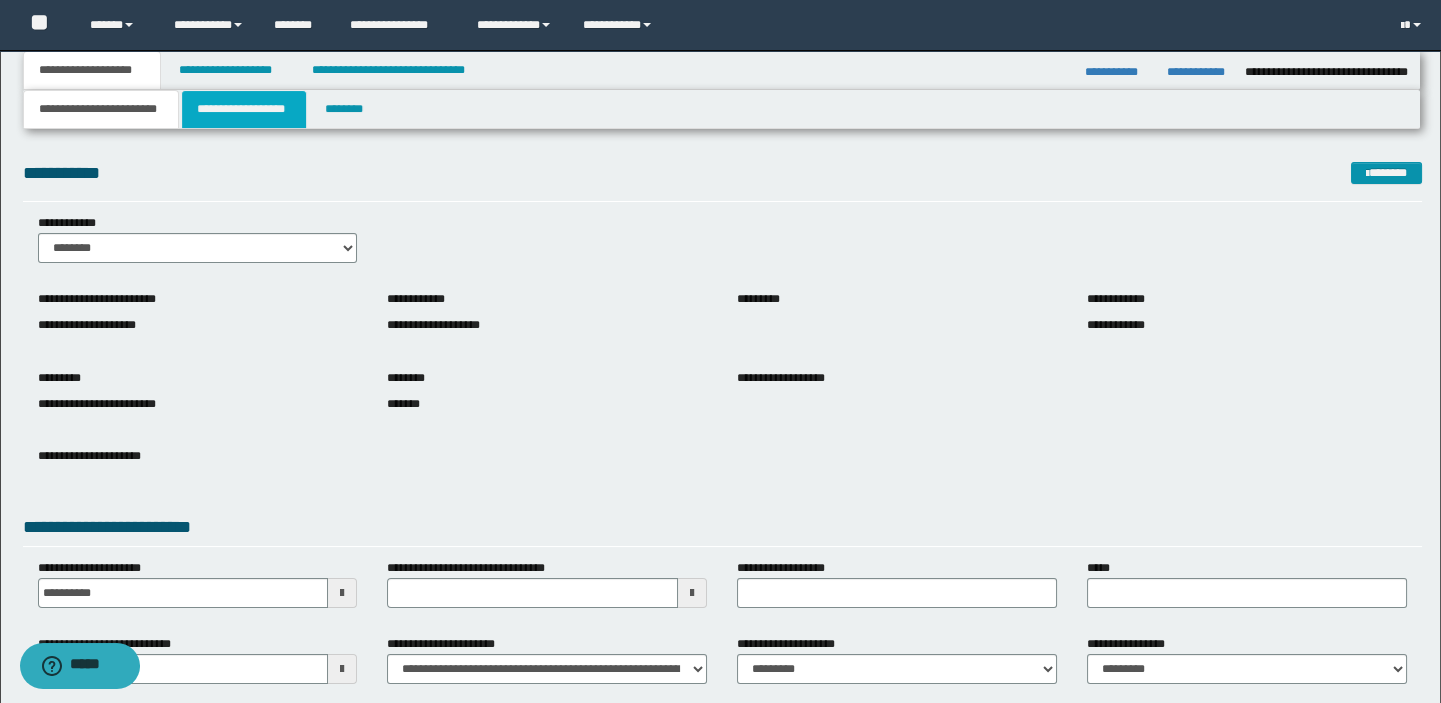 click on "**********" at bounding box center [244, 109] 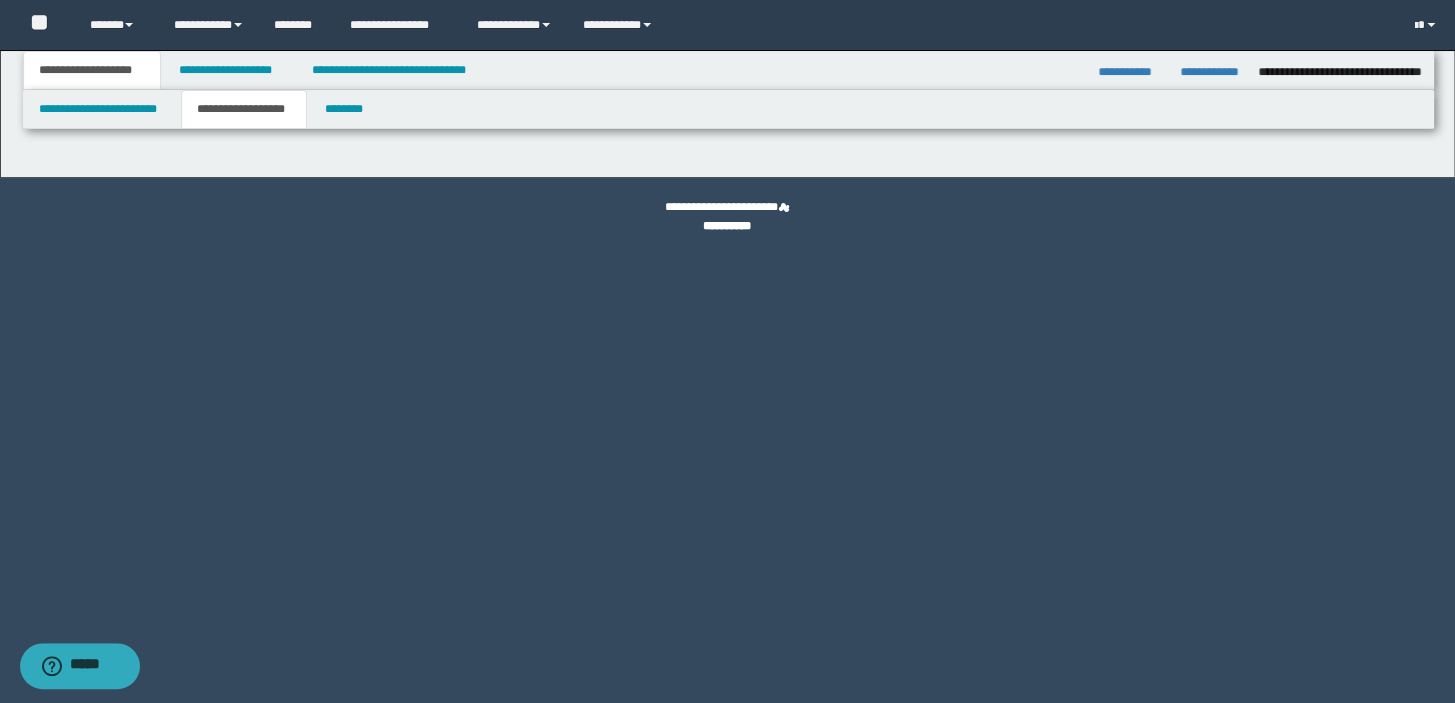 type on "********" 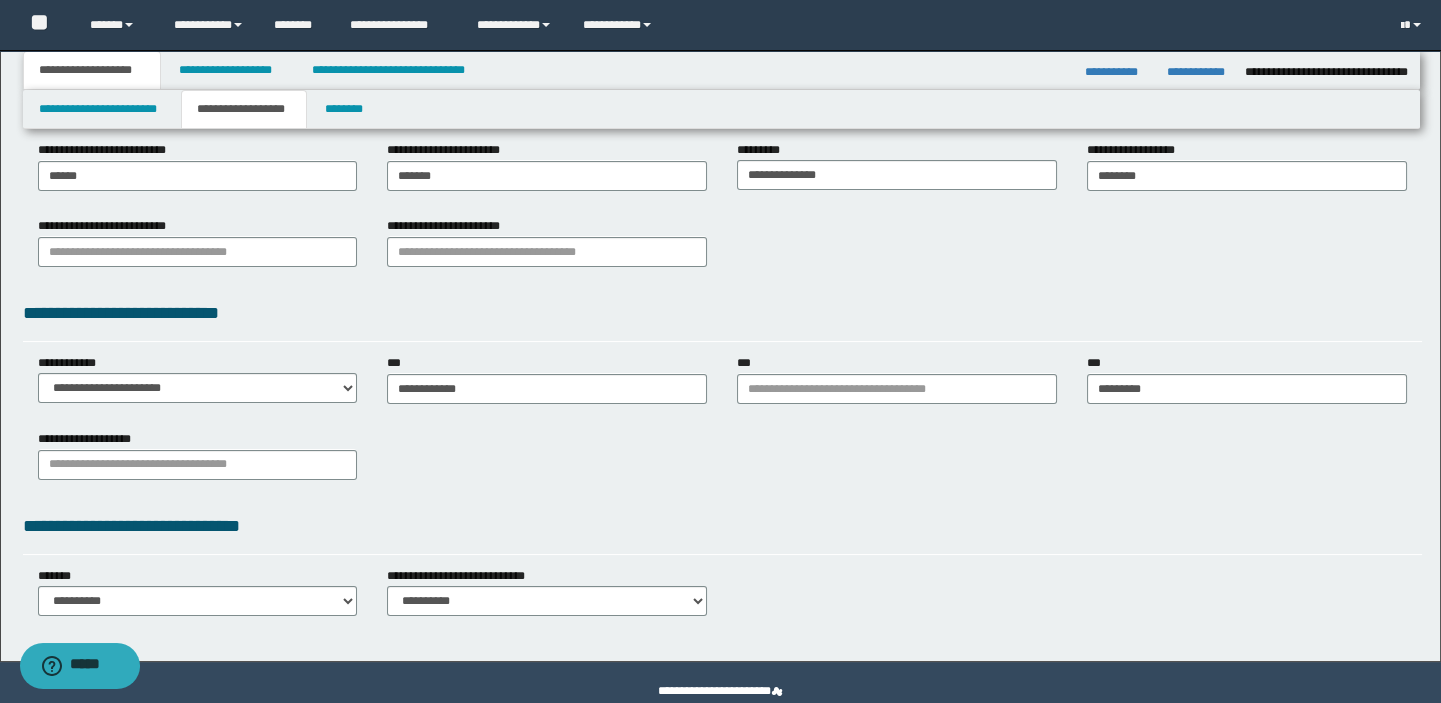 scroll, scrollTop: 403, scrollLeft: 0, axis: vertical 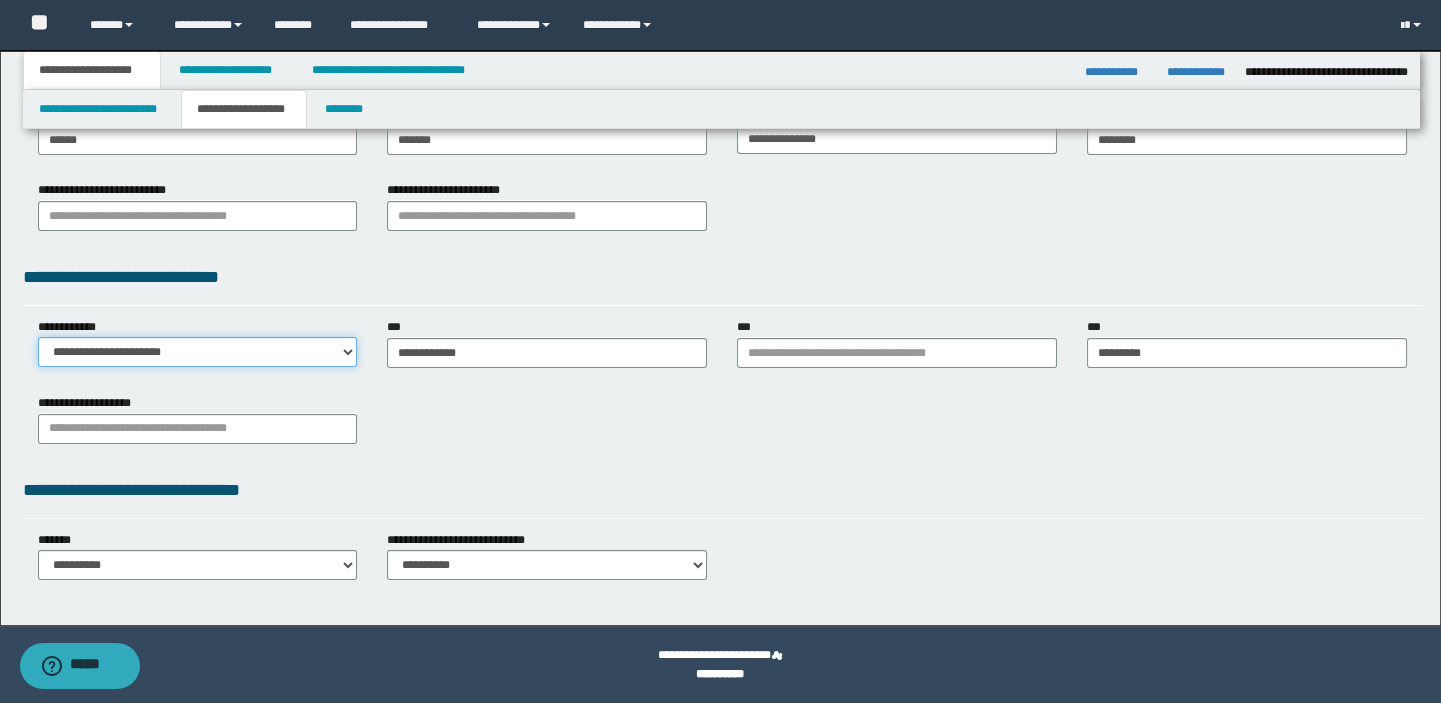 click on "**********" at bounding box center (198, 352) 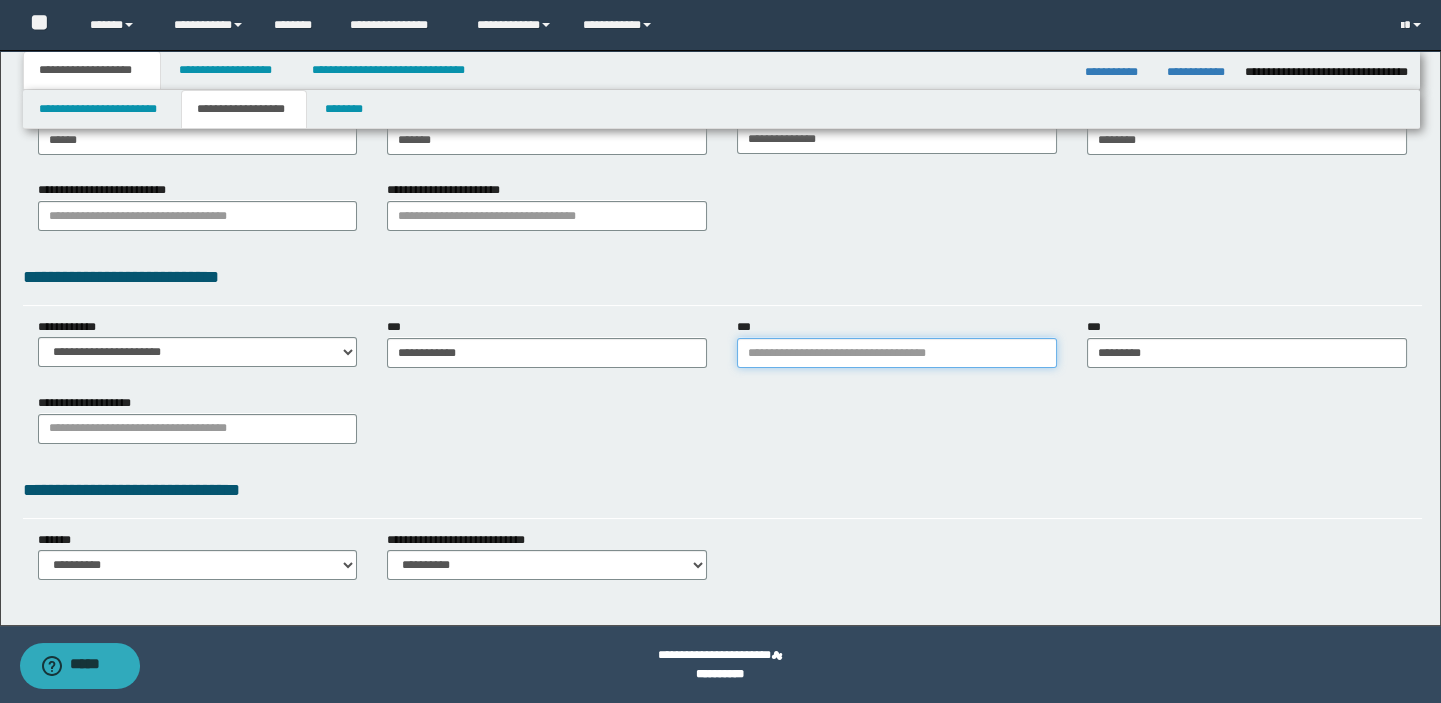 click on "***" at bounding box center (897, 353) 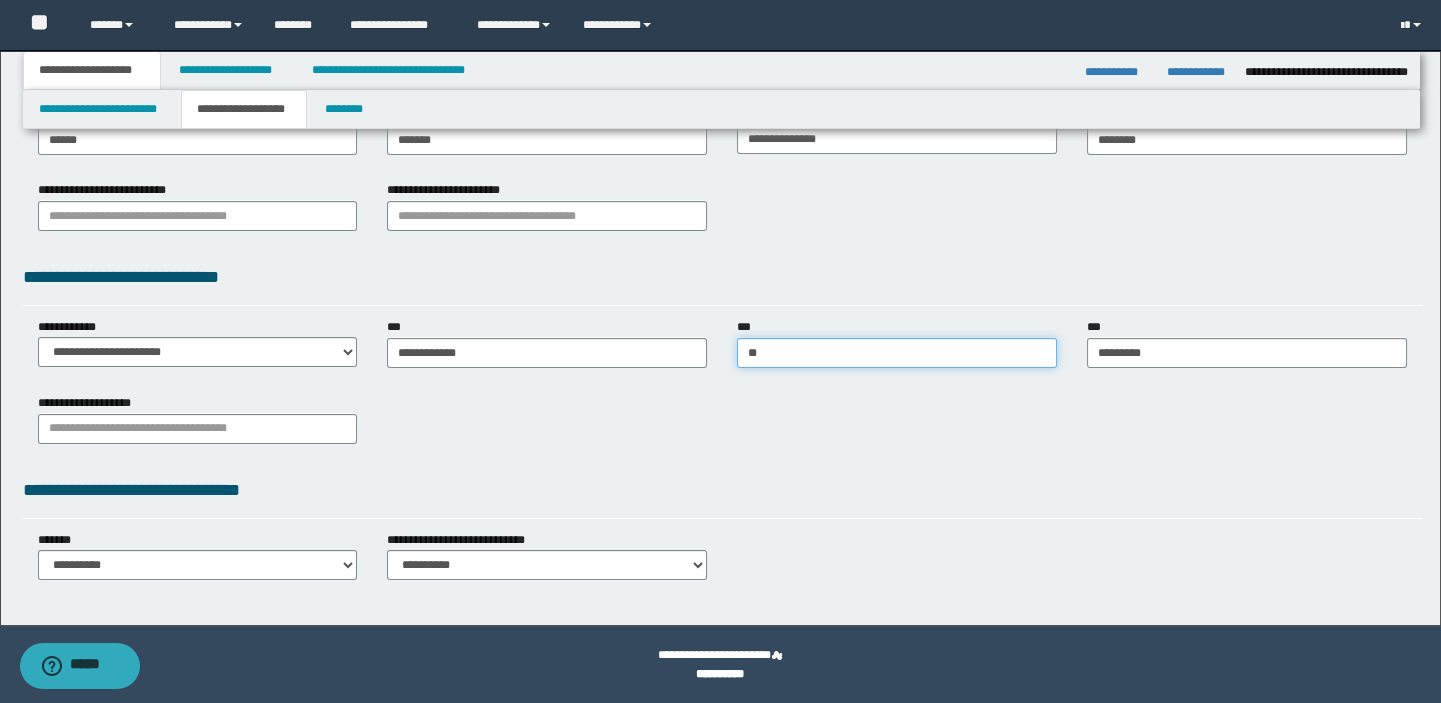type on "***" 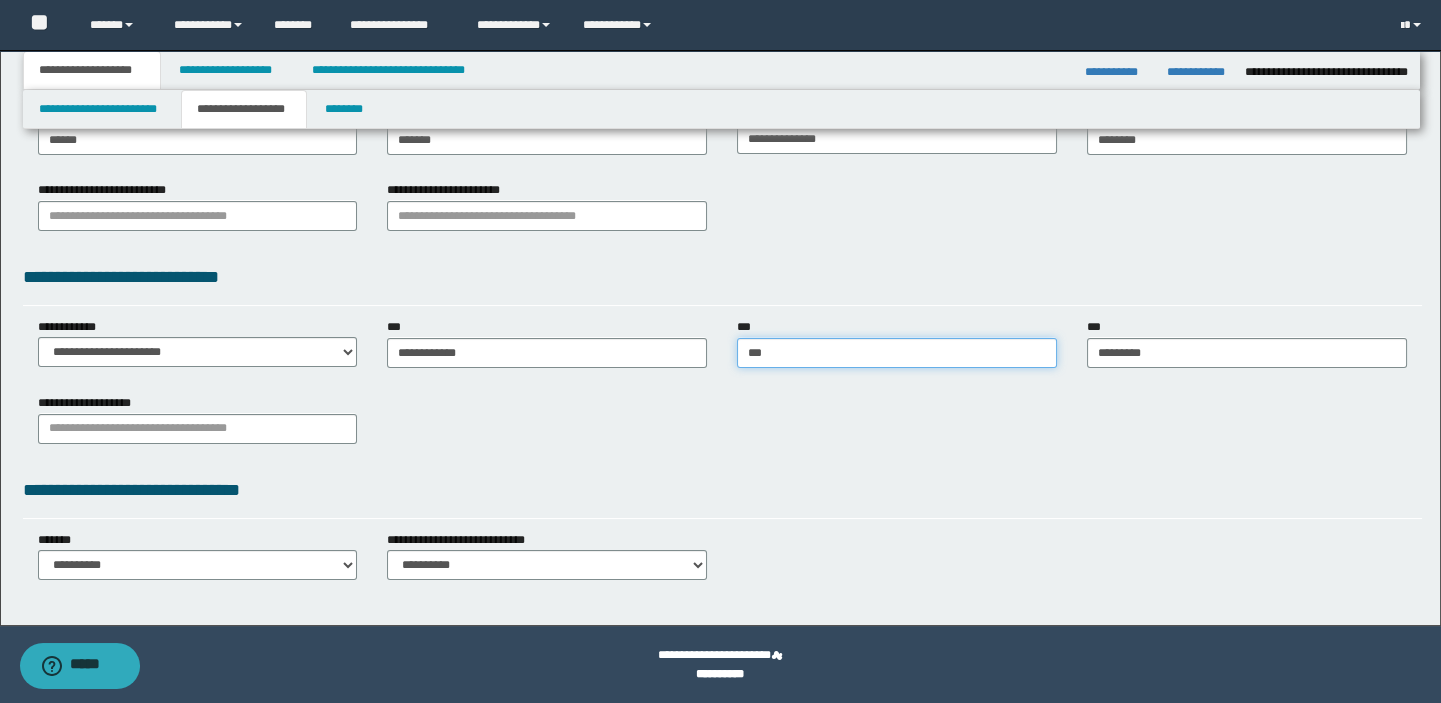 type on "********" 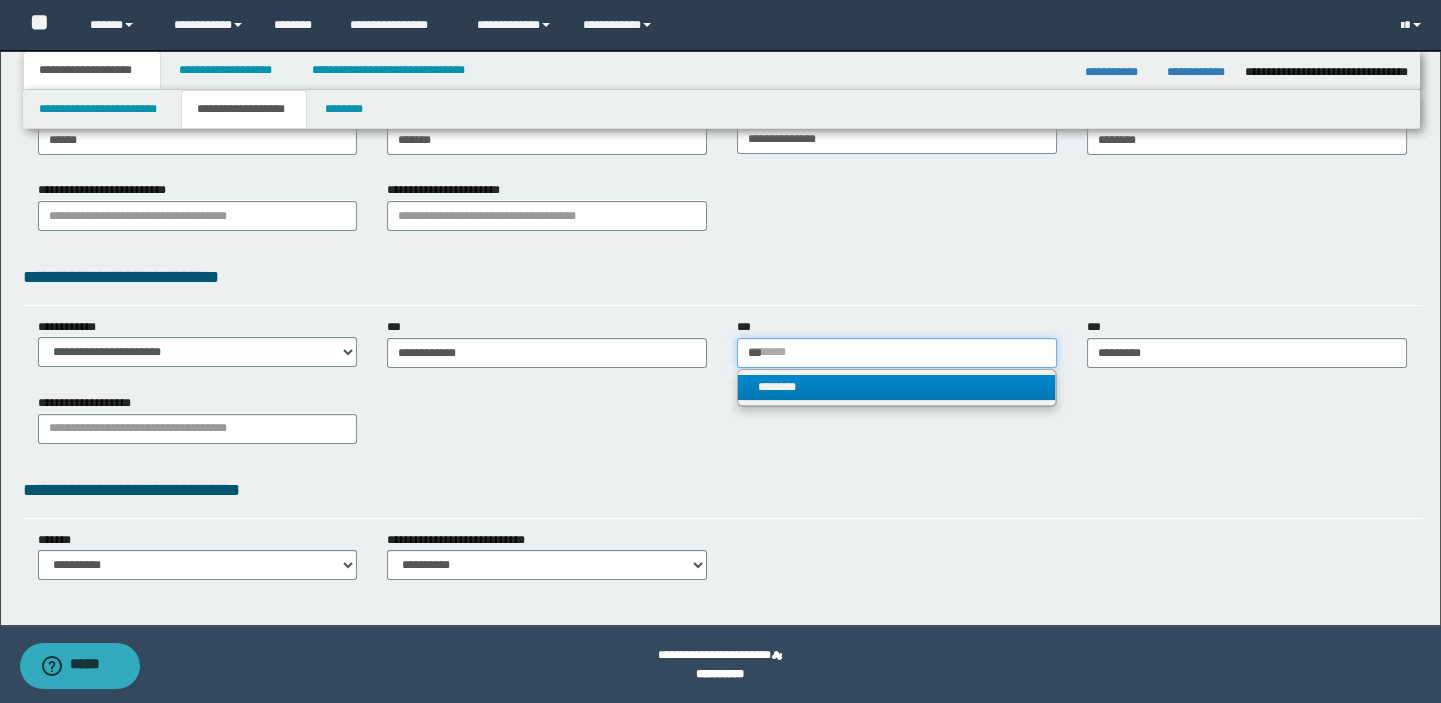 type on "***" 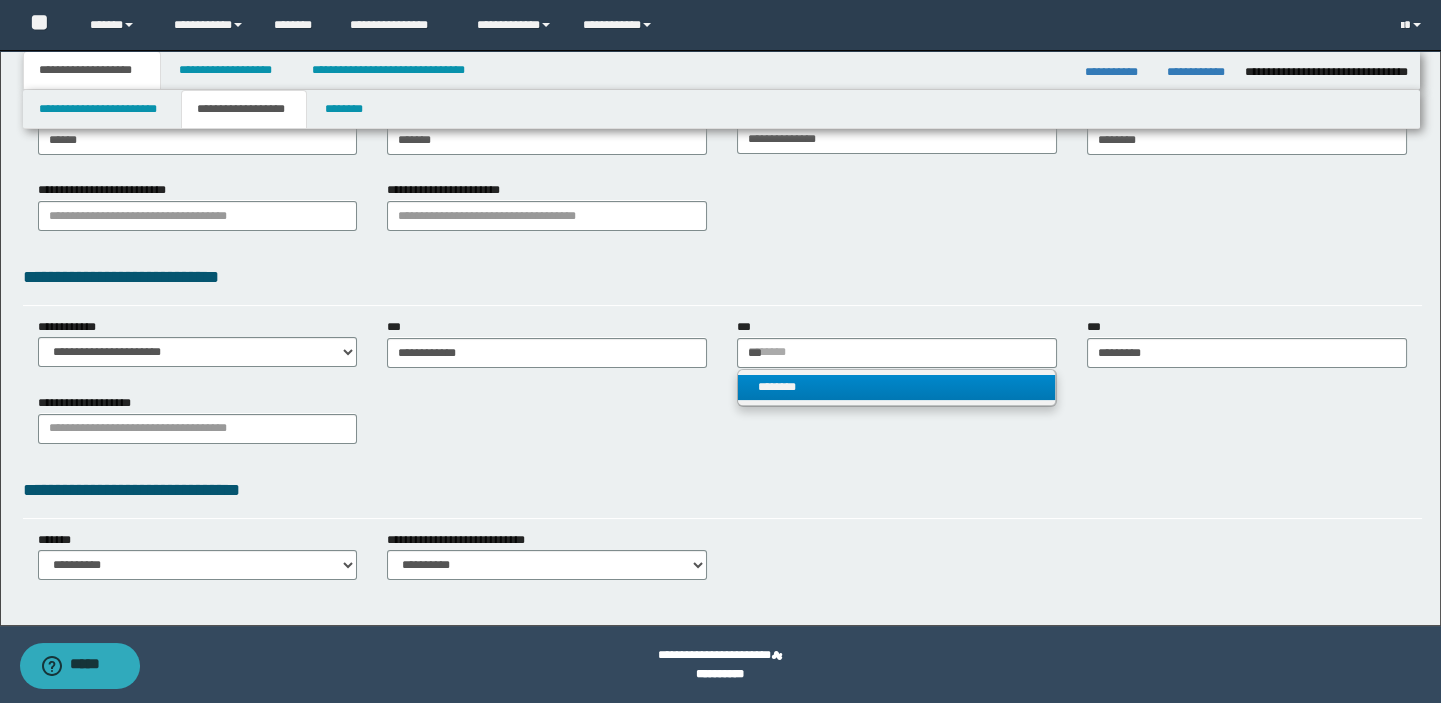 type 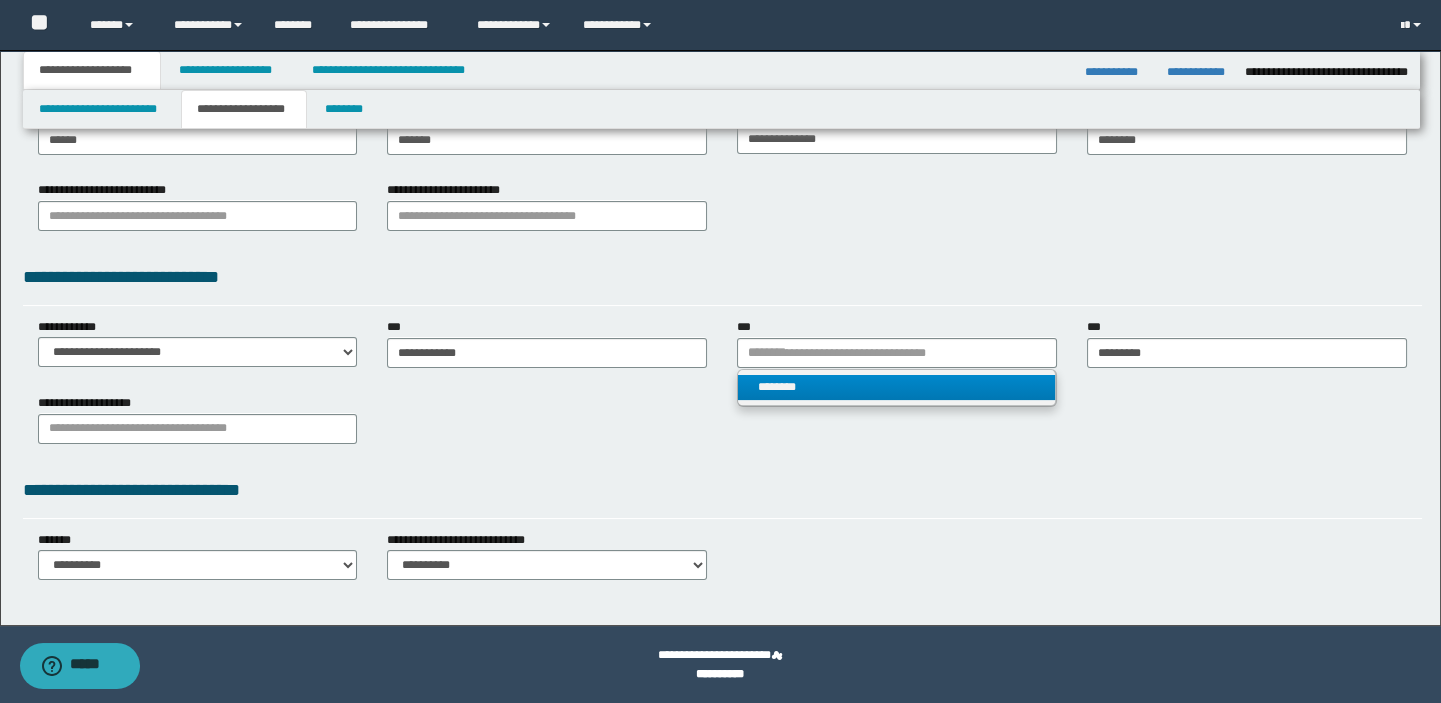 click on "********" at bounding box center (896, 387) 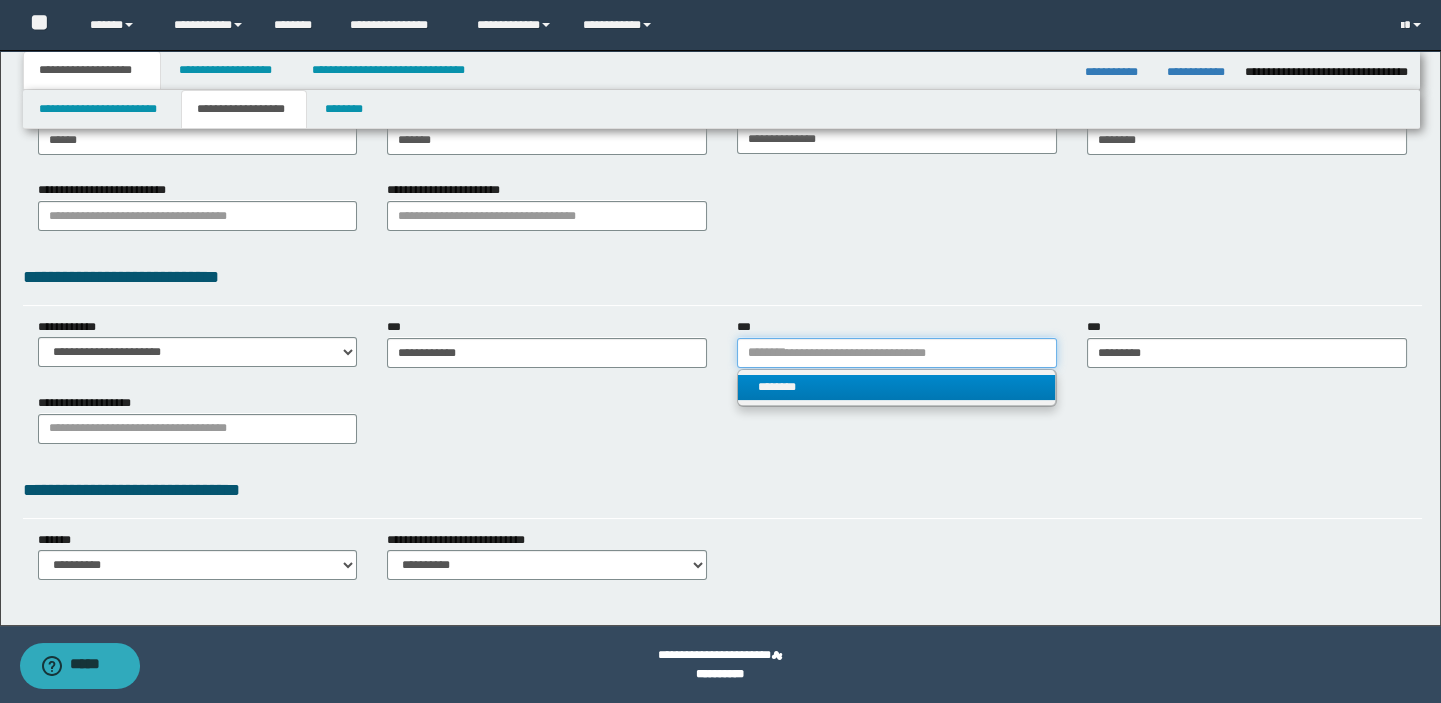 type 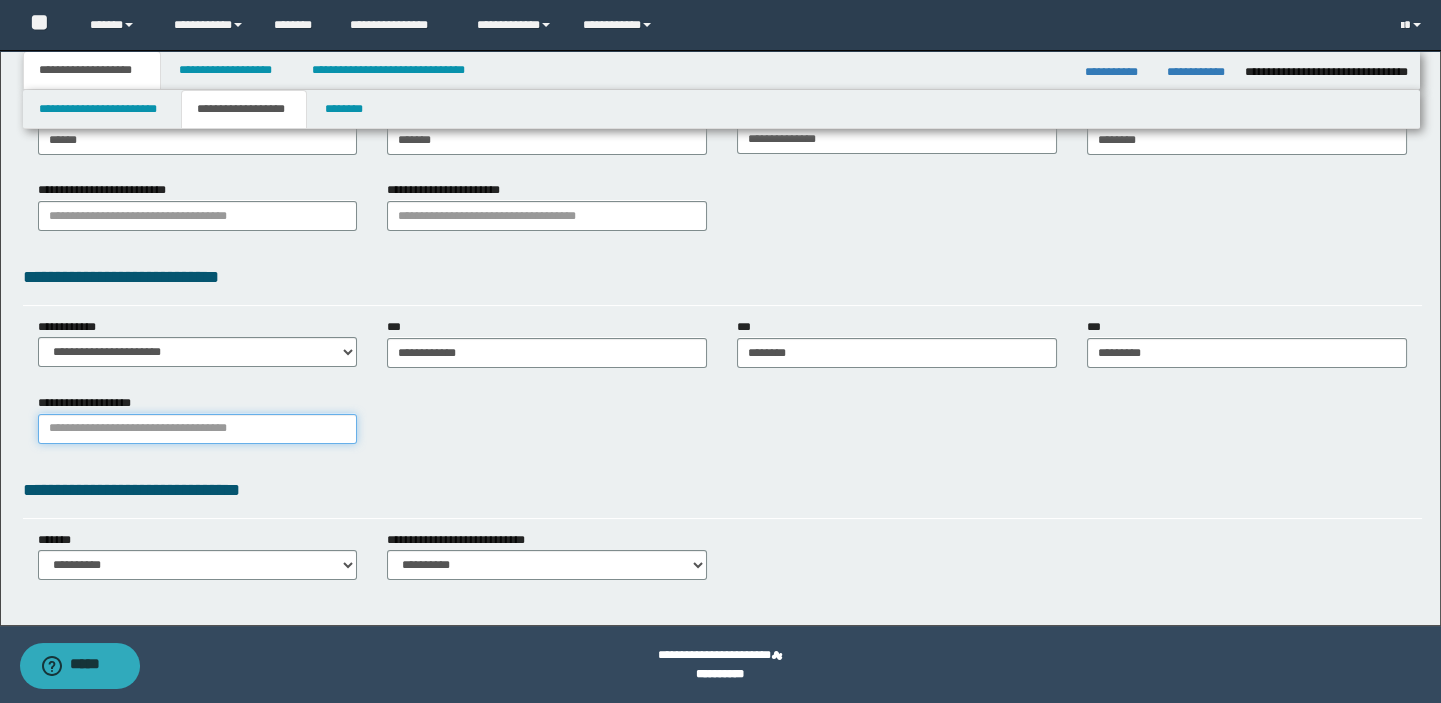 click on "**********" at bounding box center (198, 429) 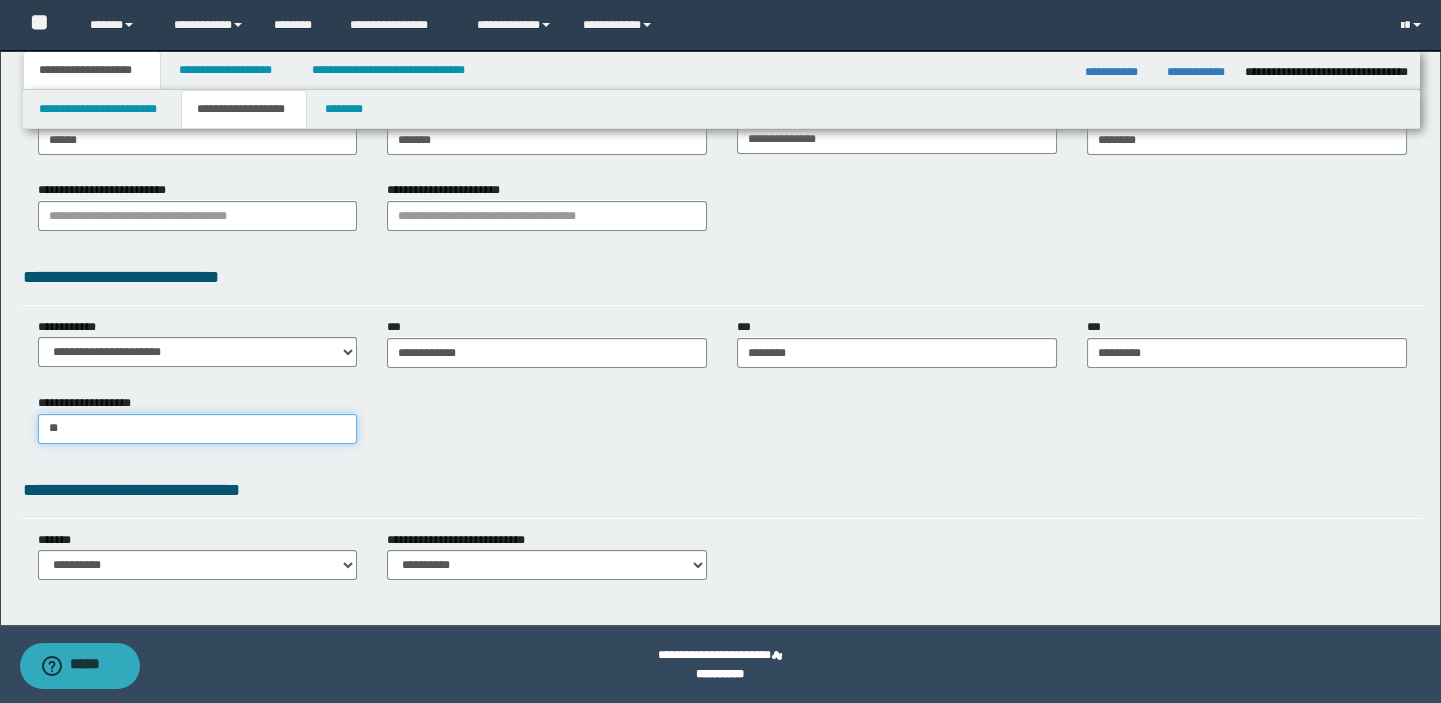 type on "*" 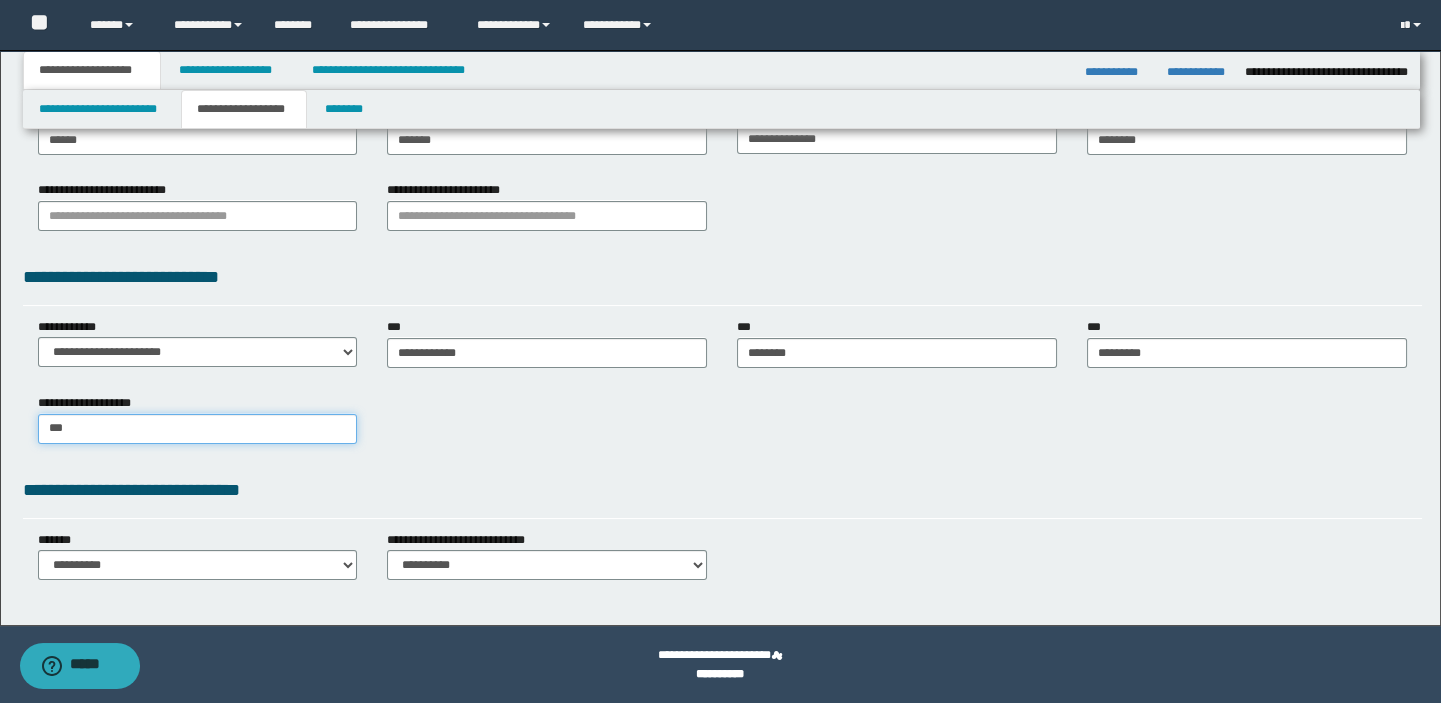 type on "****" 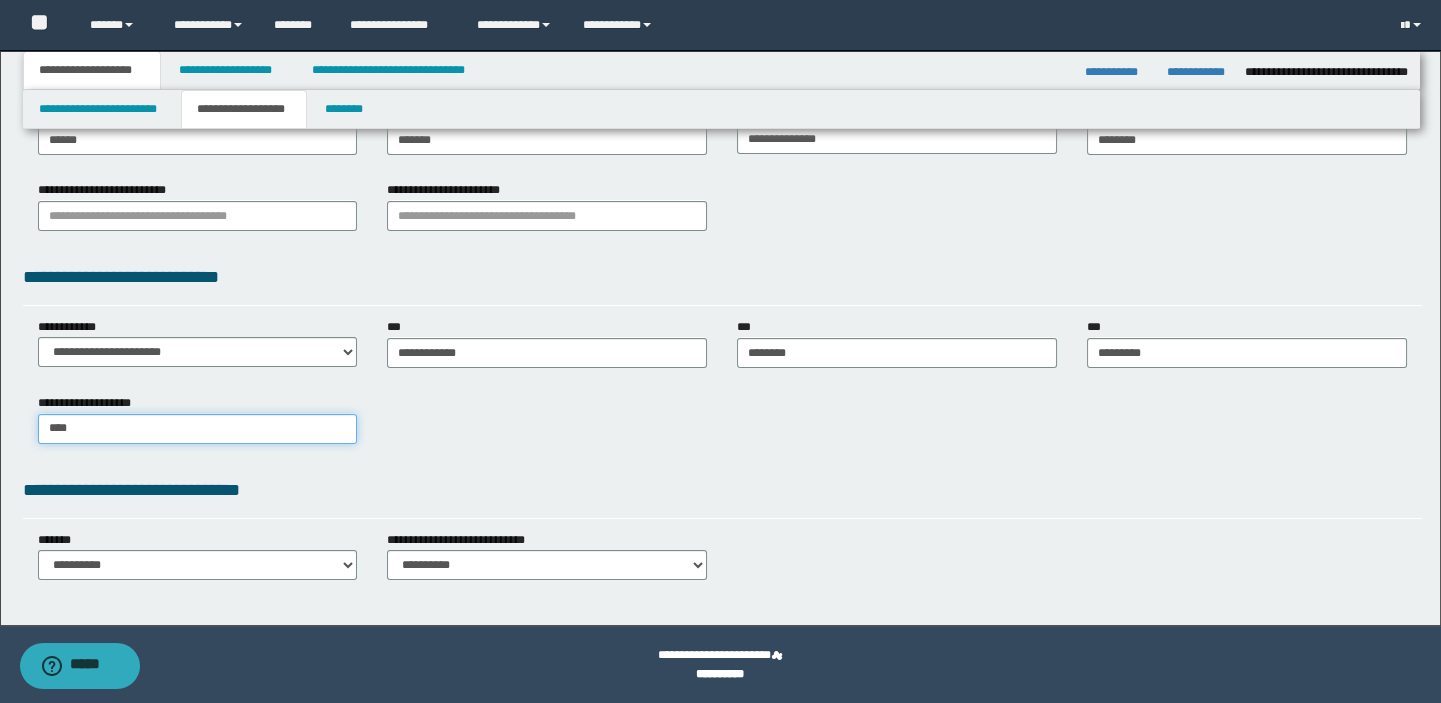 type on "****" 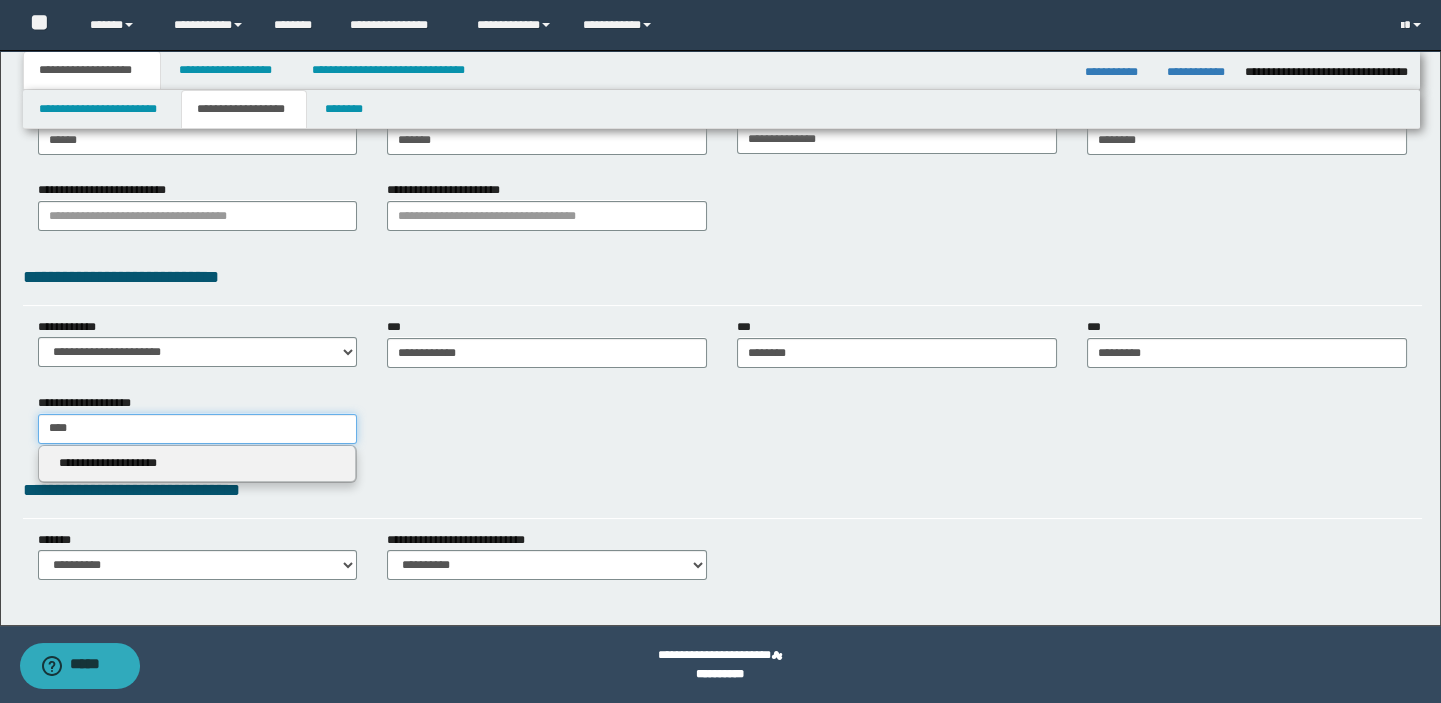 type on "****" 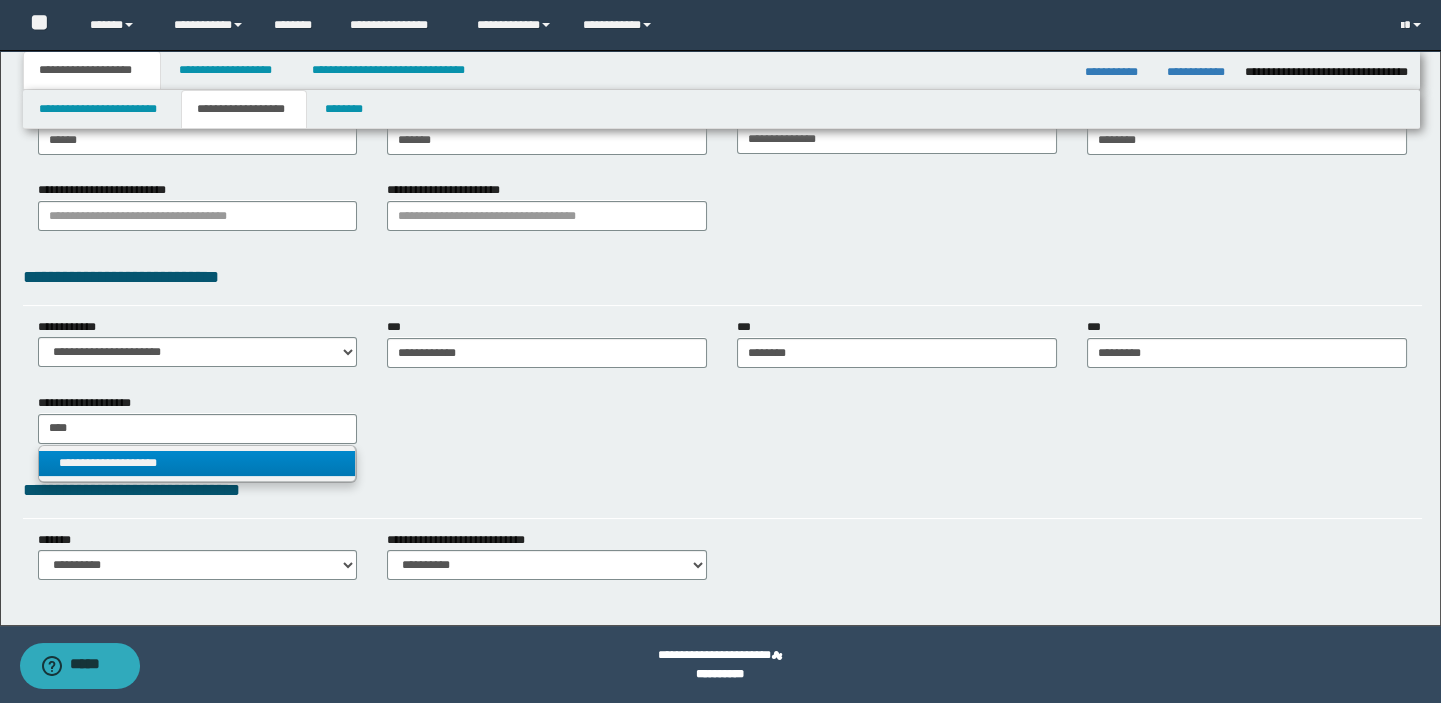 click on "**********" at bounding box center (197, 463) 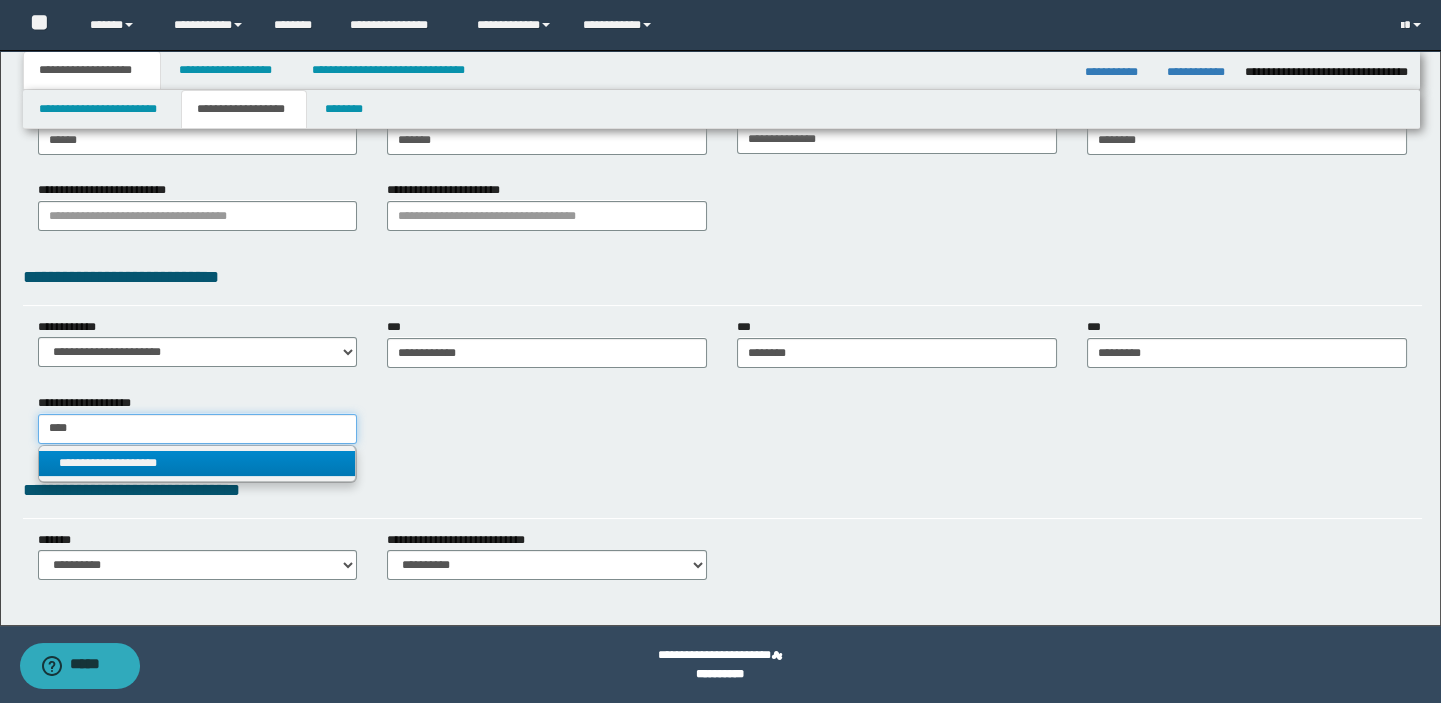 type 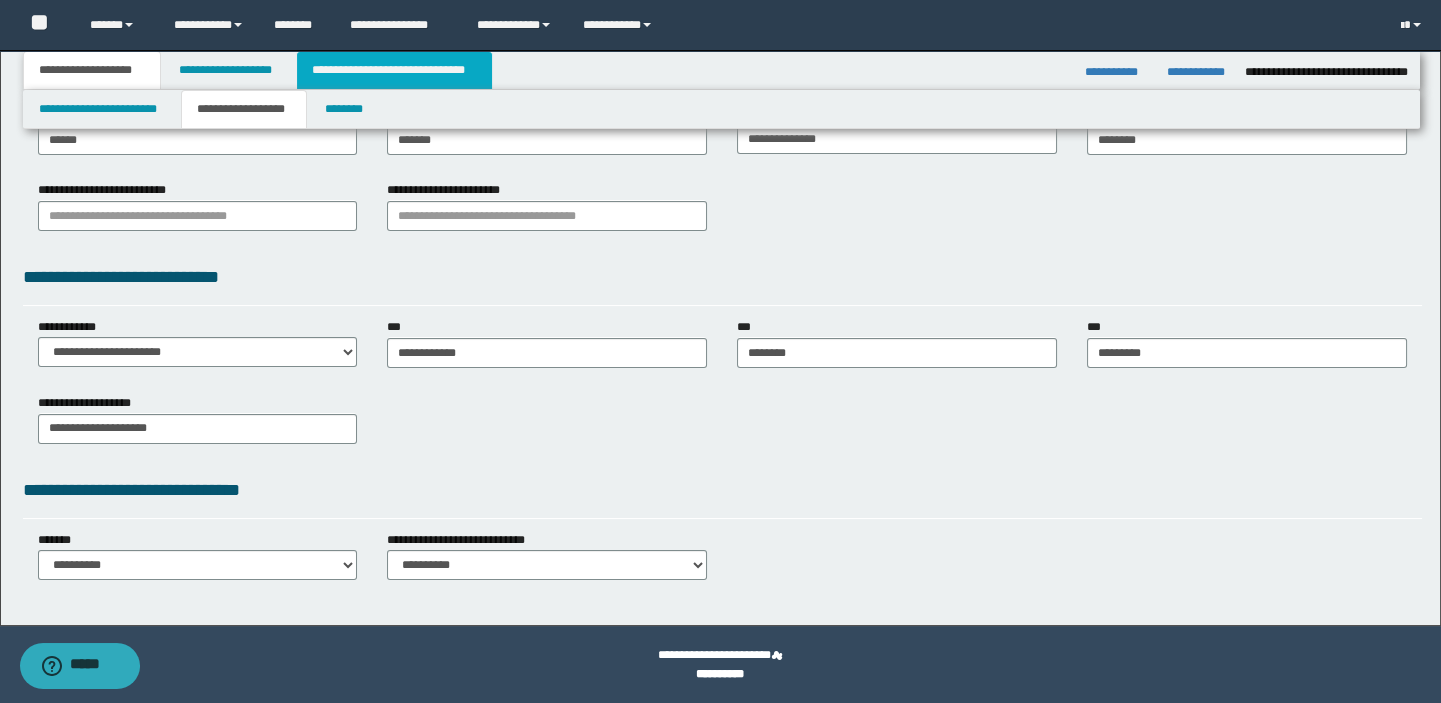 click on "**********" at bounding box center [394, 70] 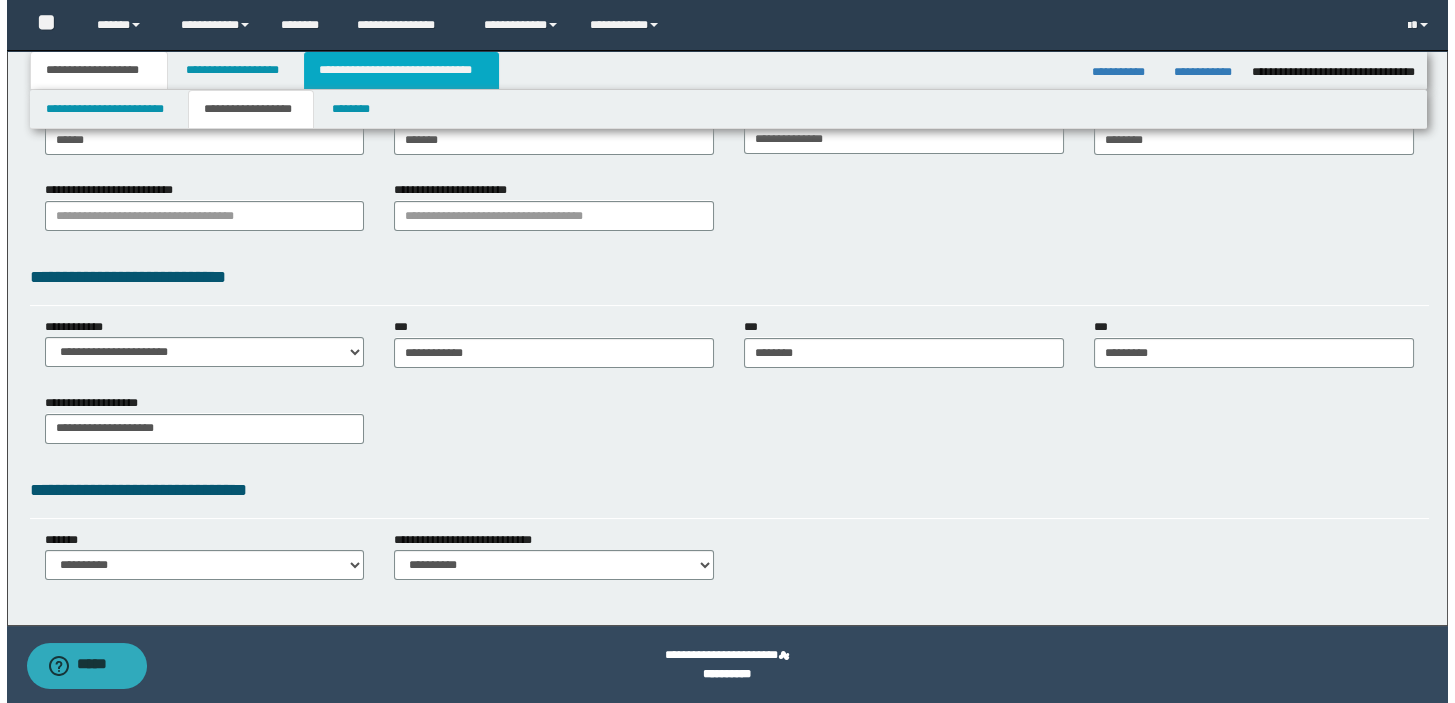 scroll, scrollTop: 0, scrollLeft: 0, axis: both 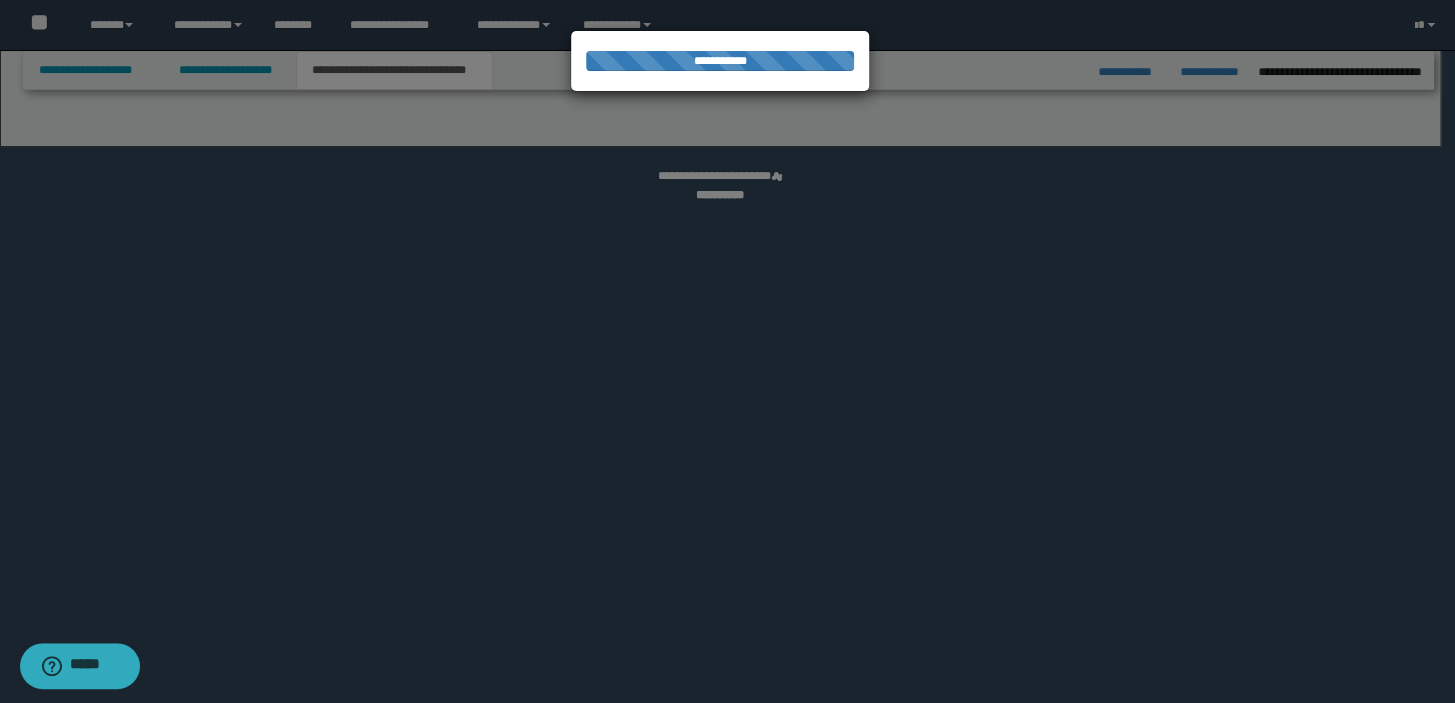 select on "*" 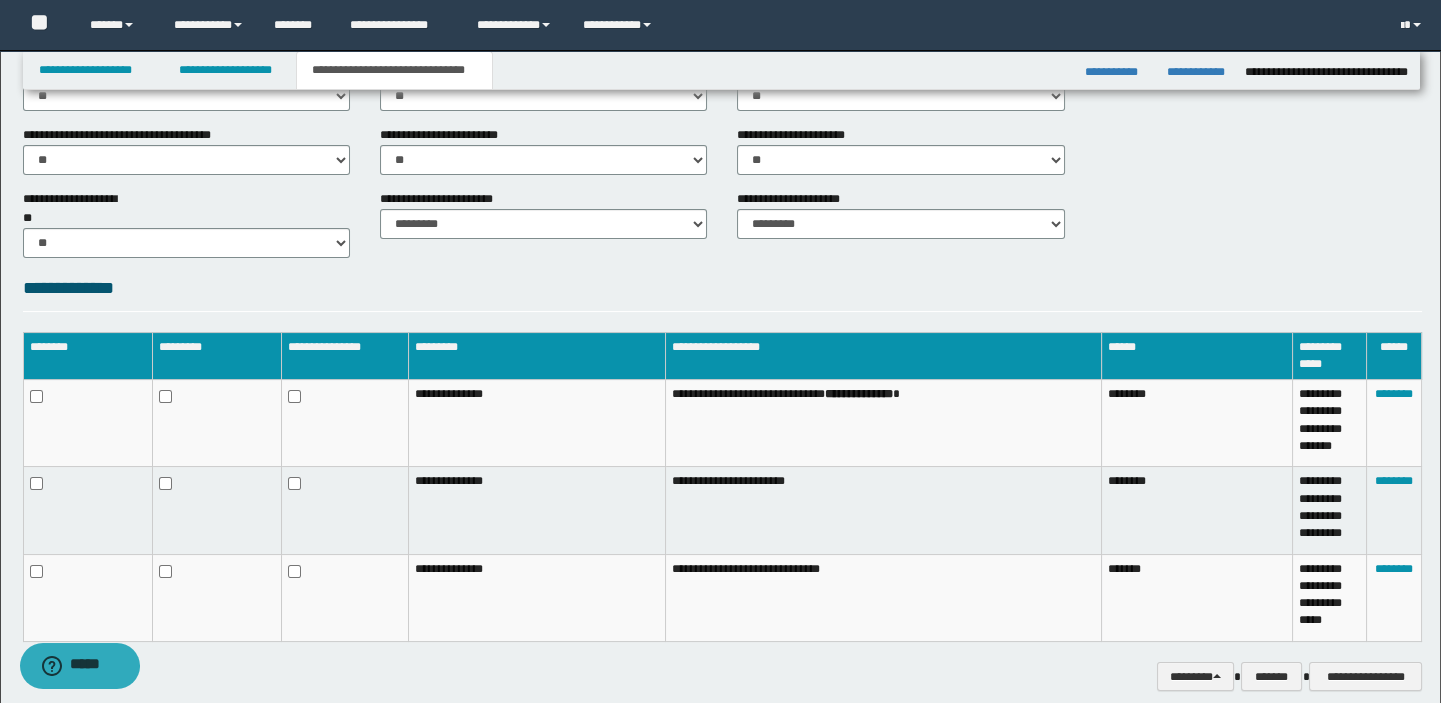 scroll, scrollTop: 883, scrollLeft: 0, axis: vertical 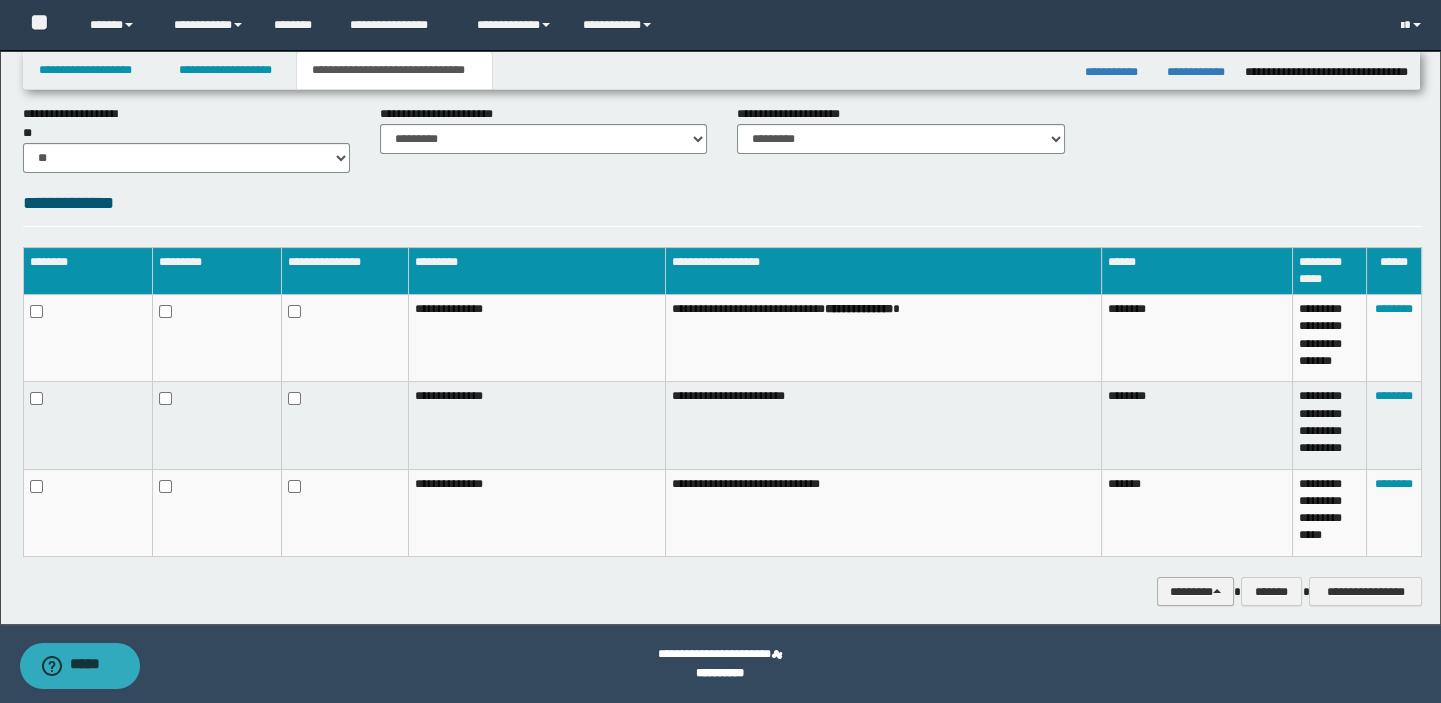 click on "********" at bounding box center (1195, 592) 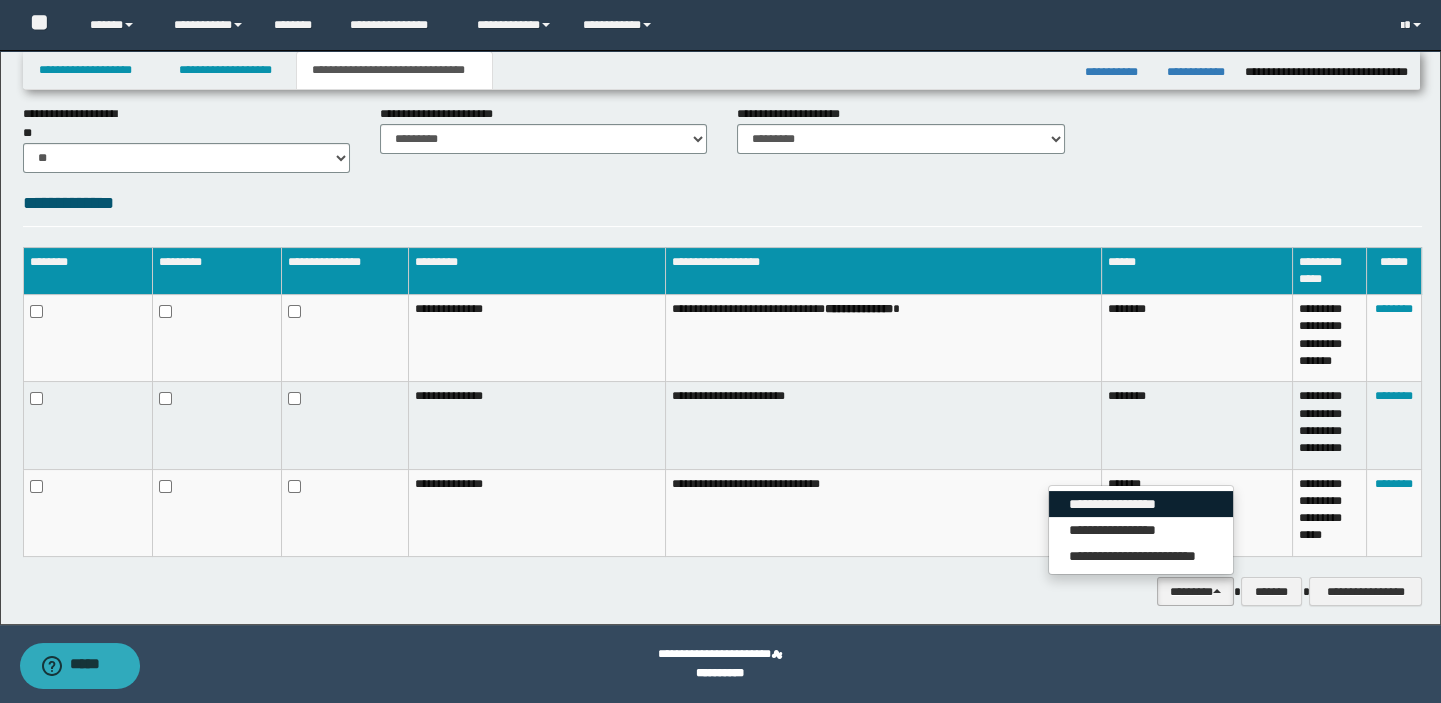 click on "**********" at bounding box center (1141, 504) 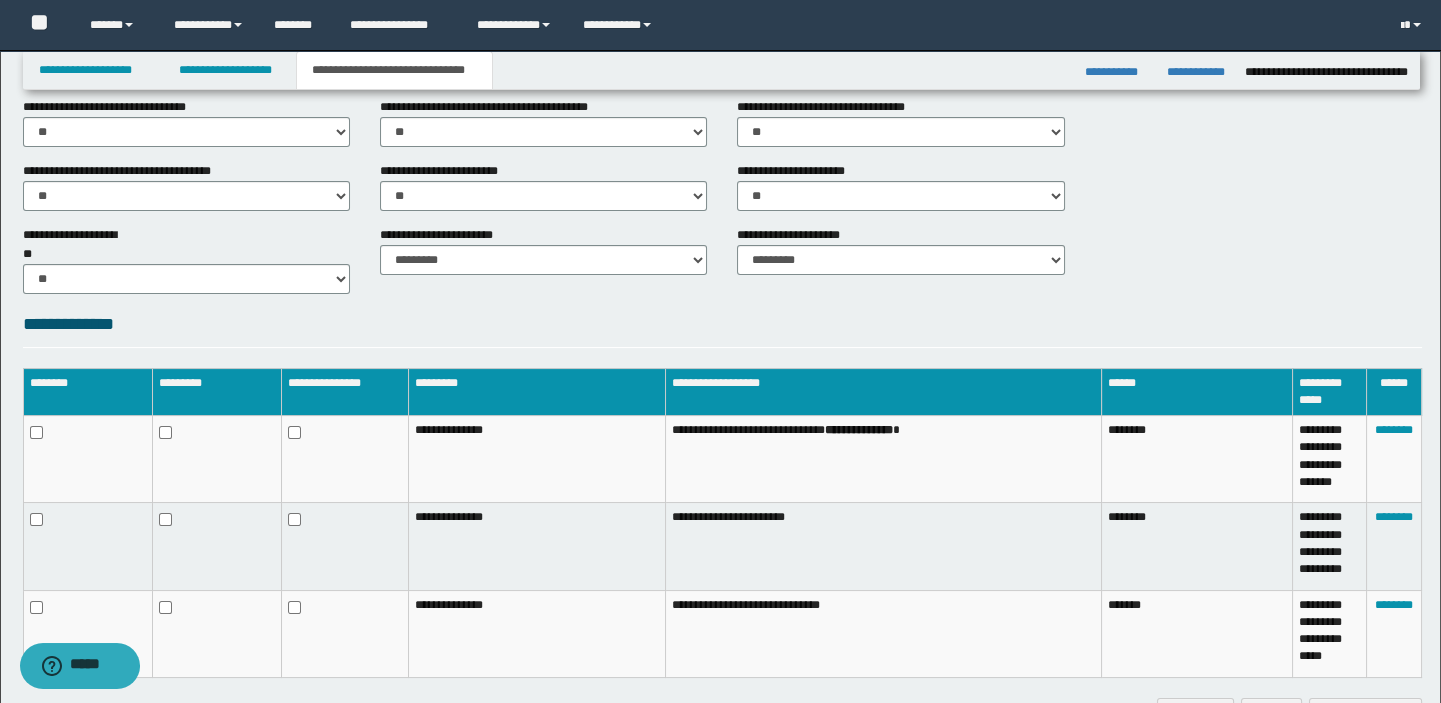scroll, scrollTop: 883, scrollLeft: 0, axis: vertical 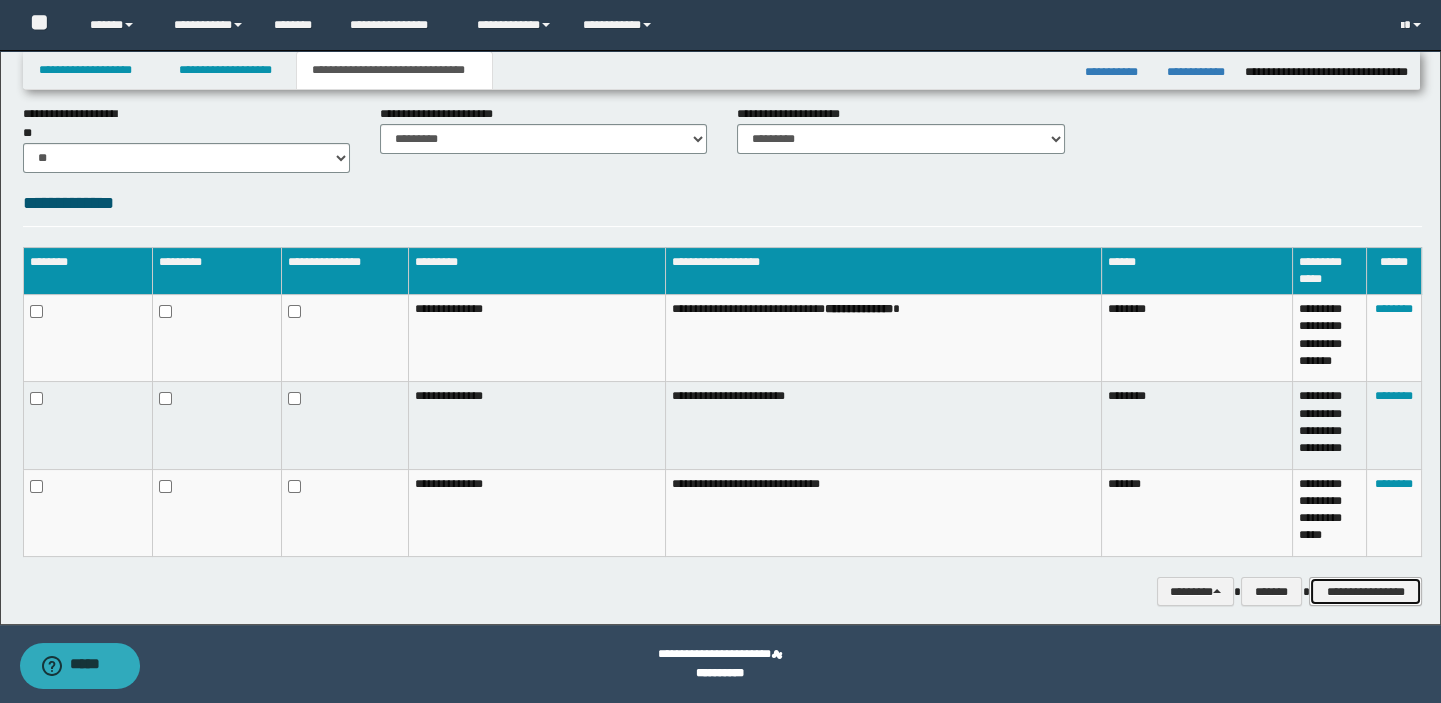 click on "**********" at bounding box center [1365, 592] 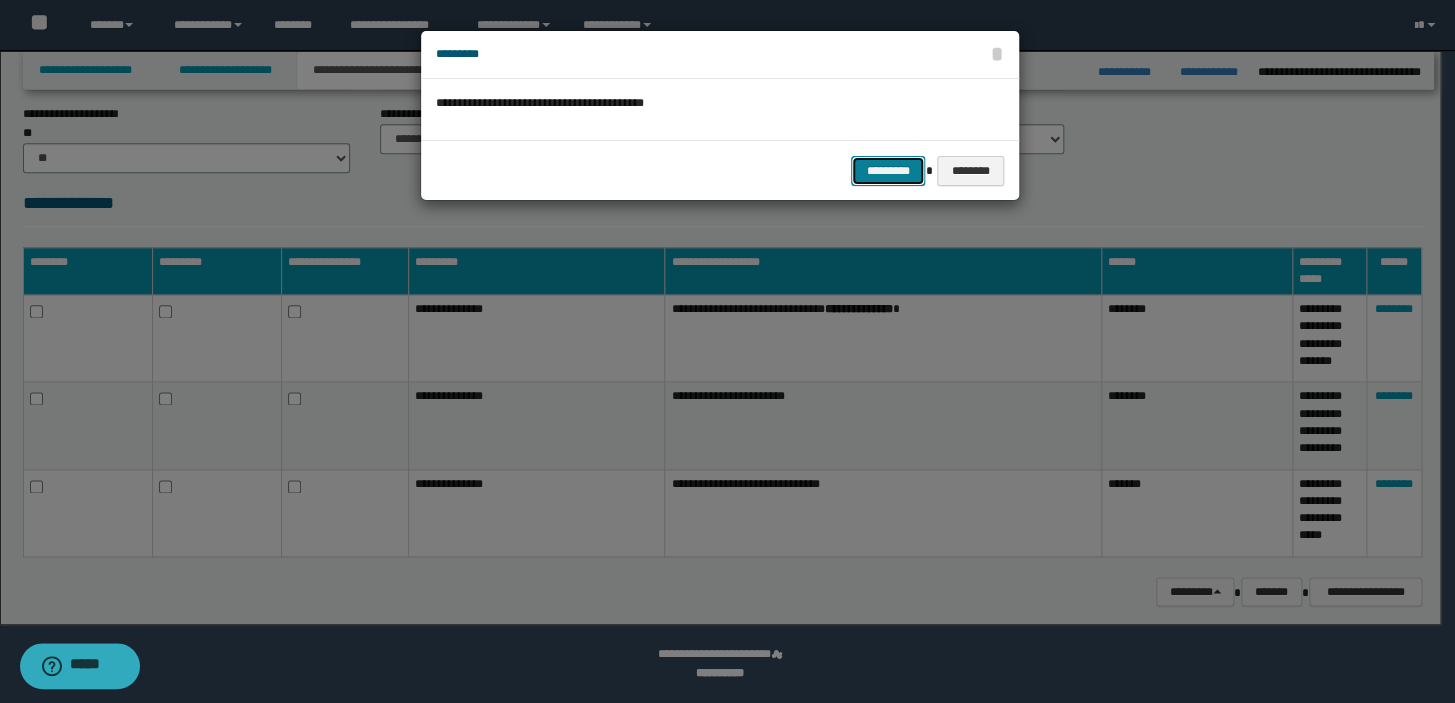click on "*********" at bounding box center [888, 171] 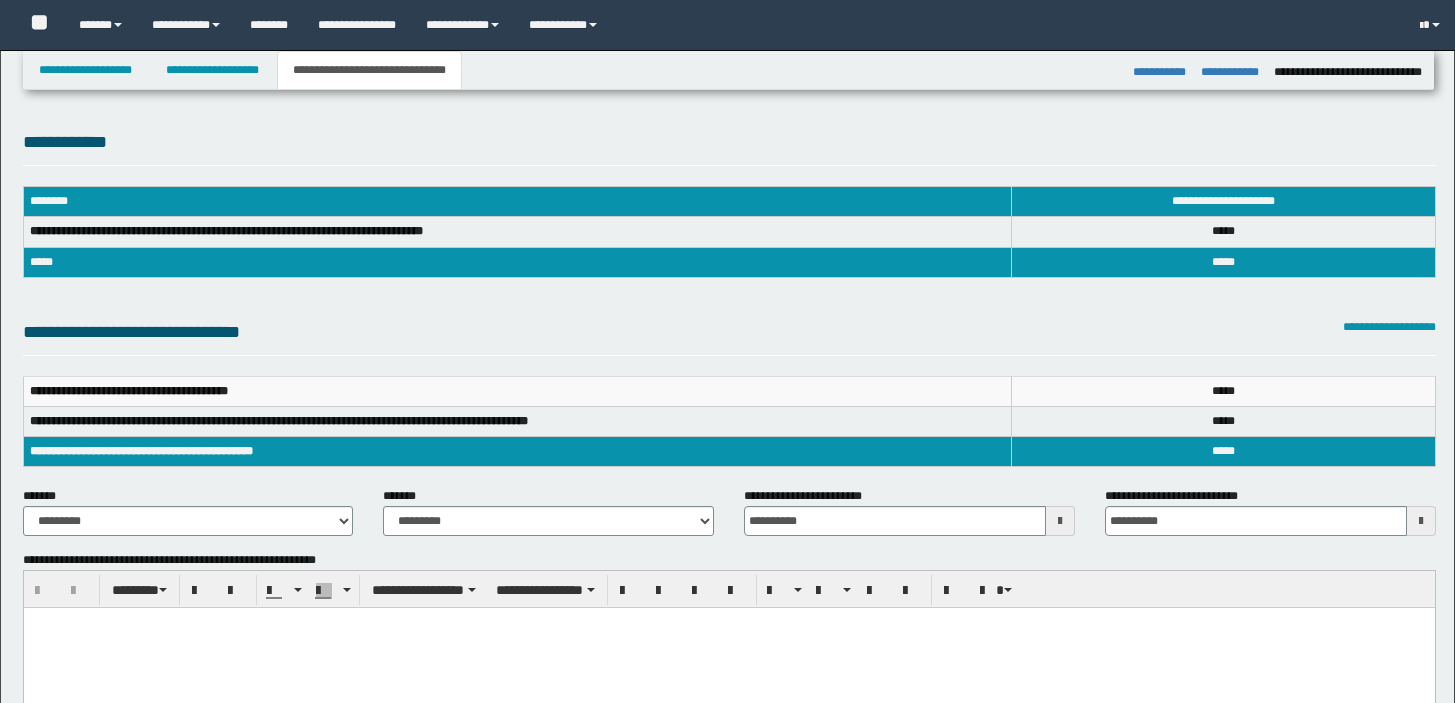 select on "*" 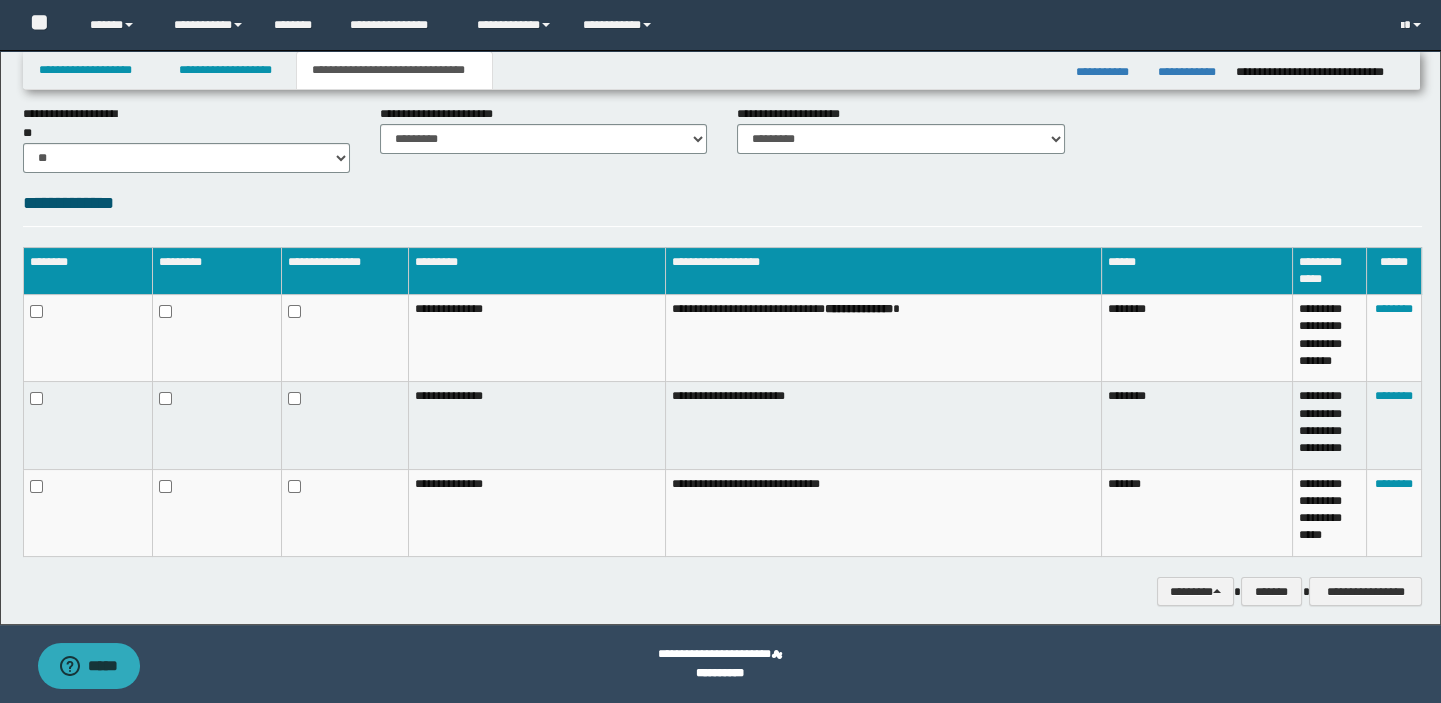scroll, scrollTop: 883, scrollLeft: 0, axis: vertical 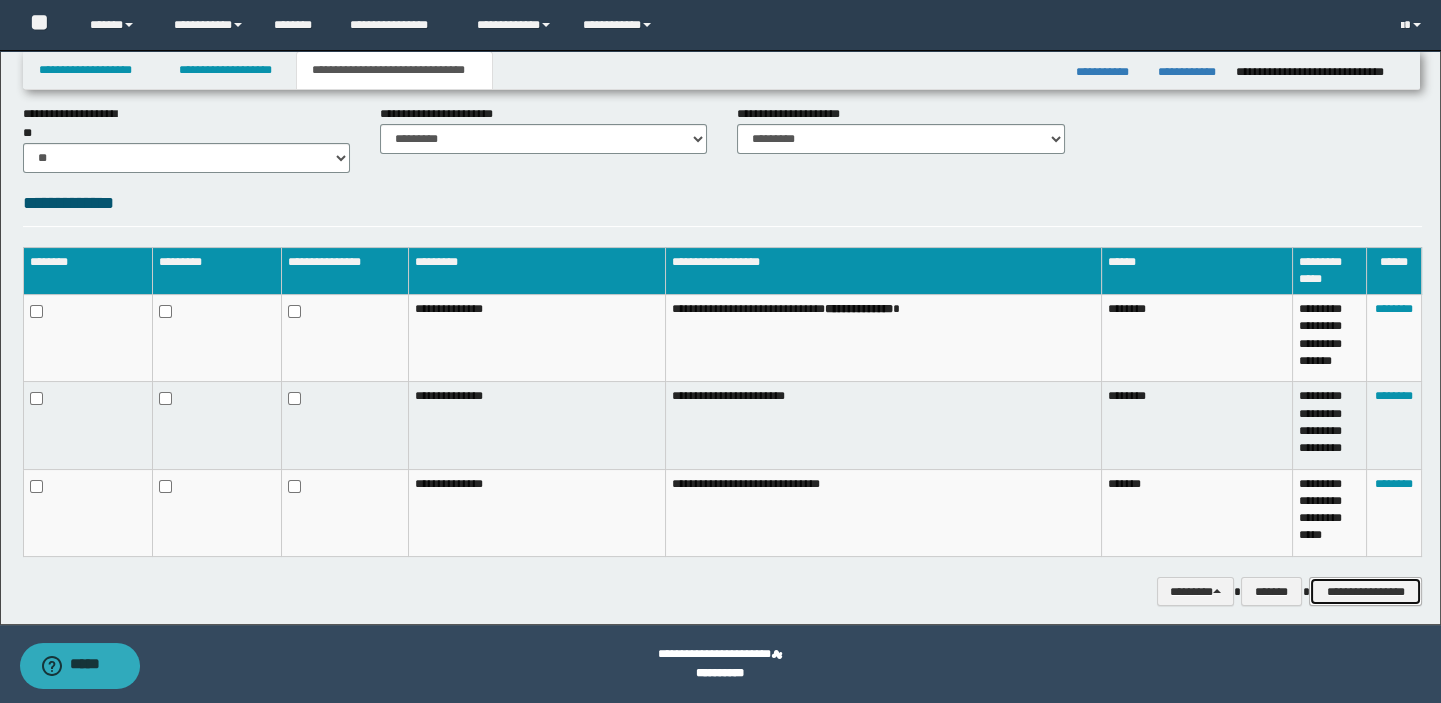 click on "**********" at bounding box center (1365, 592) 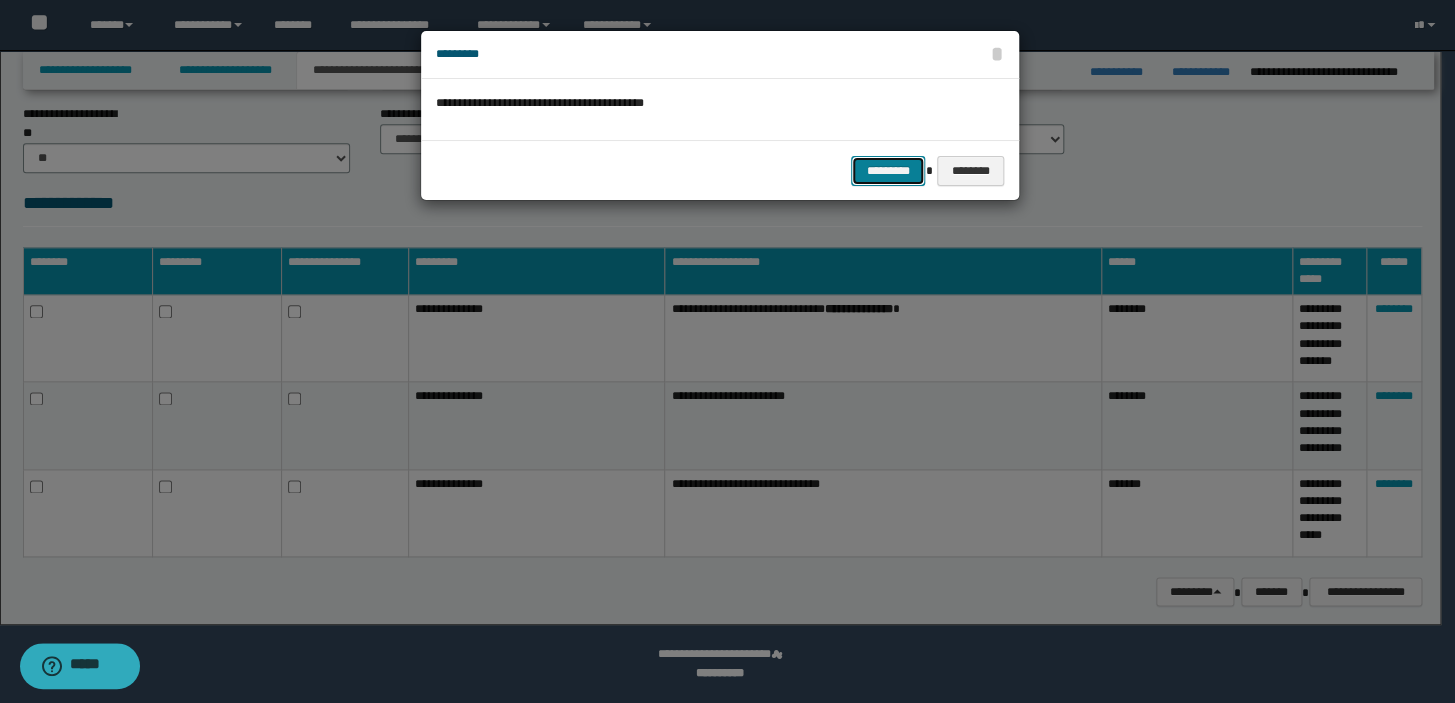click on "*********" at bounding box center [888, 171] 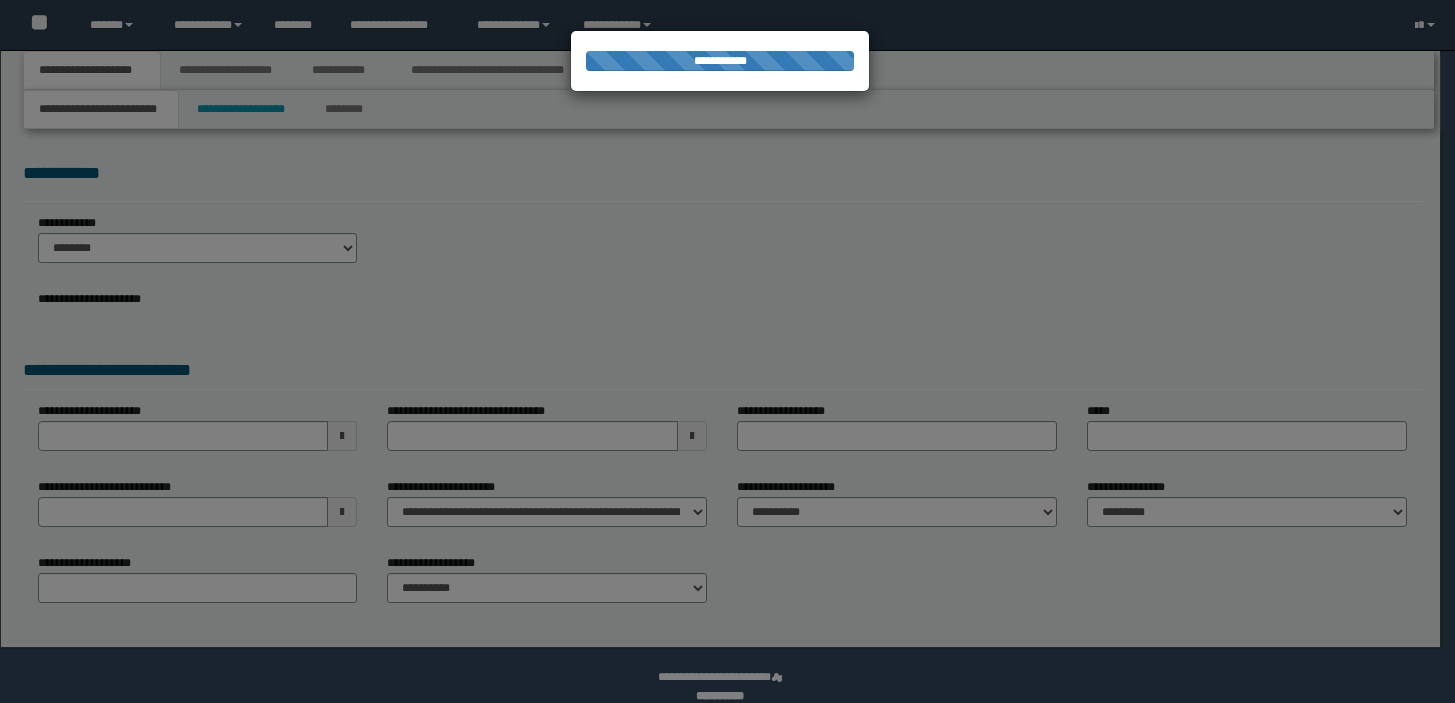 scroll, scrollTop: 0, scrollLeft: 0, axis: both 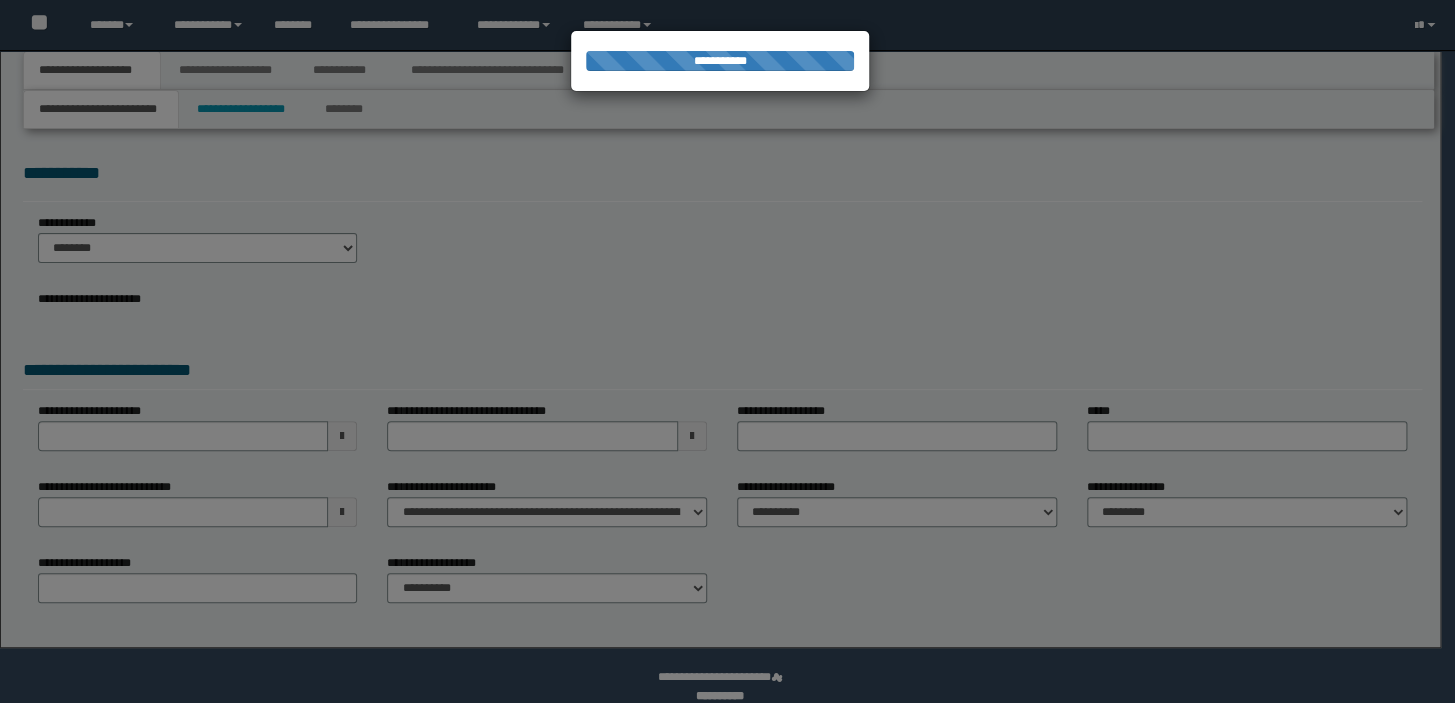 select on "*" 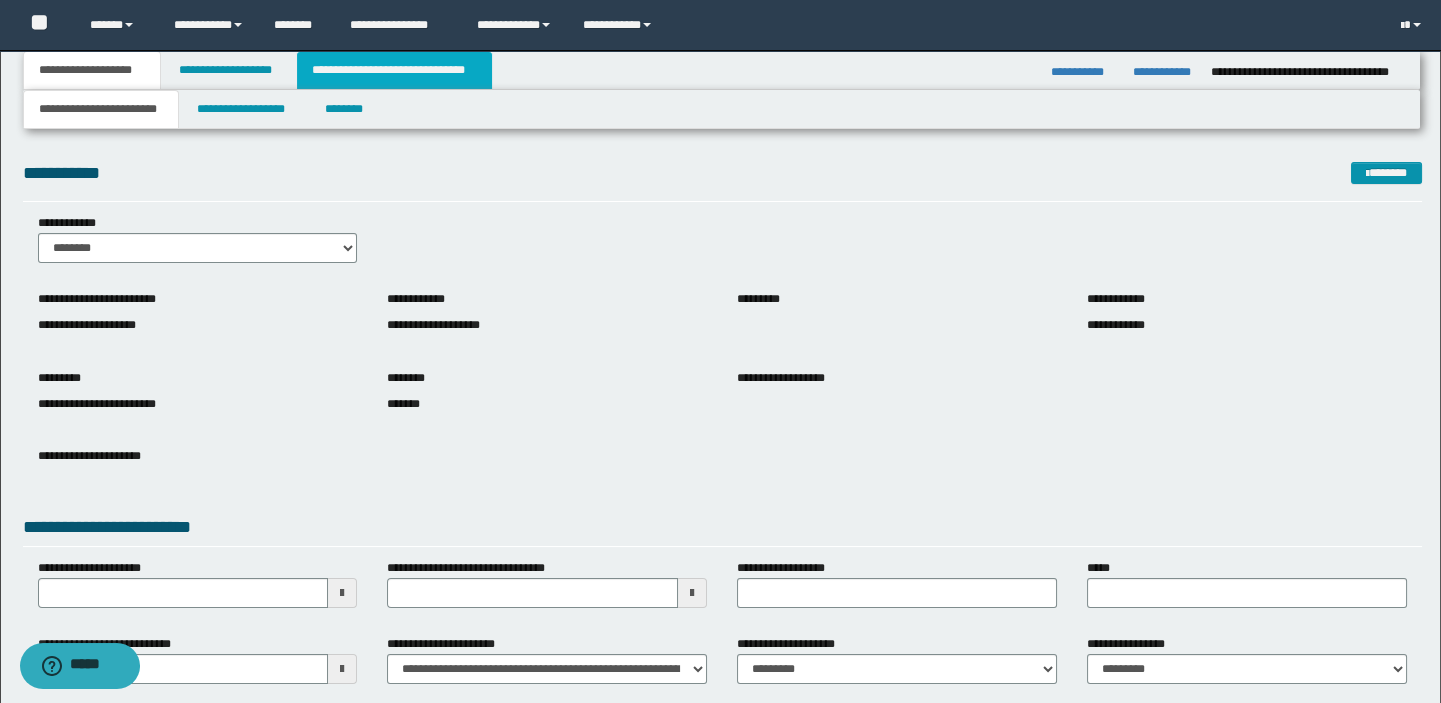 click on "**********" at bounding box center (394, 70) 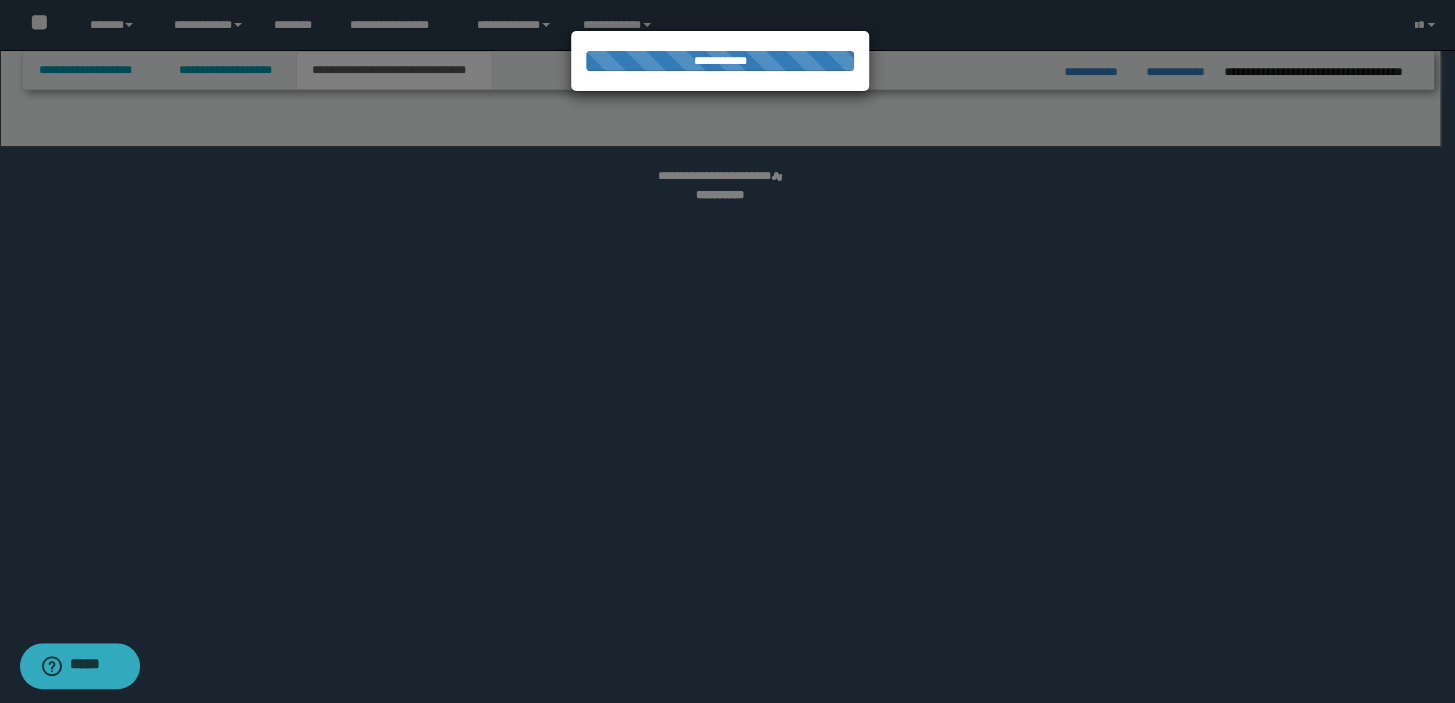 select on "*" 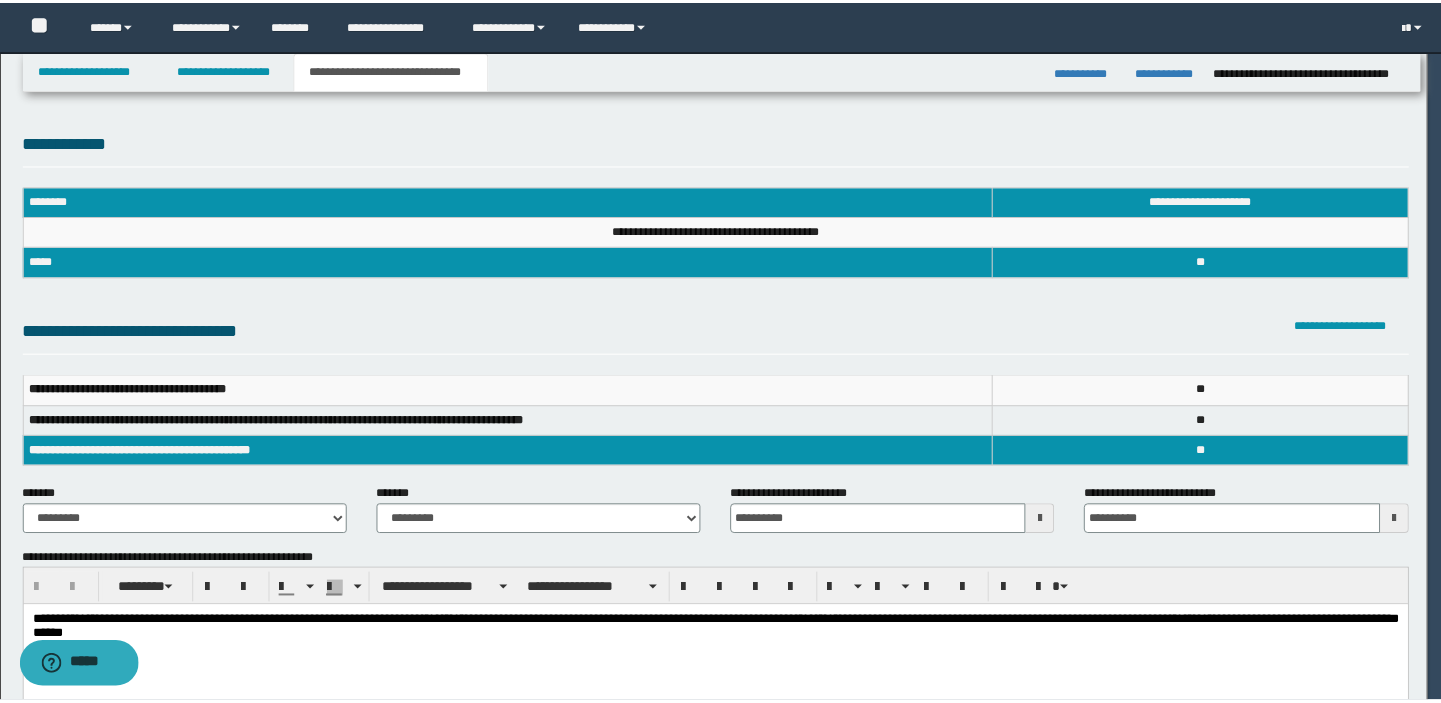 scroll, scrollTop: 0, scrollLeft: 0, axis: both 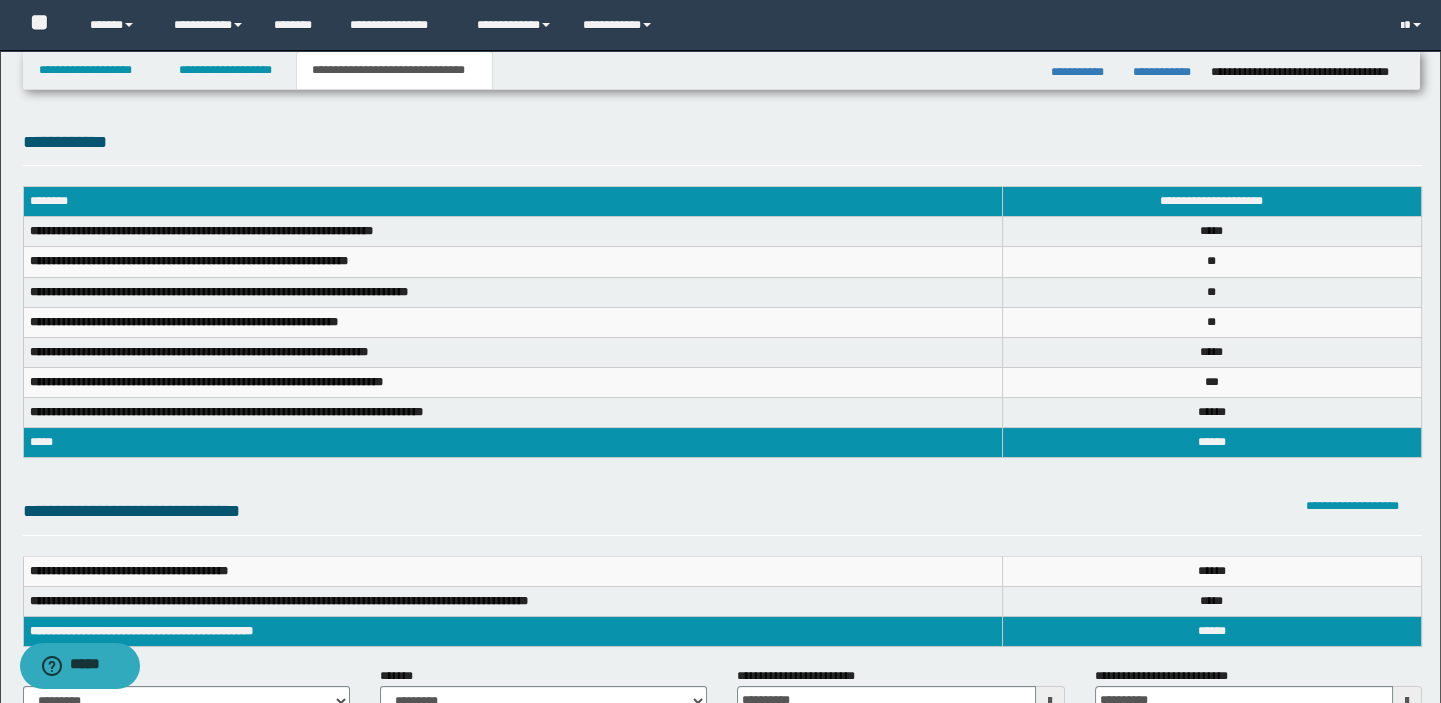 click on "**********" at bounding box center (394, 70) 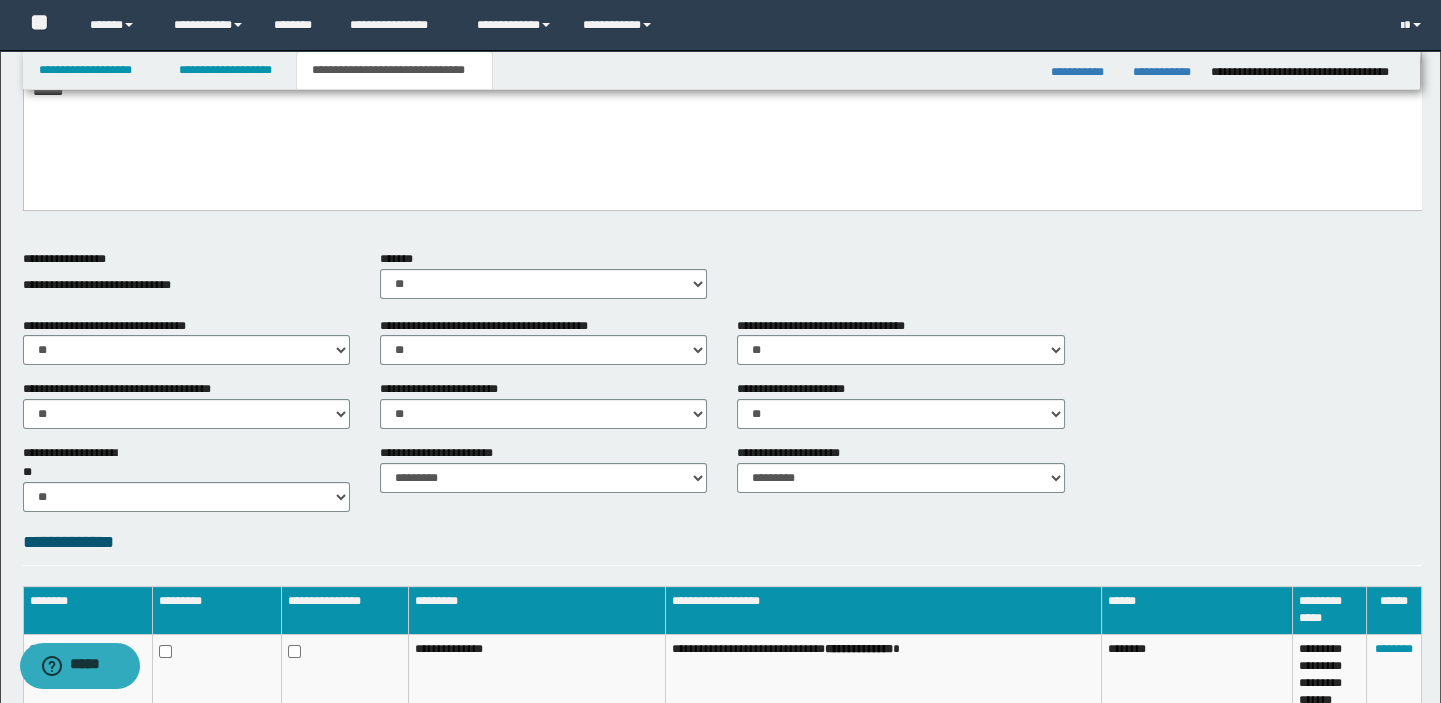 scroll, scrollTop: 1063, scrollLeft: 0, axis: vertical 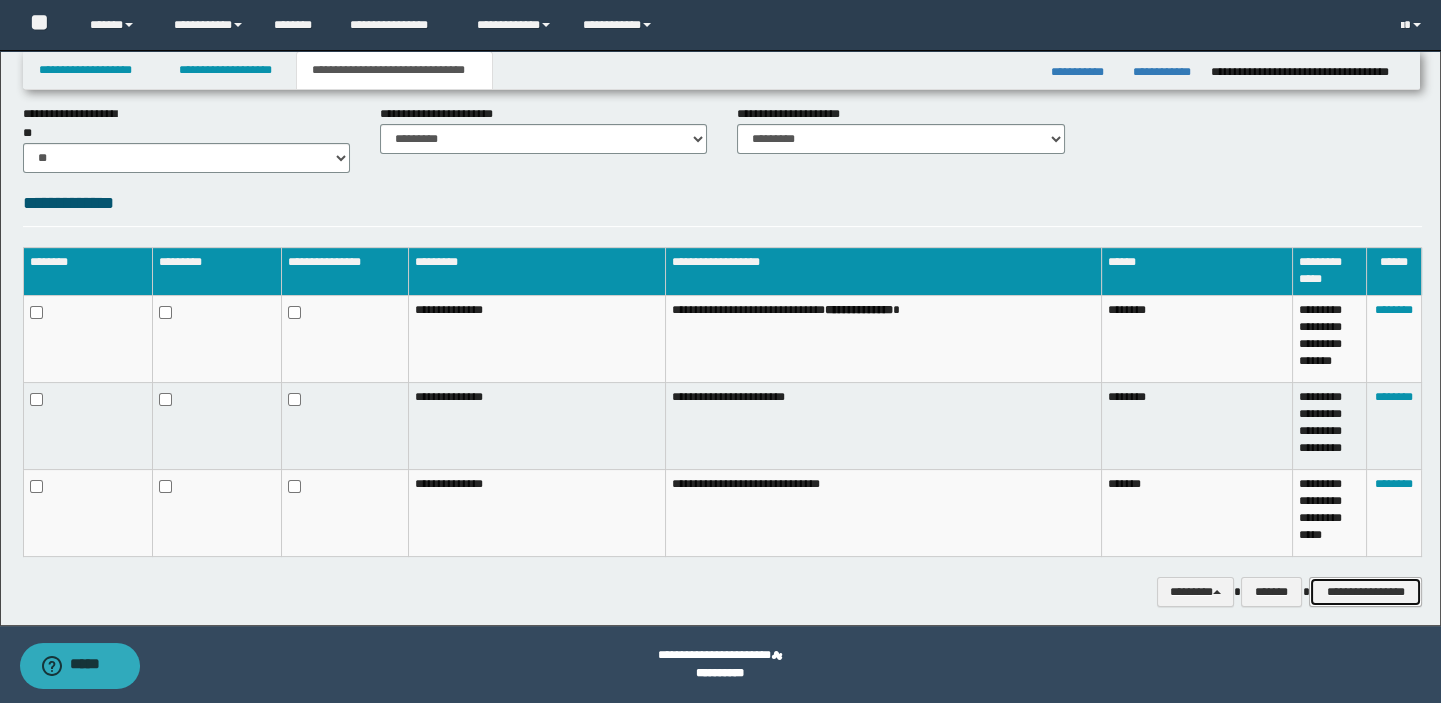 click on "**********" at bounding box center (1365, 592) 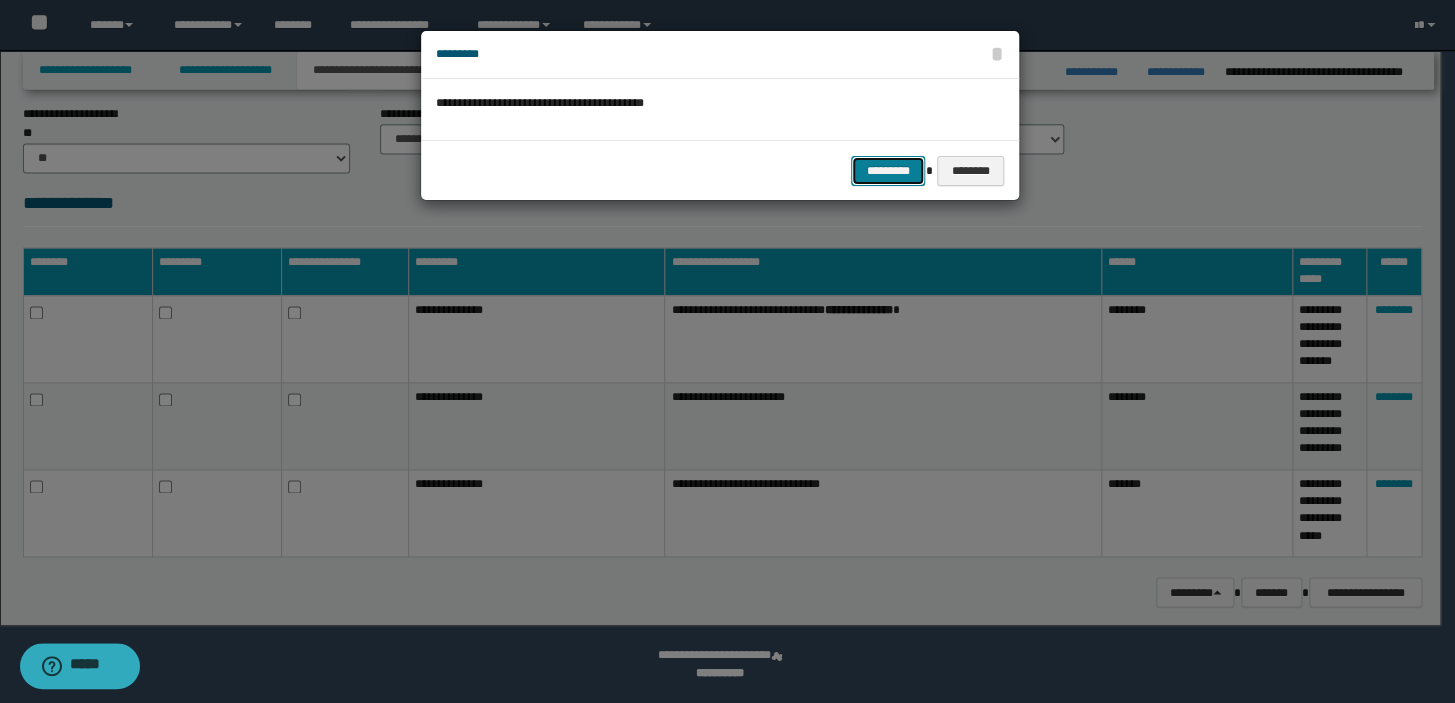 click on "*********" at bounding box center [888, 171] 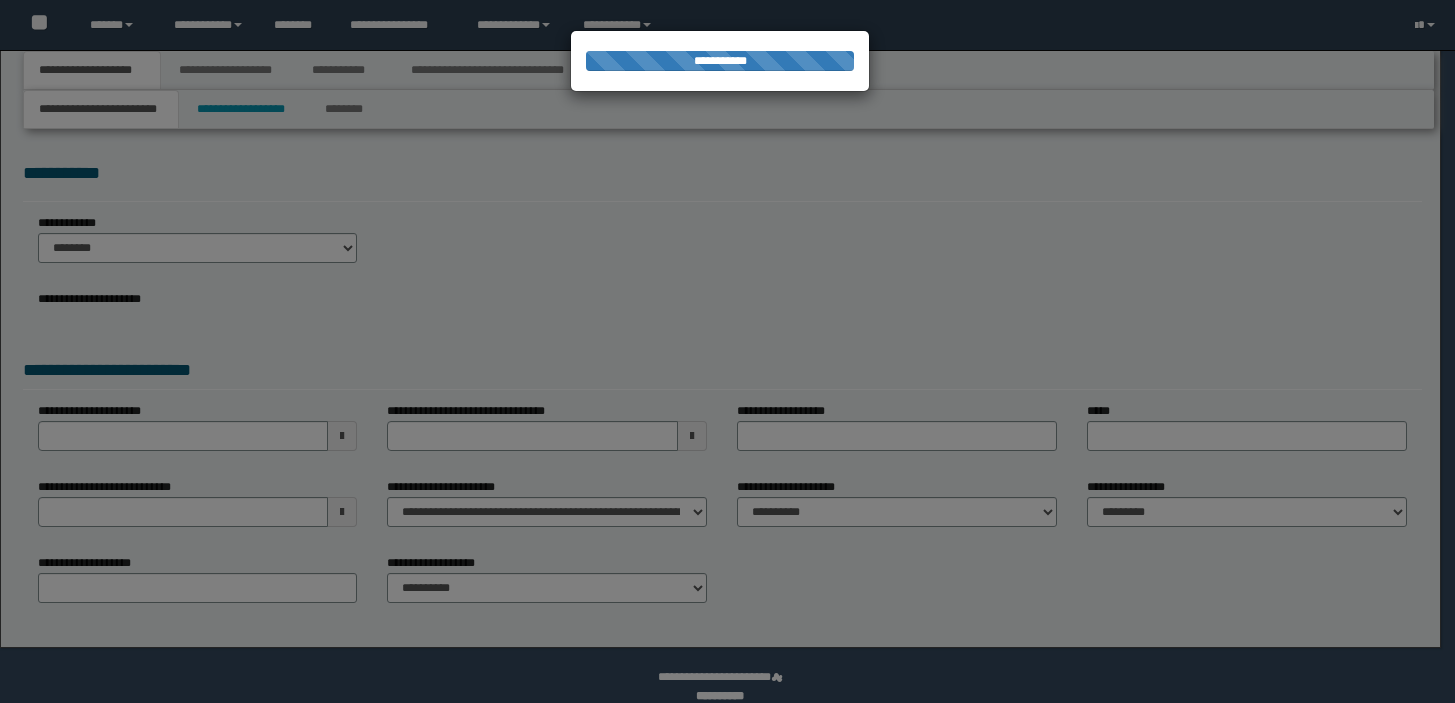 scroll, scrollTop: 0, scrollLeft: 0, axis: both 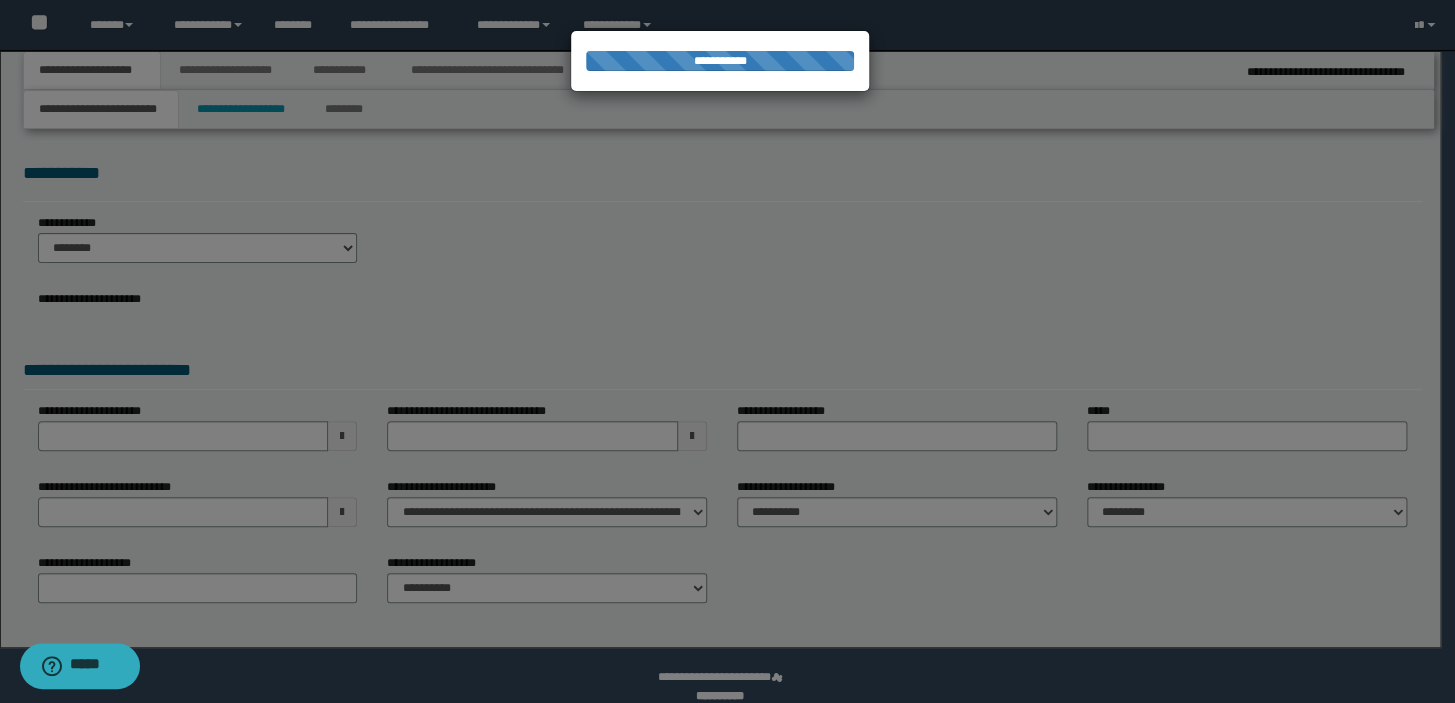 select on "*" 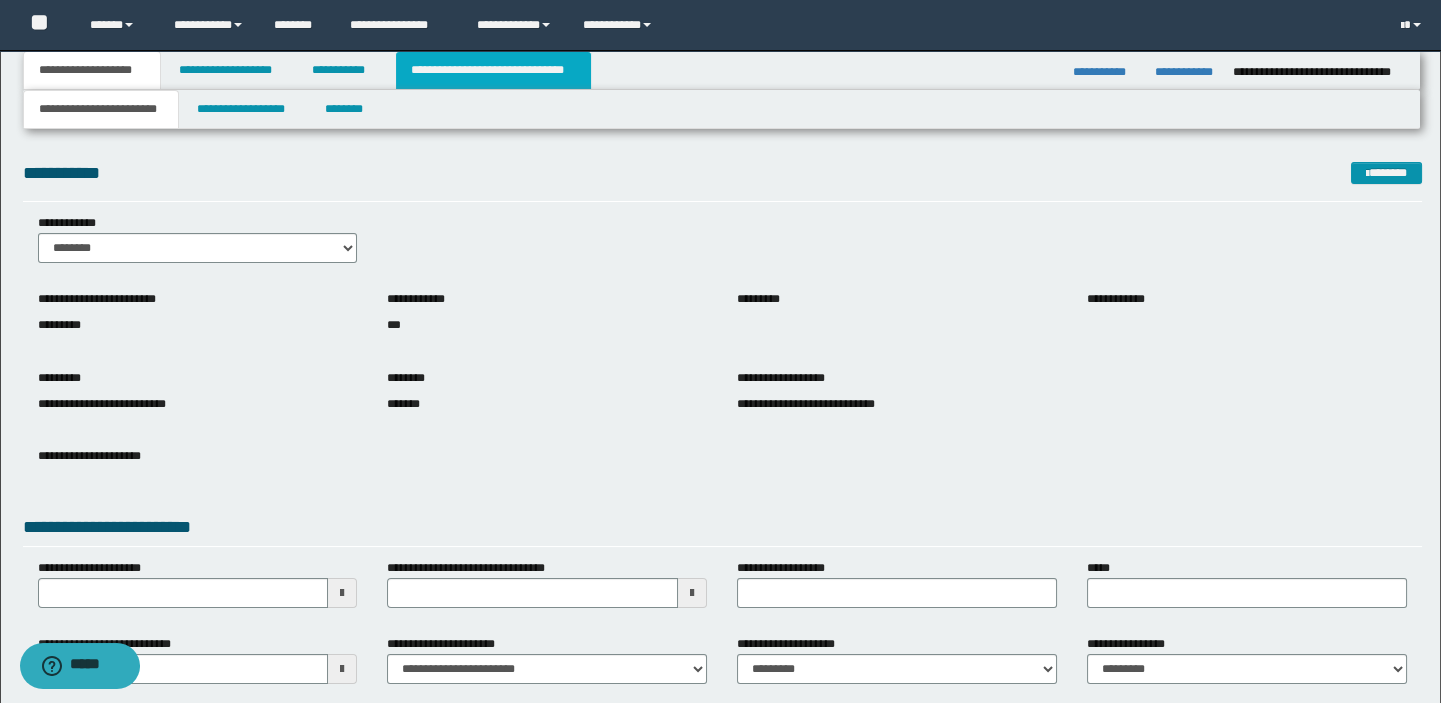 click on "**********" at bounding box center (720, 428) 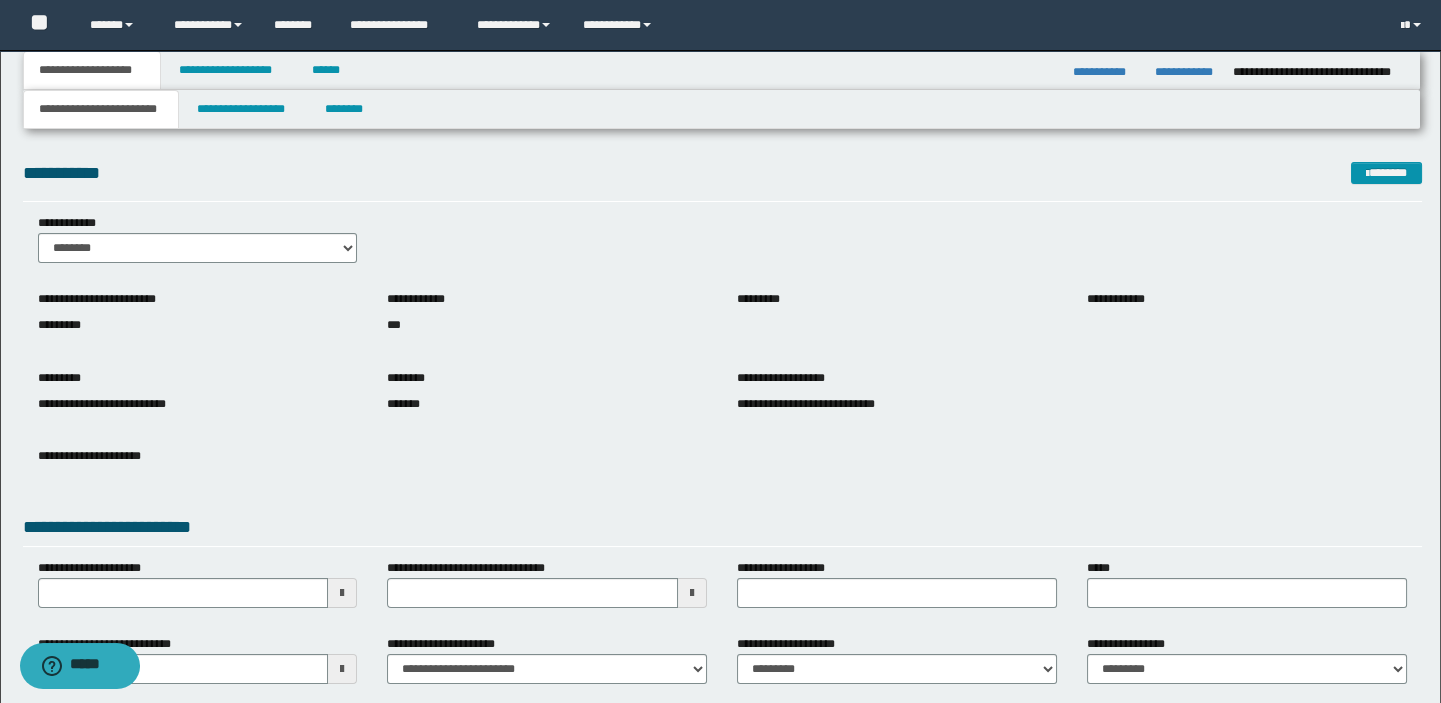 click on "**********" at bounding box center (722, 70) 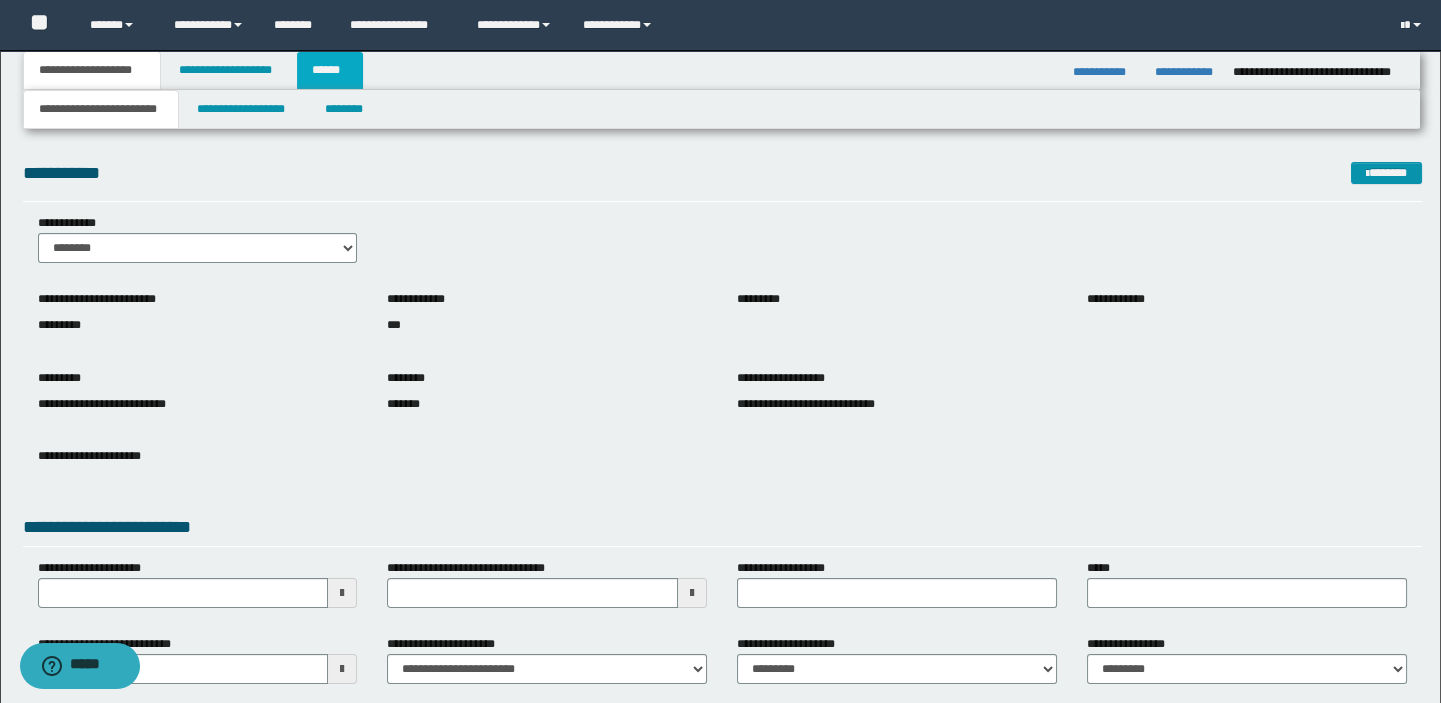 click on "******" at bounding box center (330, 70) 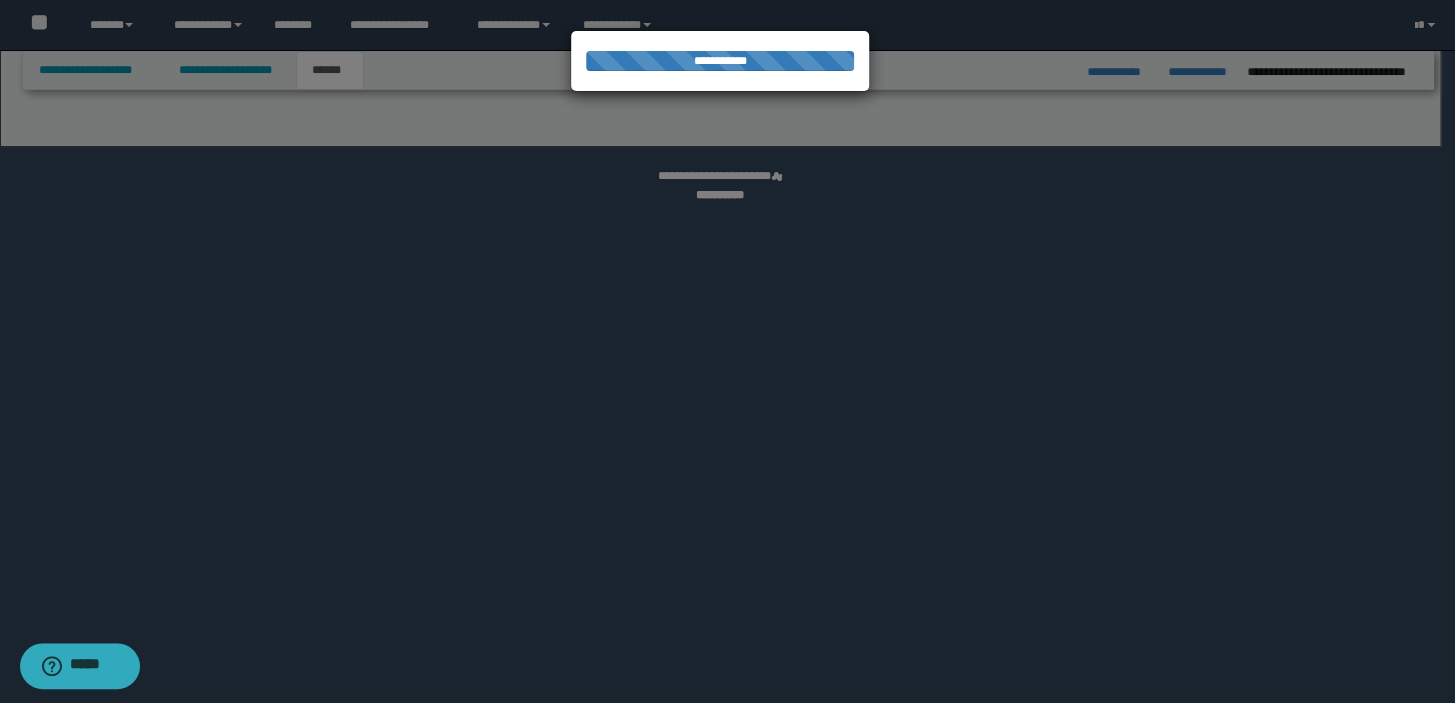 select on "*" 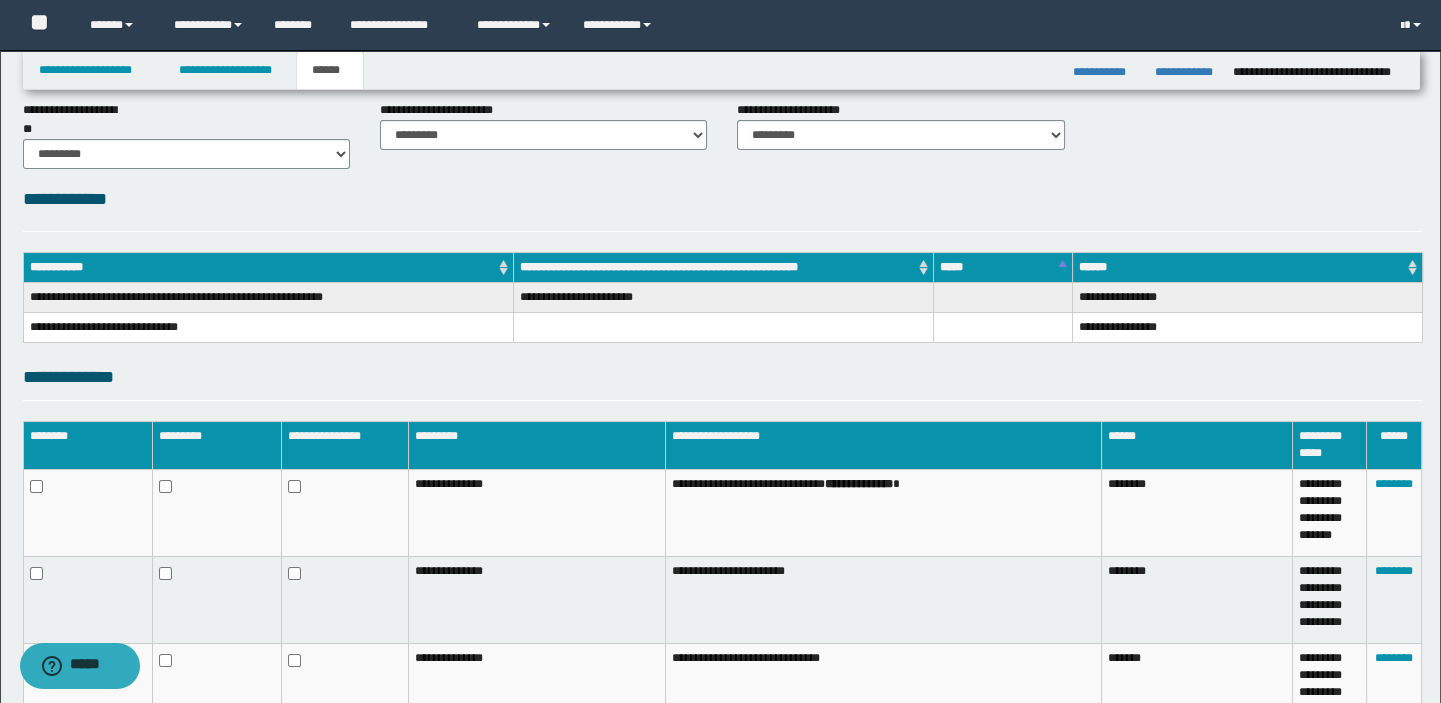 scroll, scrollTop: 332, scrollLeft: 0, axis: vertical 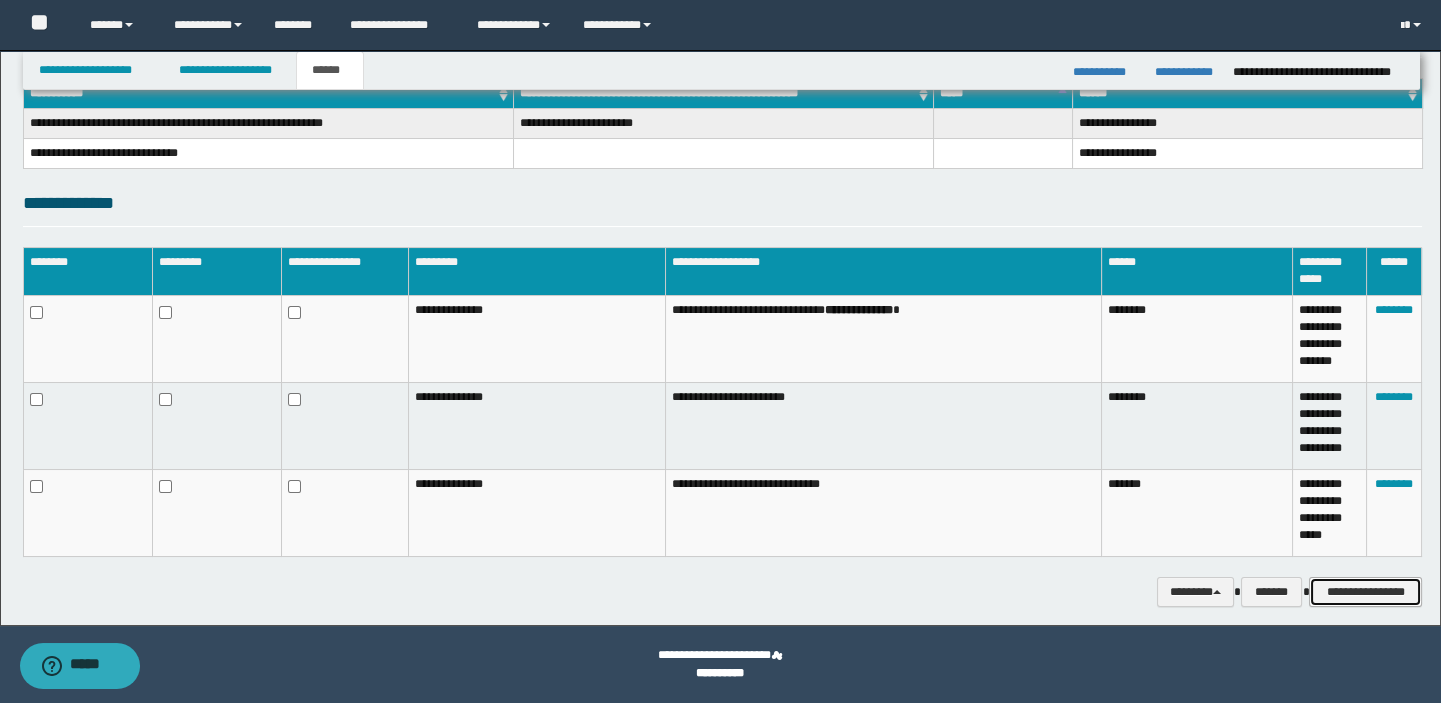 click on "**********" at bounding box center (1365, 592) 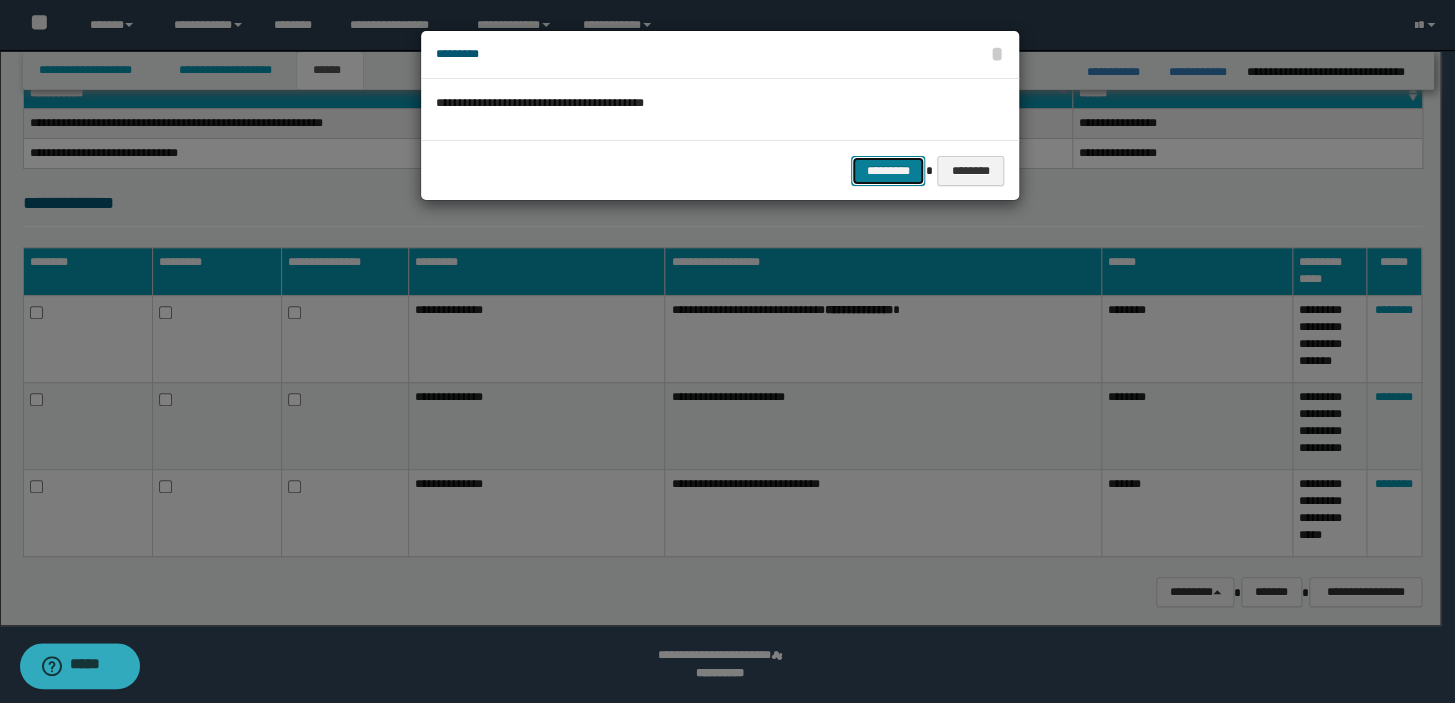 click on "*********" at bounding box center (888, 171) 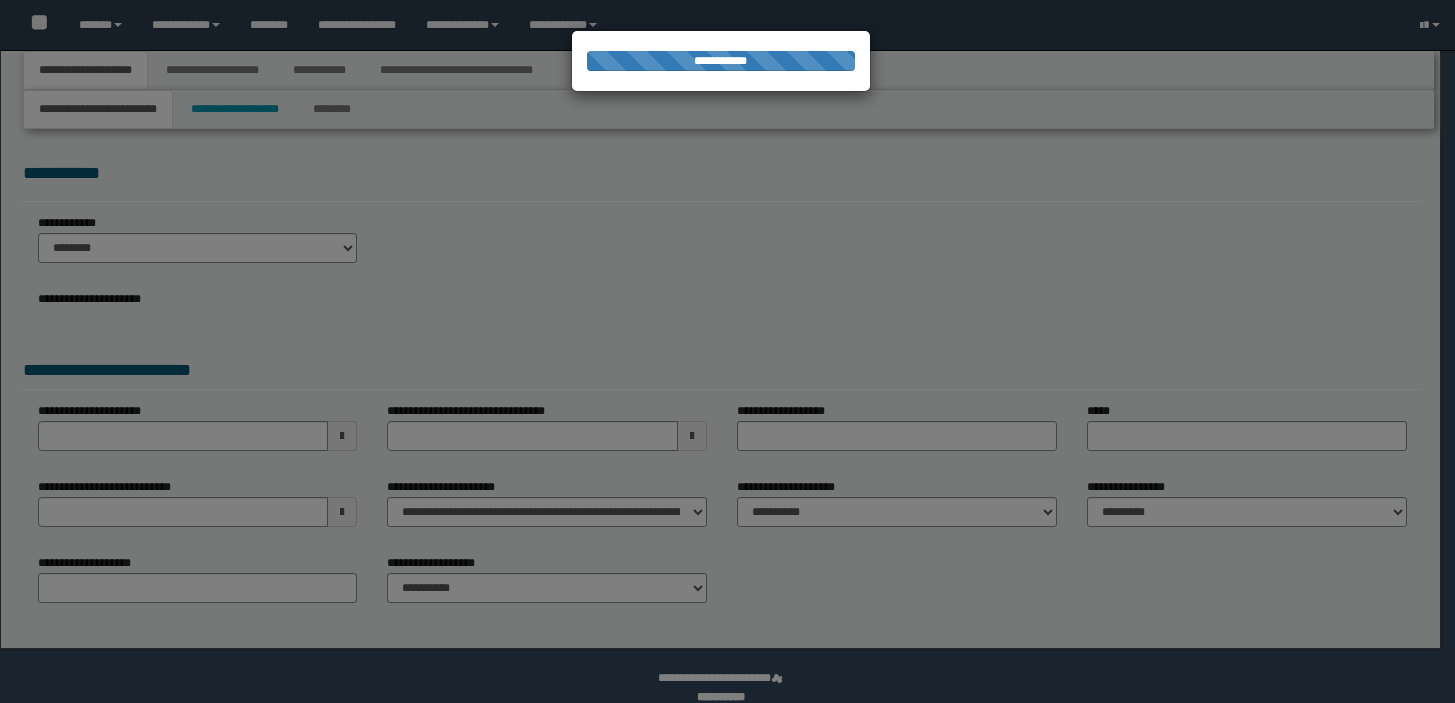 scroll, scrollTop: 0, scrollLeft: 0, axis: both 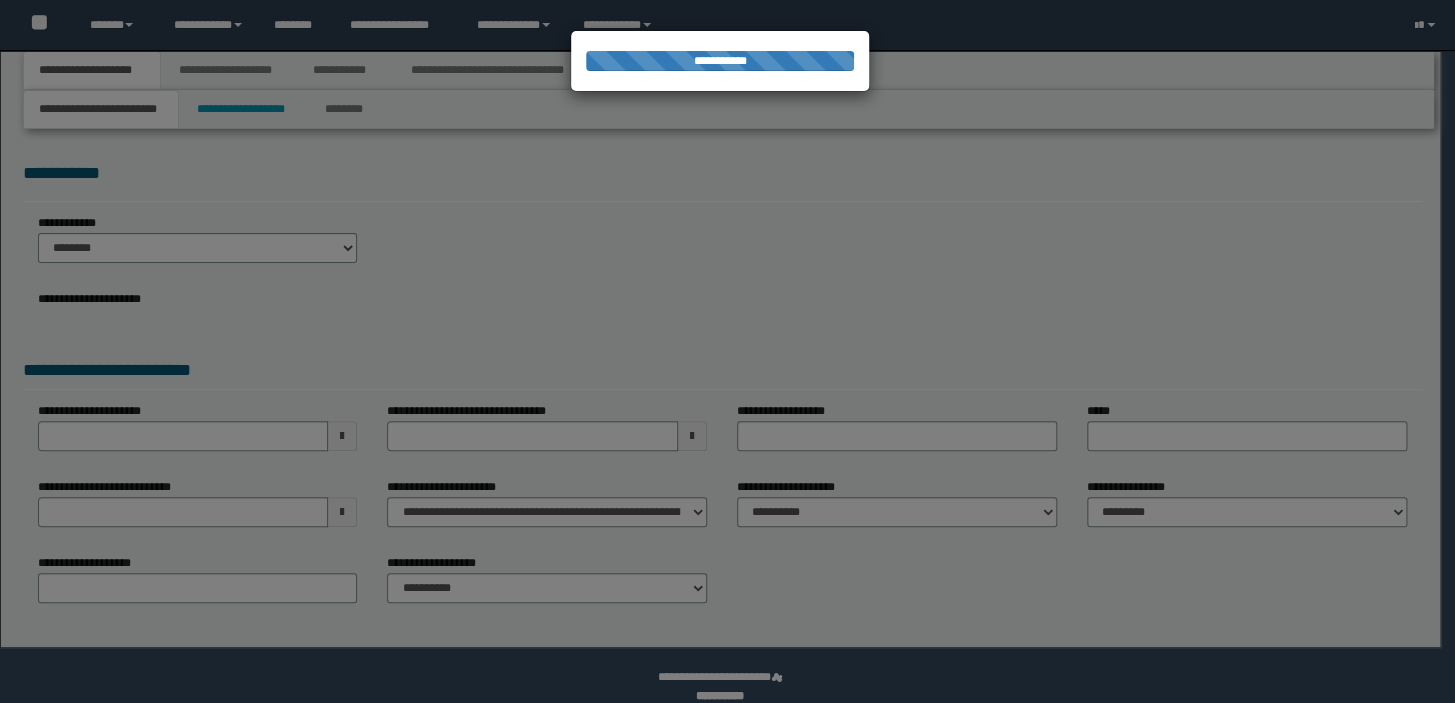 select on "*" 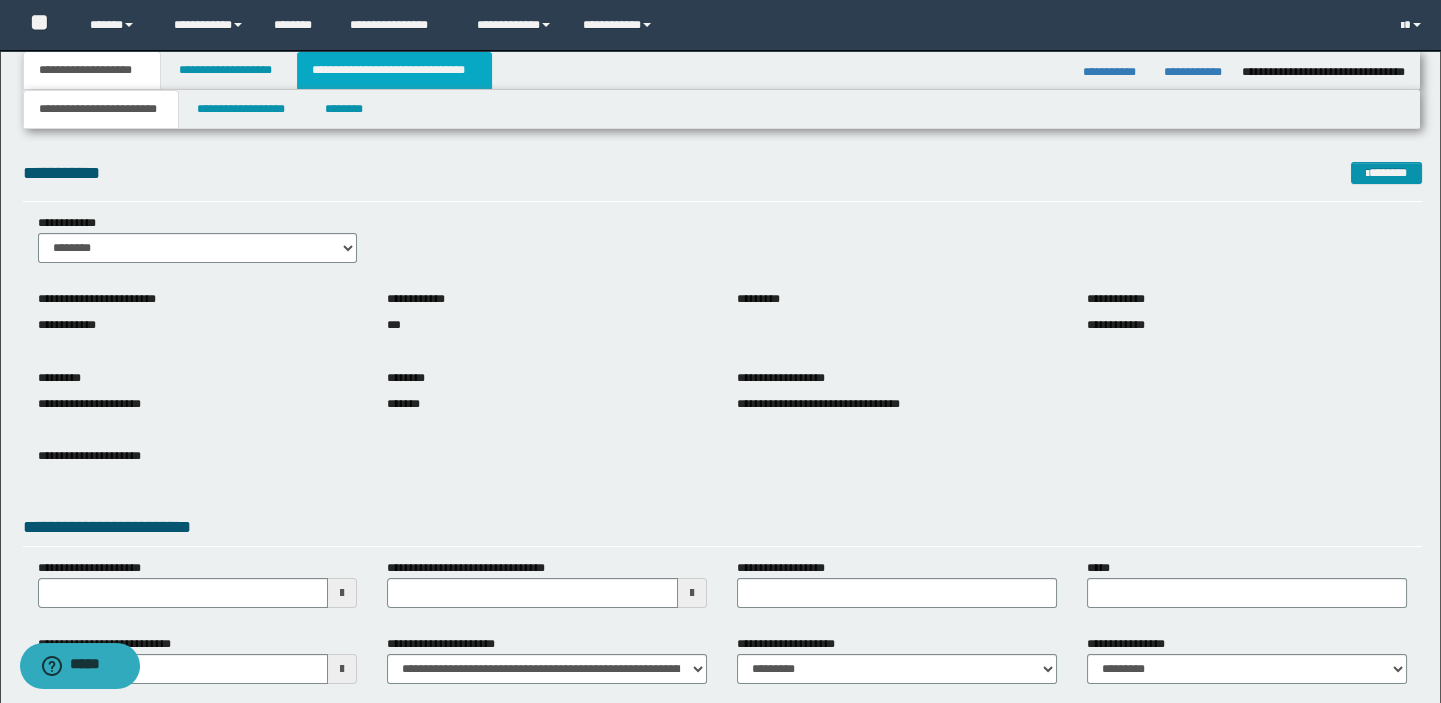 click on "**********" at bounding box center [394, 70] 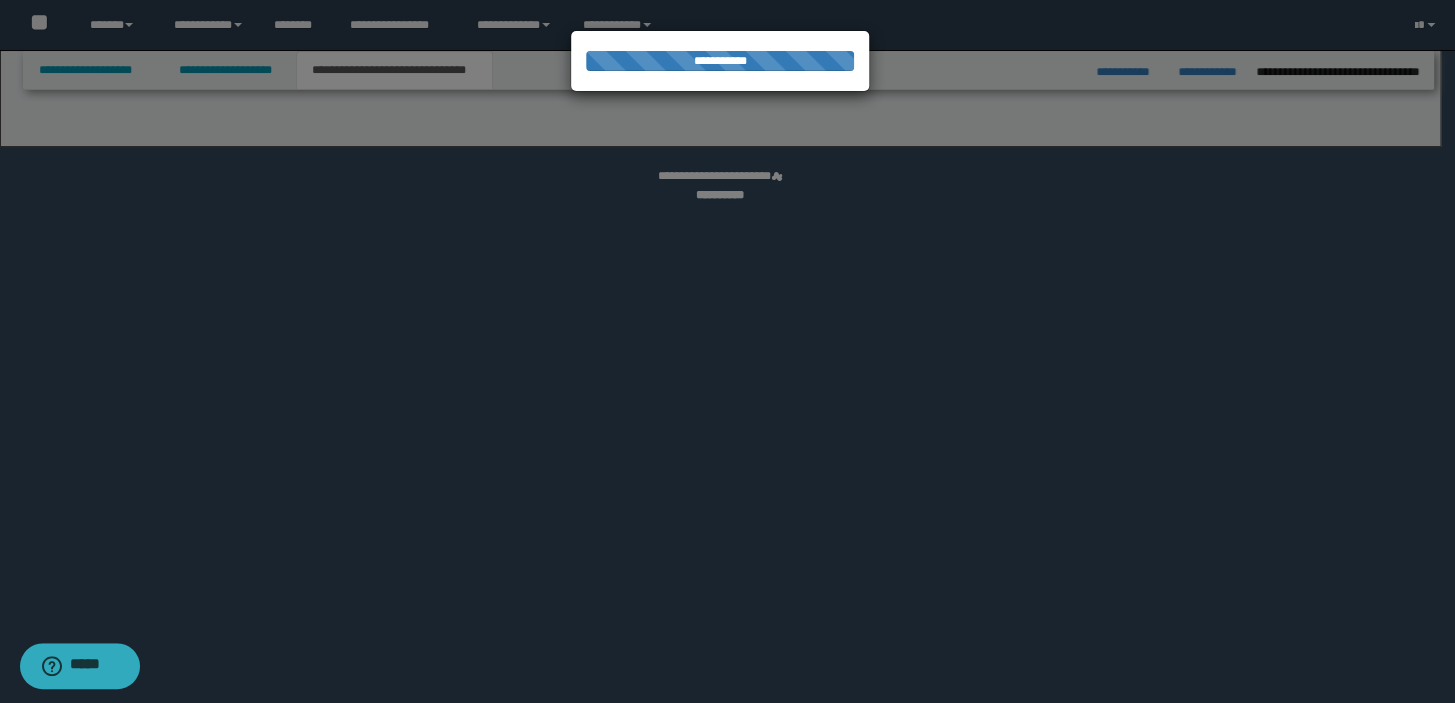 select on "*" 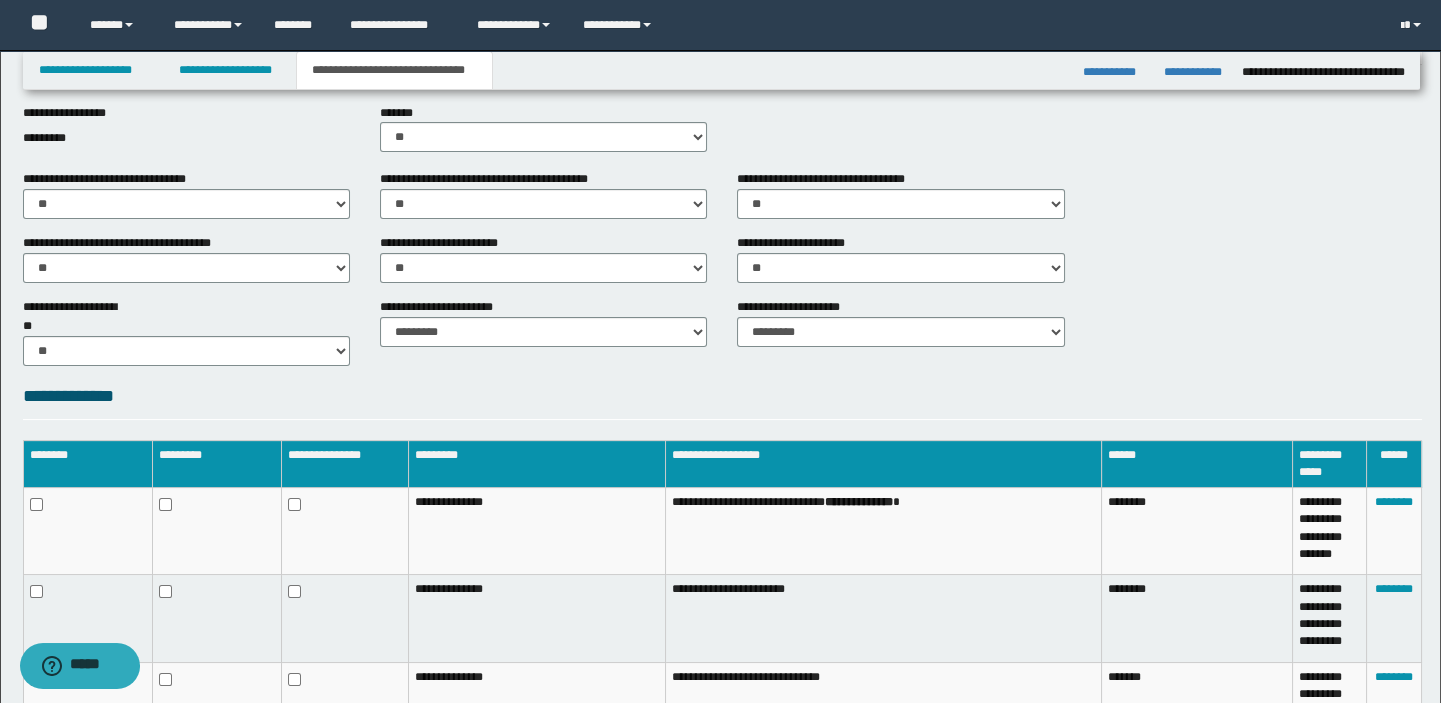 scroll, scrollTop: 913, scrollLeft: 0, axis: vertical 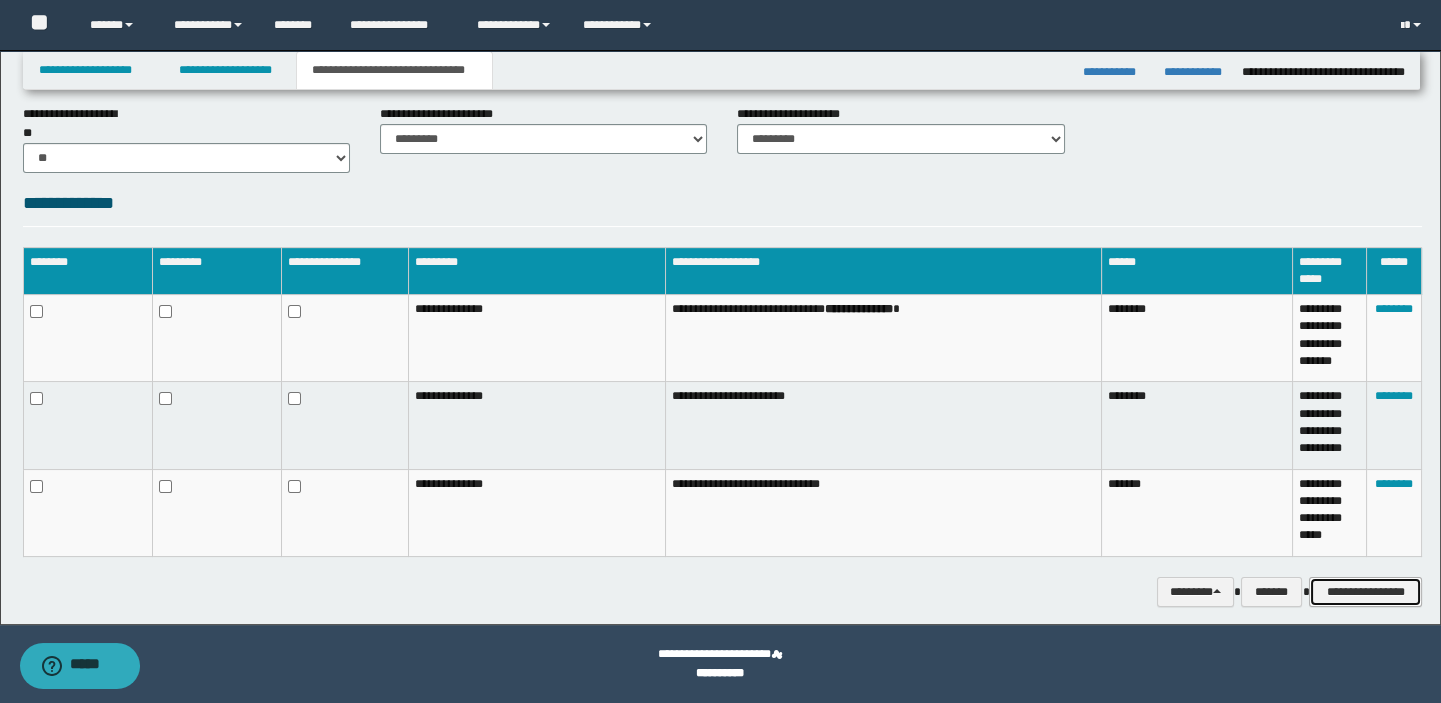 click on "**********" at bounding box center [1365, 592] 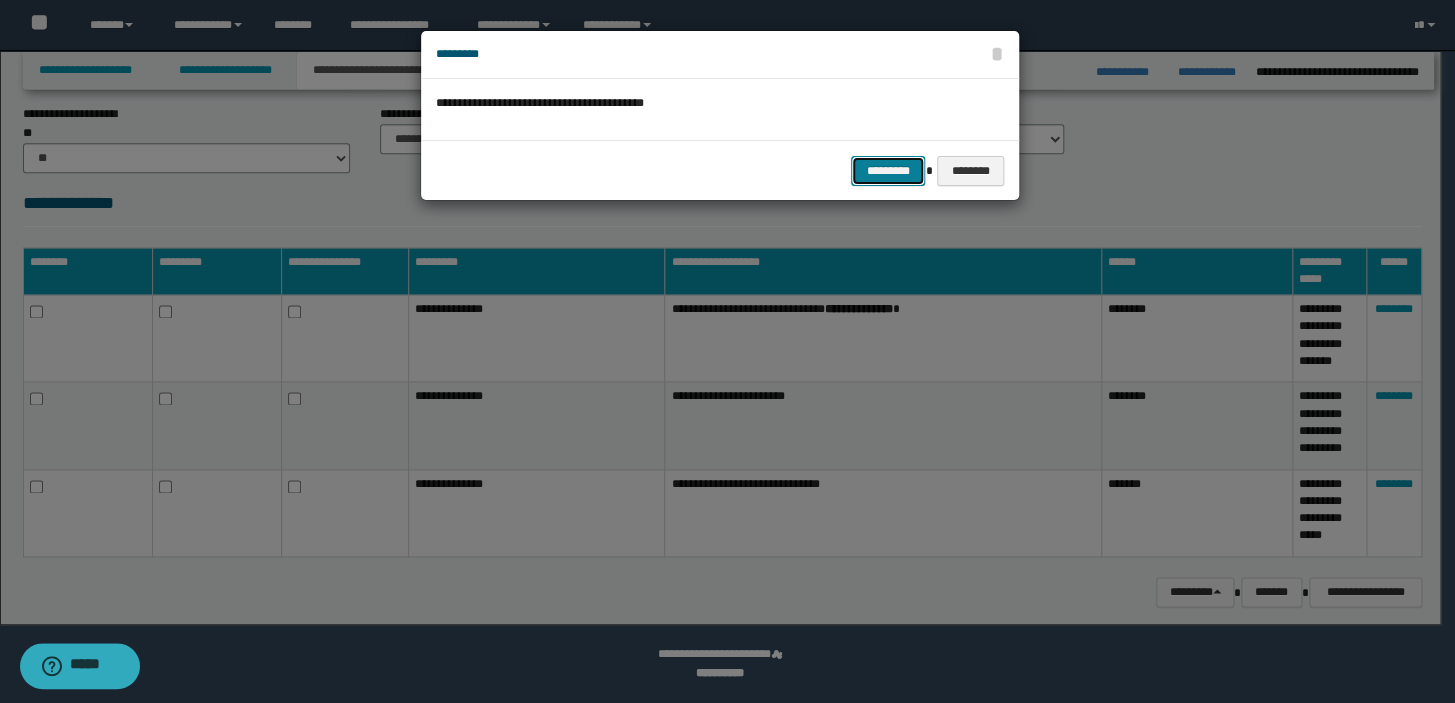 click on "*********" at bounding box center [888, 171] 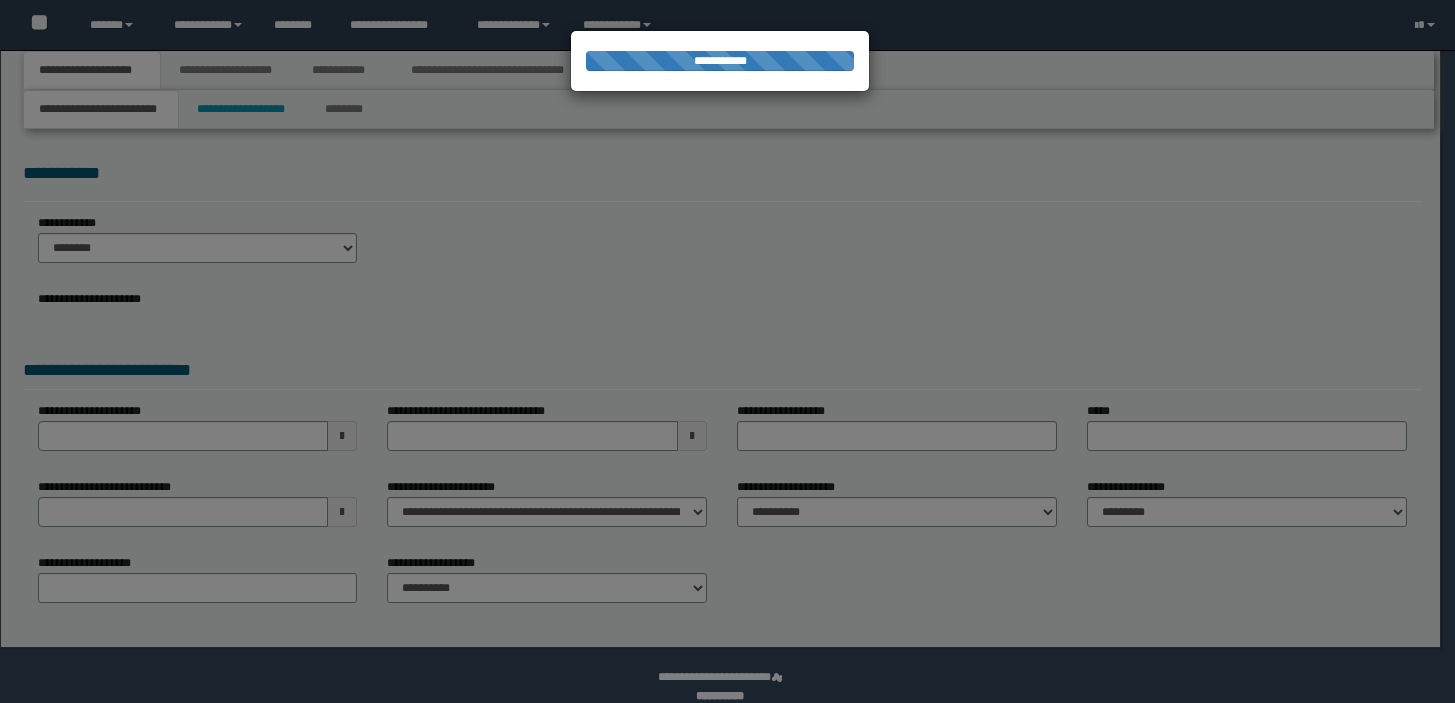 scroll, scrollTop: 0, scrollLeft: 0, axis: both 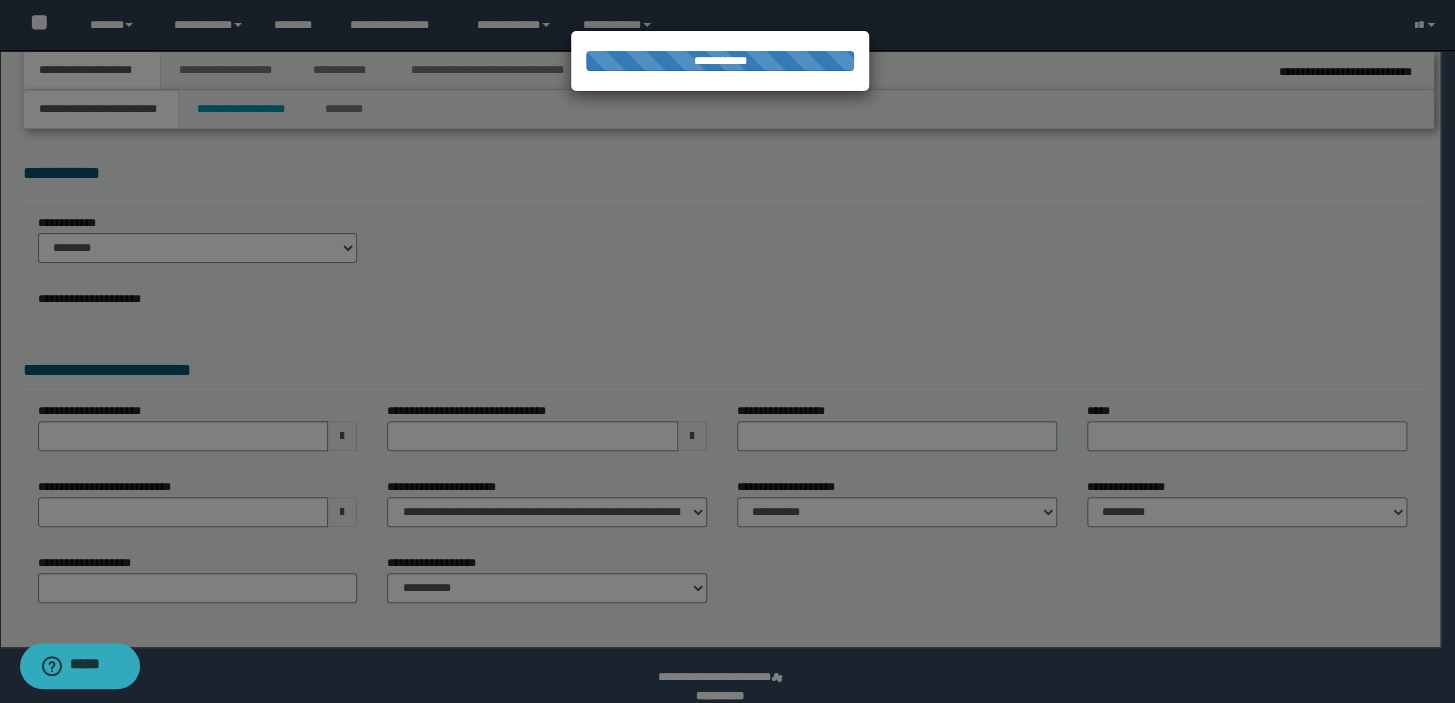 select on "*" 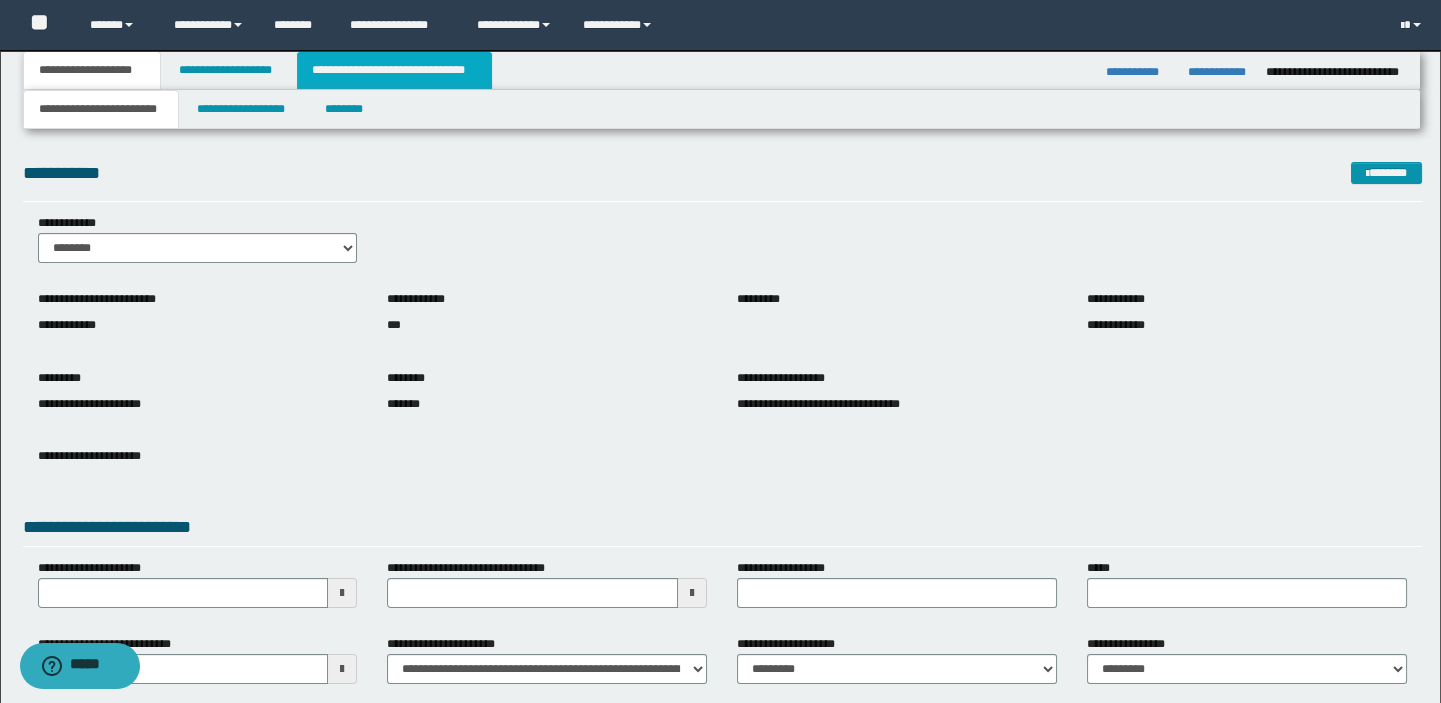 click on "**********" at bounding box center [394, 70] 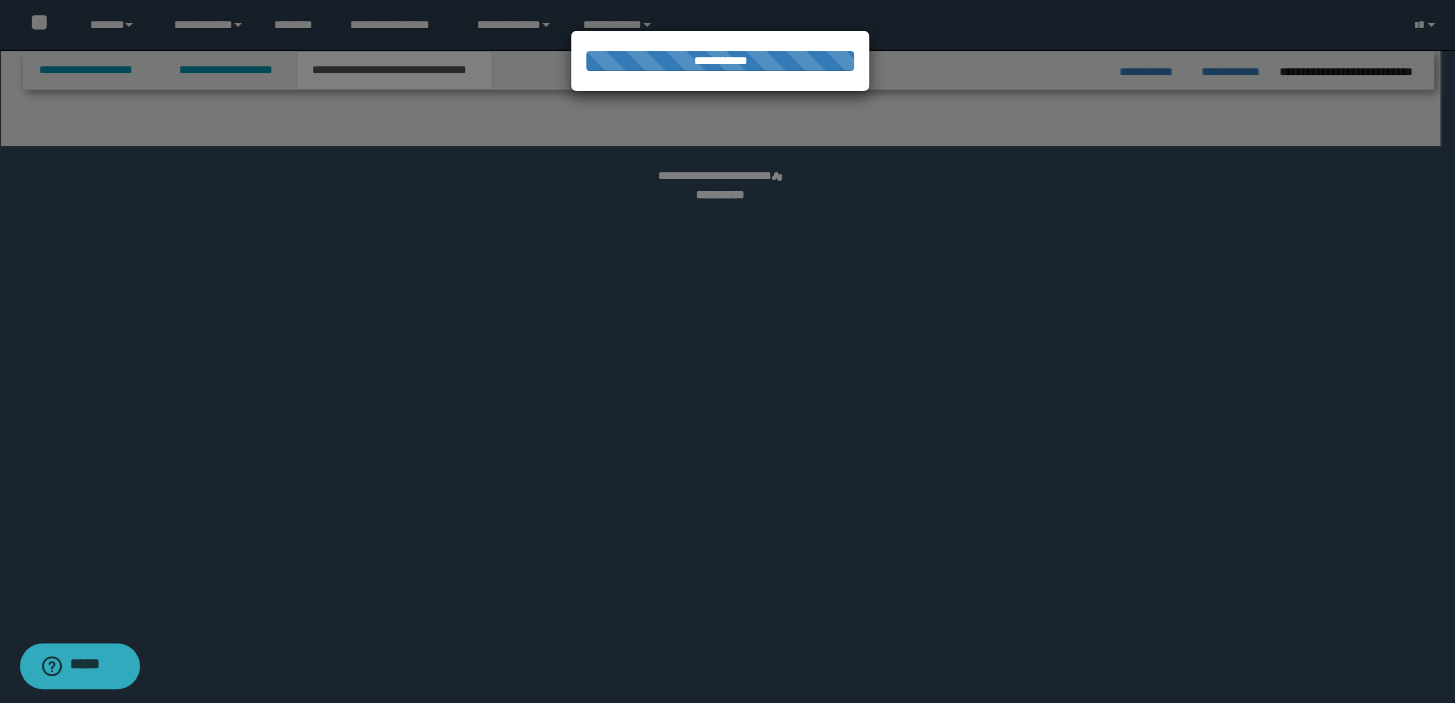 select on "*" 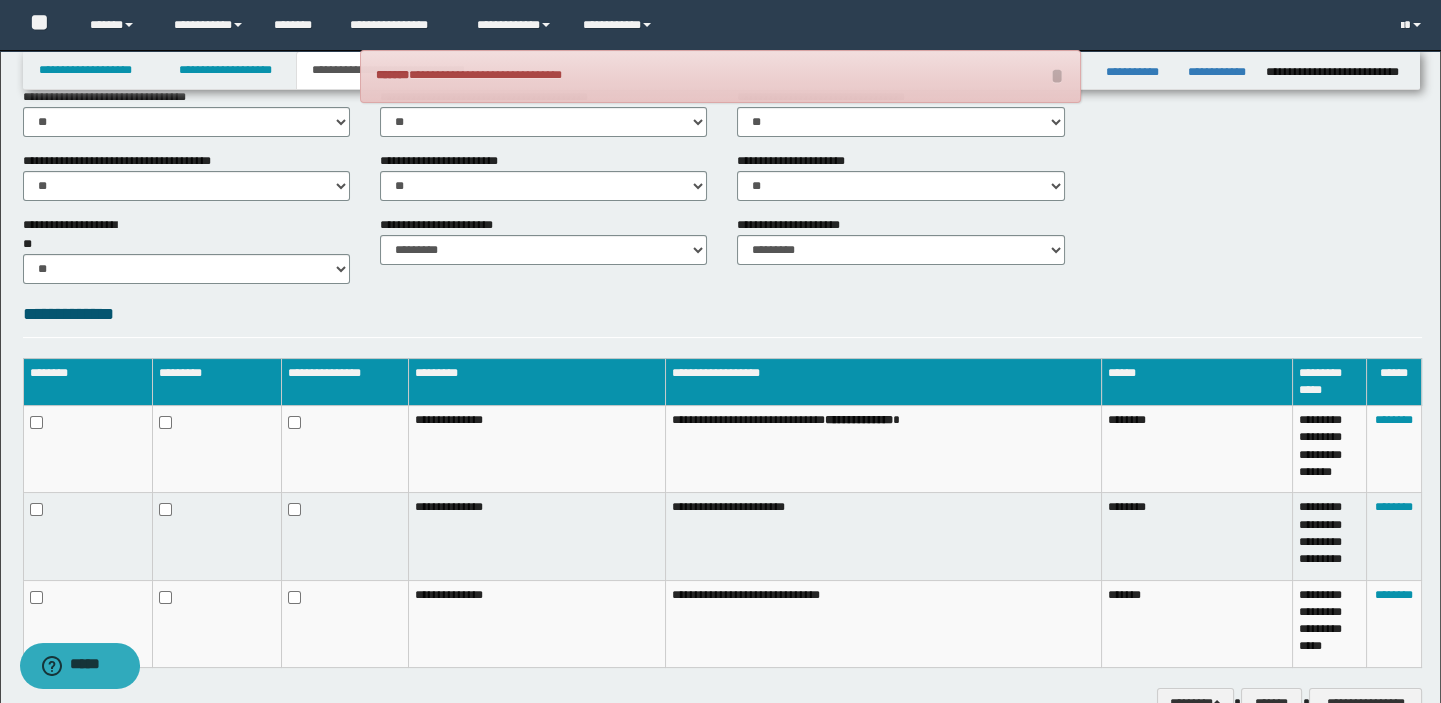 scroll, scrollTop: 898, scrollLeft: 0, axis: vertical 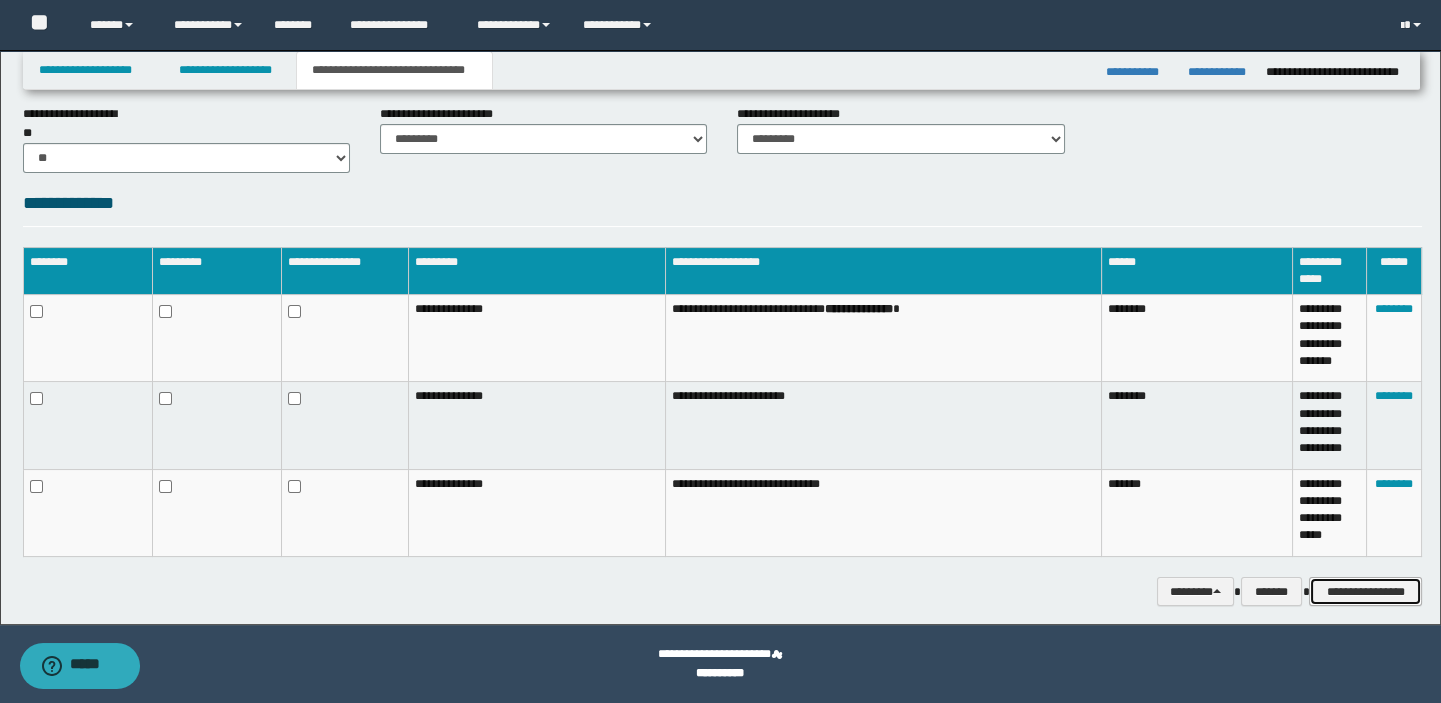 click on "**********" at bounding box center (1365, 592) 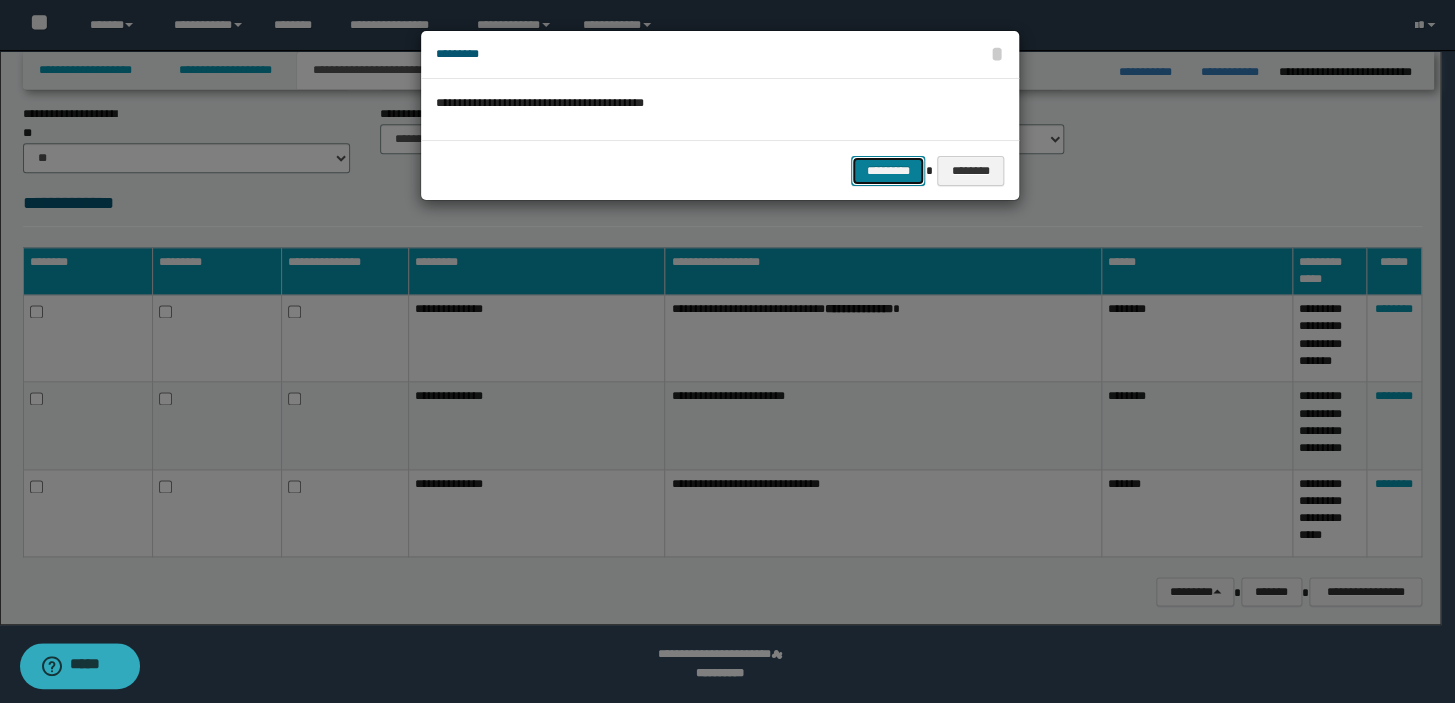 click on "*********" at bounding box center [888, 171] 